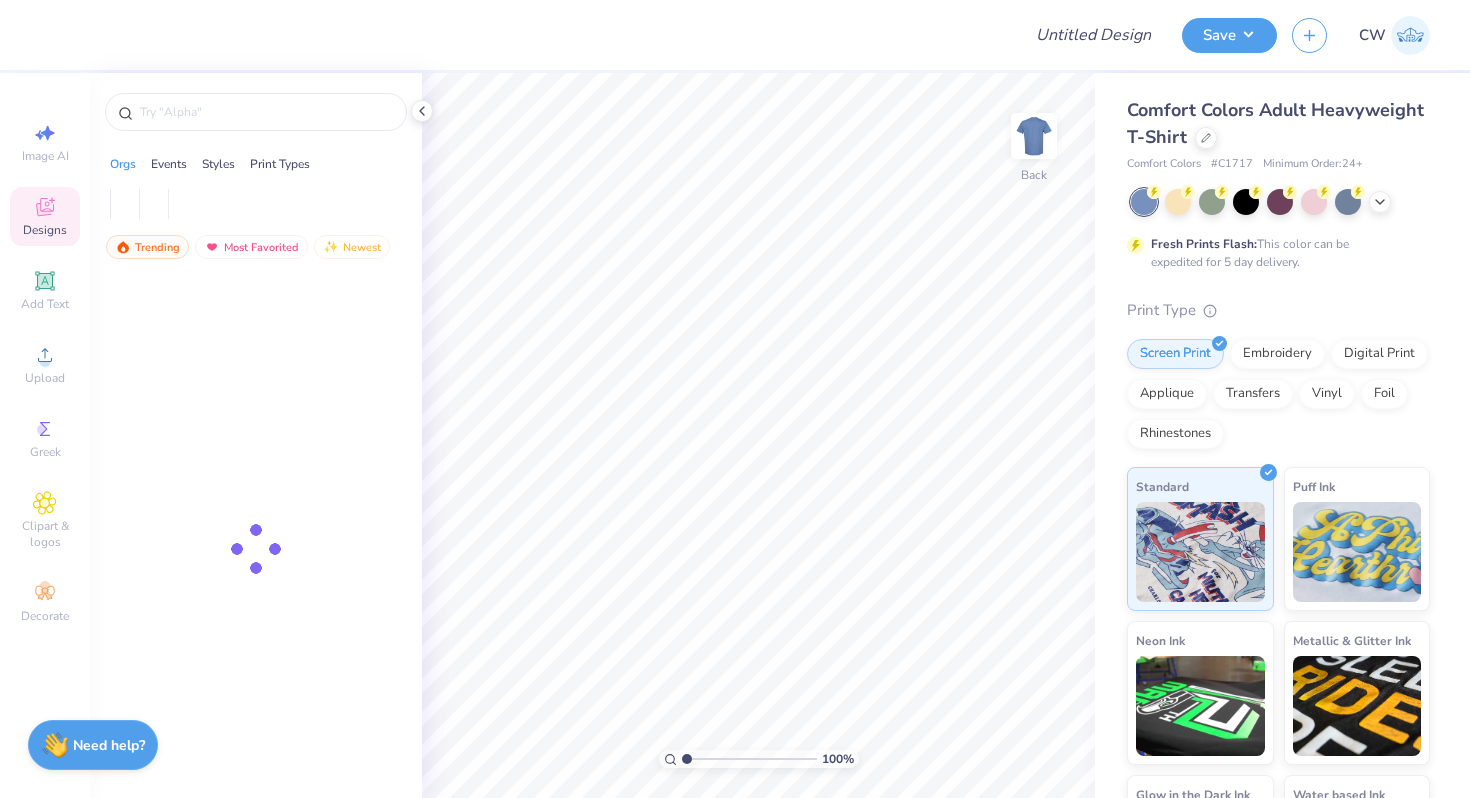 scroll, scrollTop: 0, scrollLeft: 0, axis: both 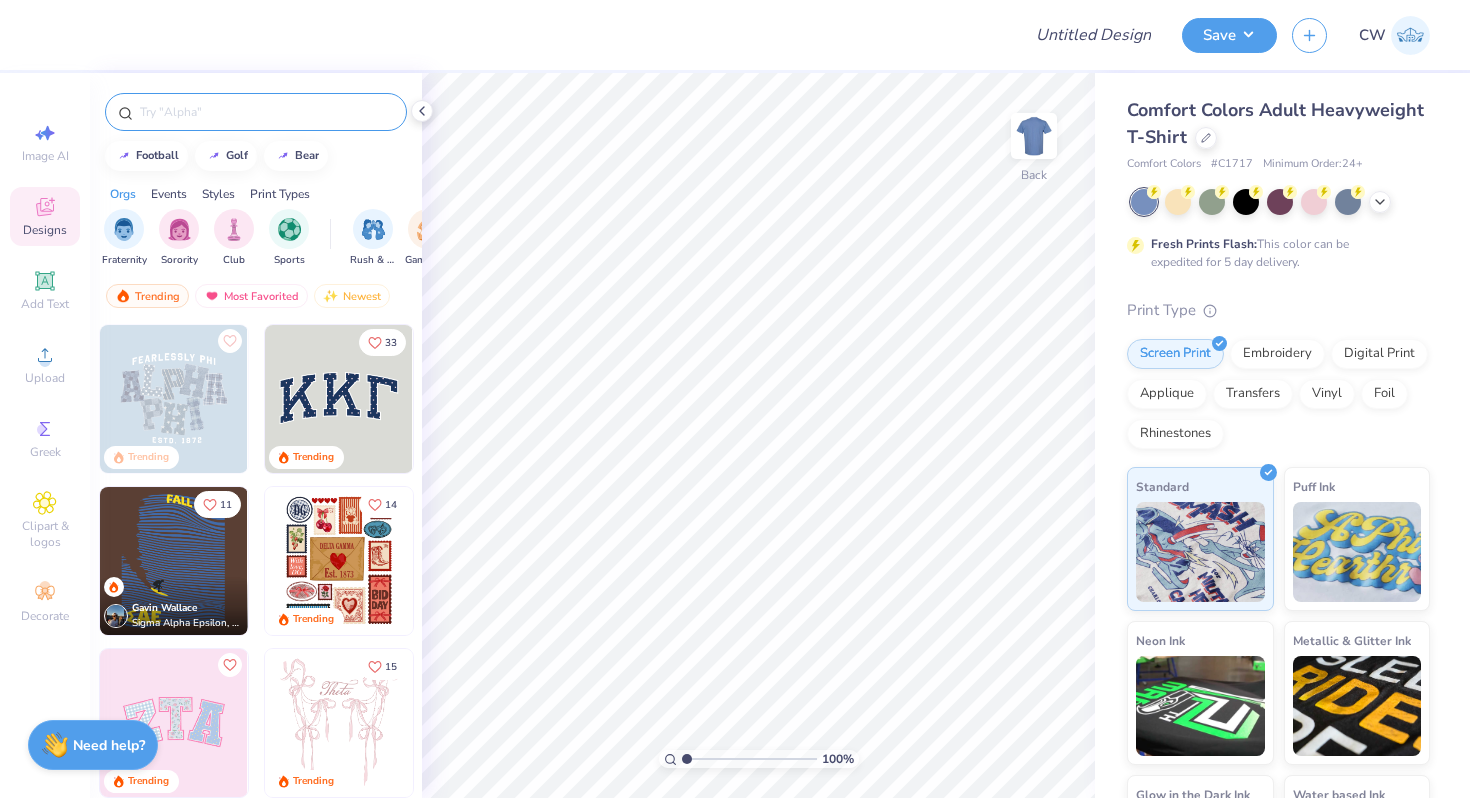 click at bounding box center (266, 112) 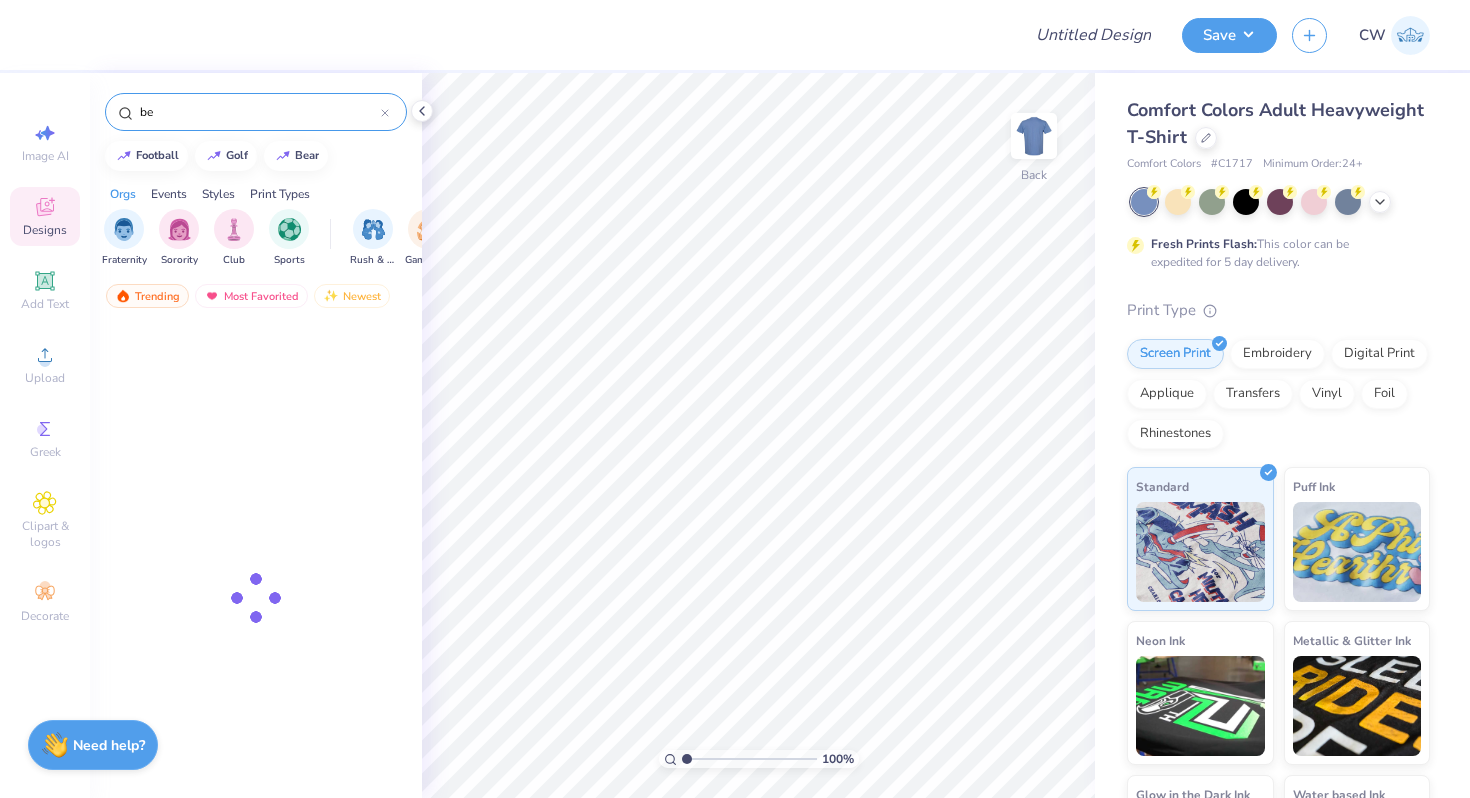 type on "b" 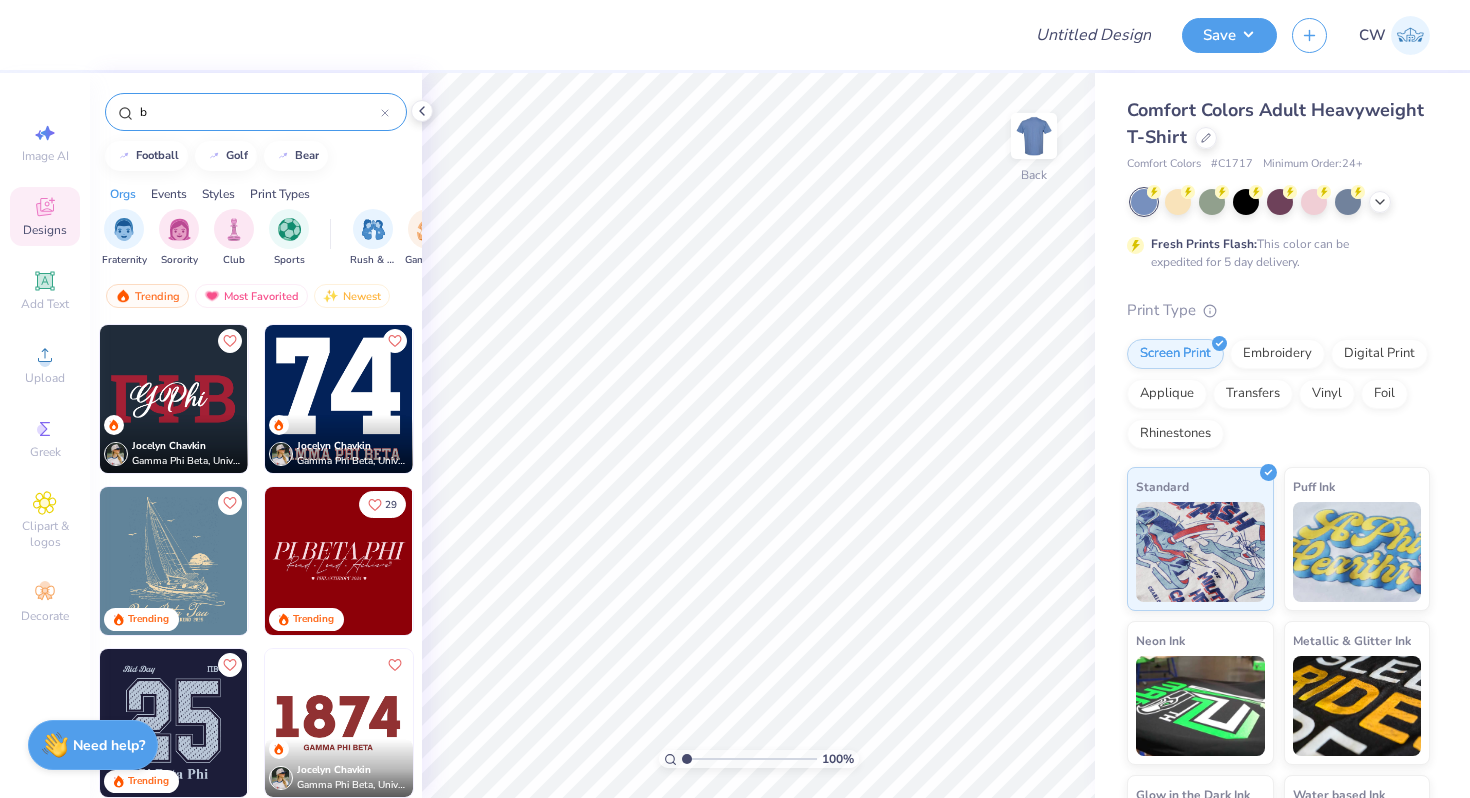 type 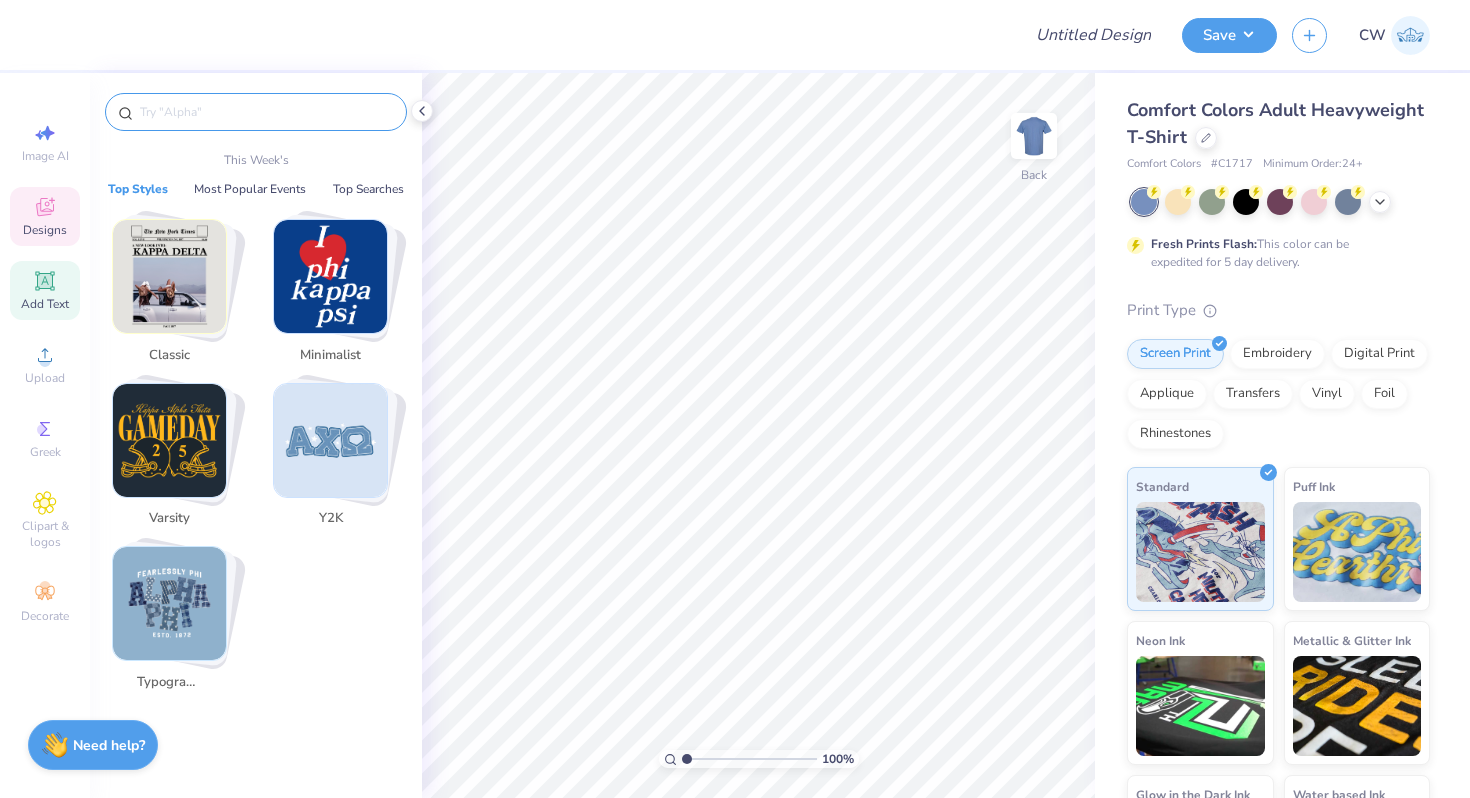 click 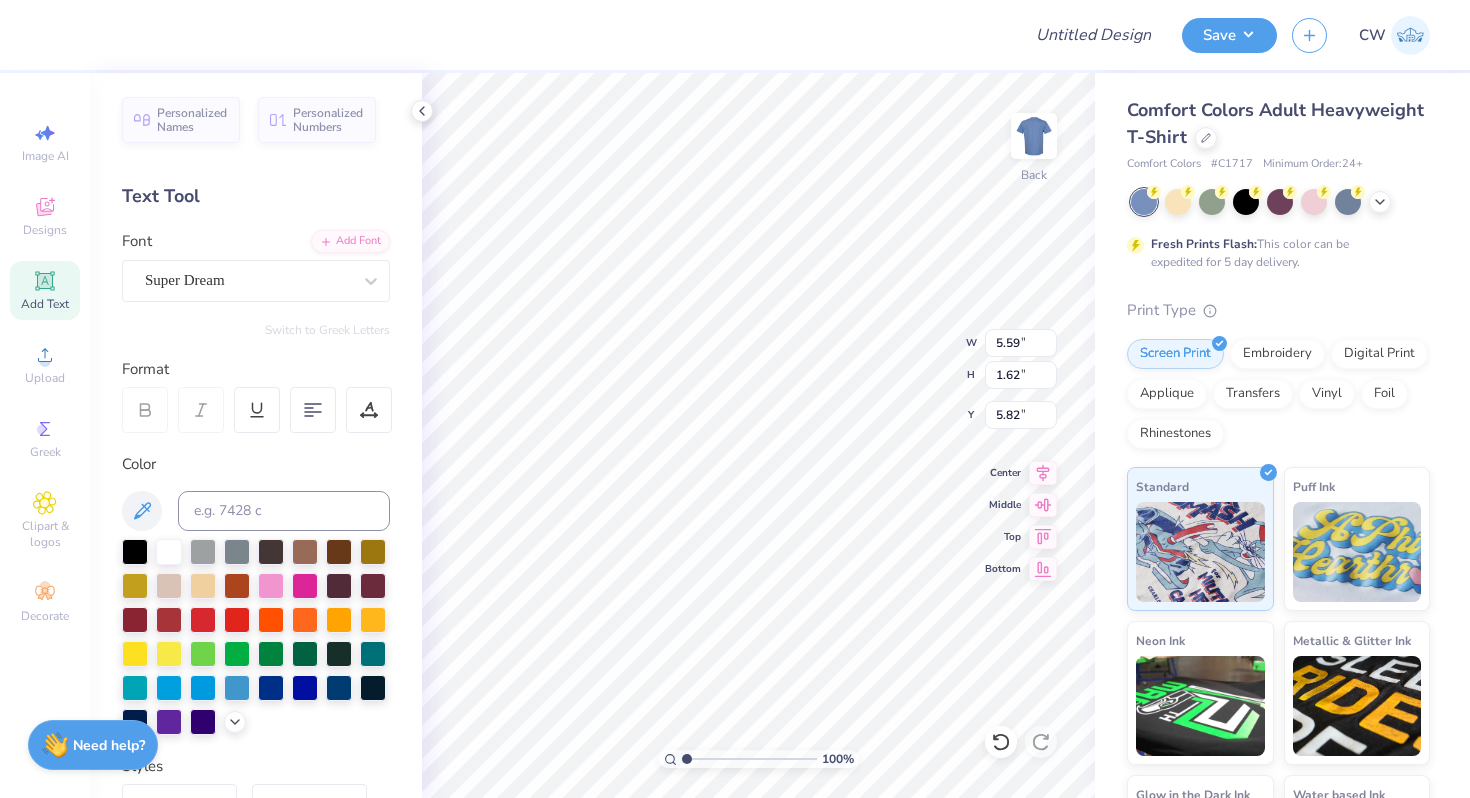type on "5.83" 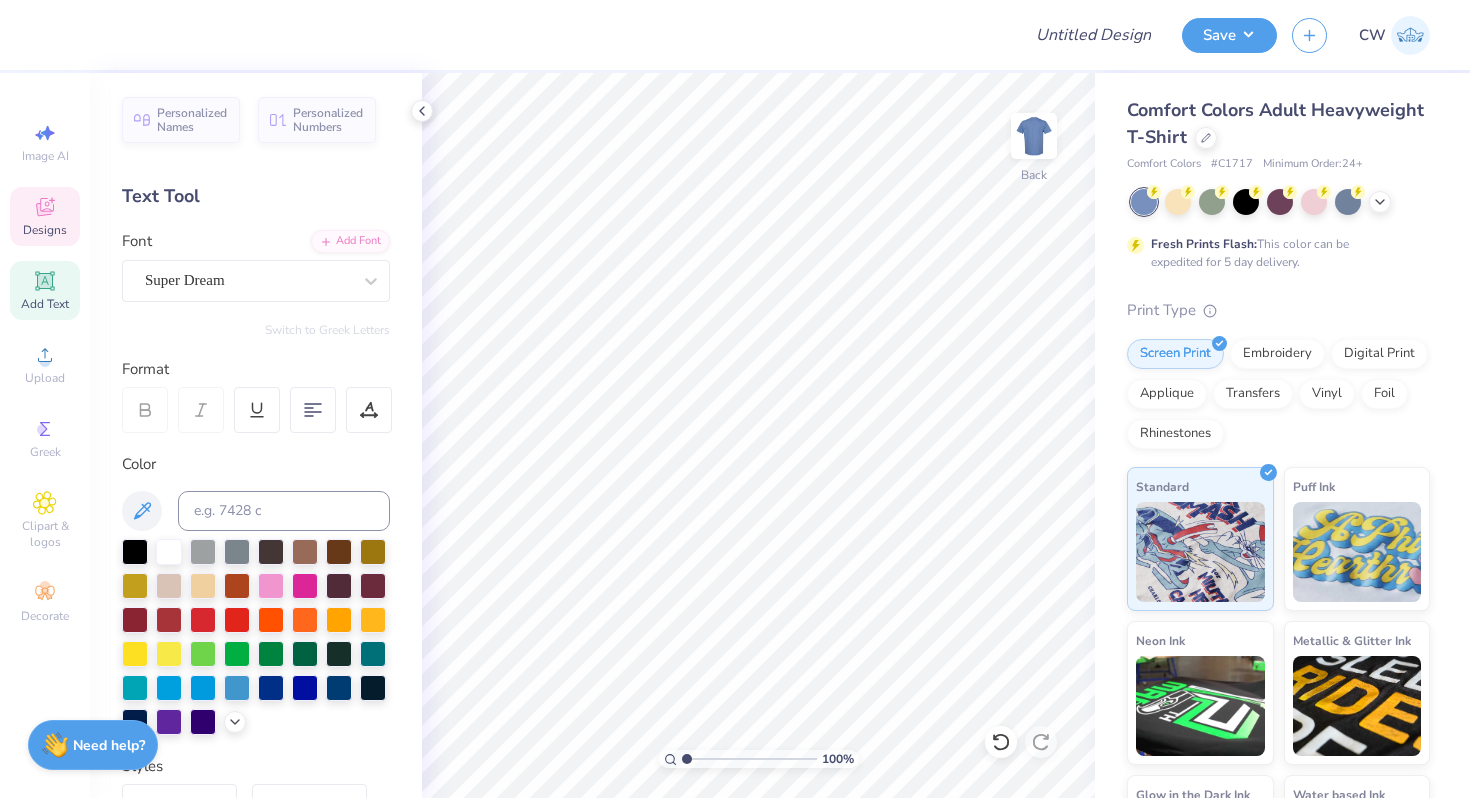 click 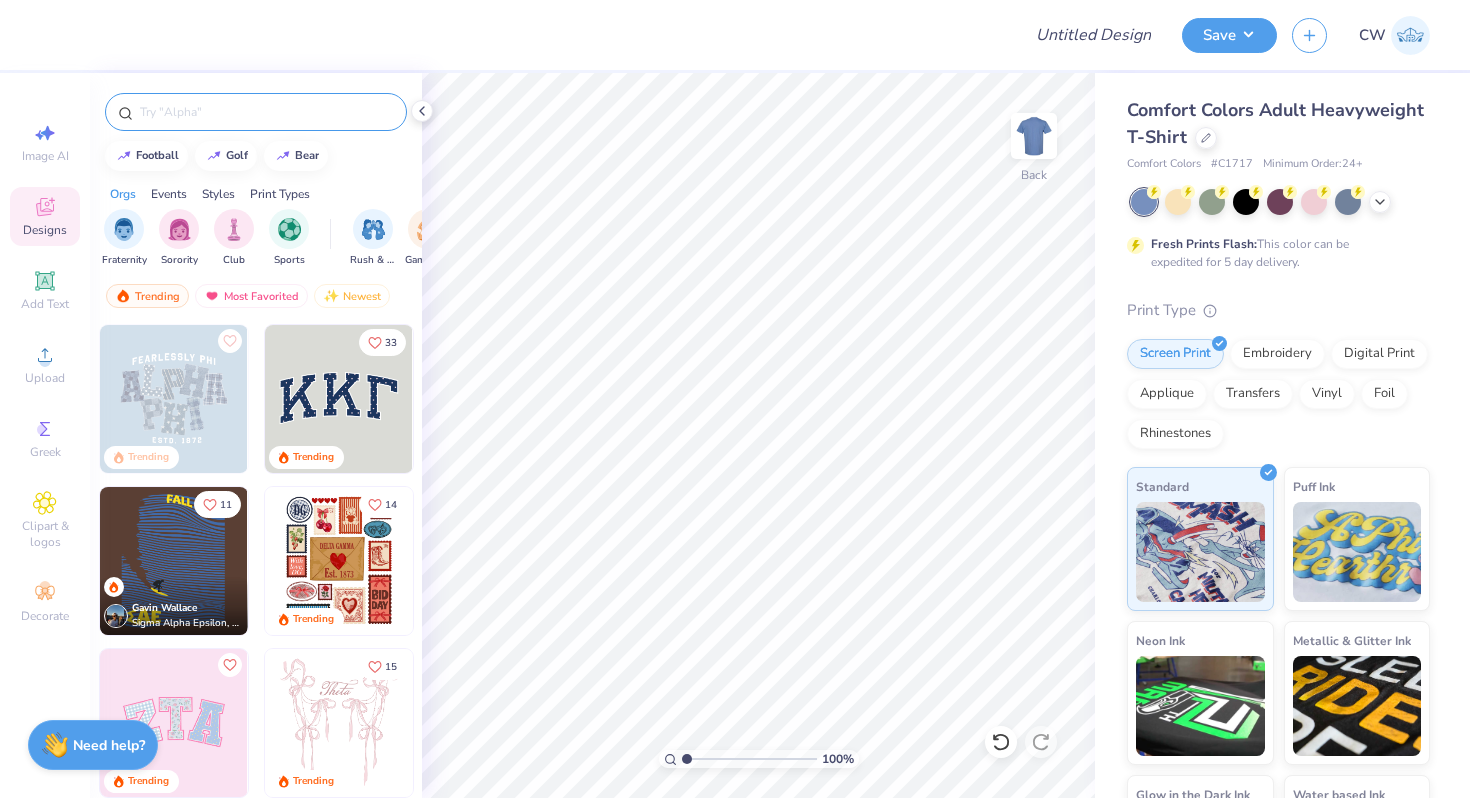 click at bounding box center [256, 112] 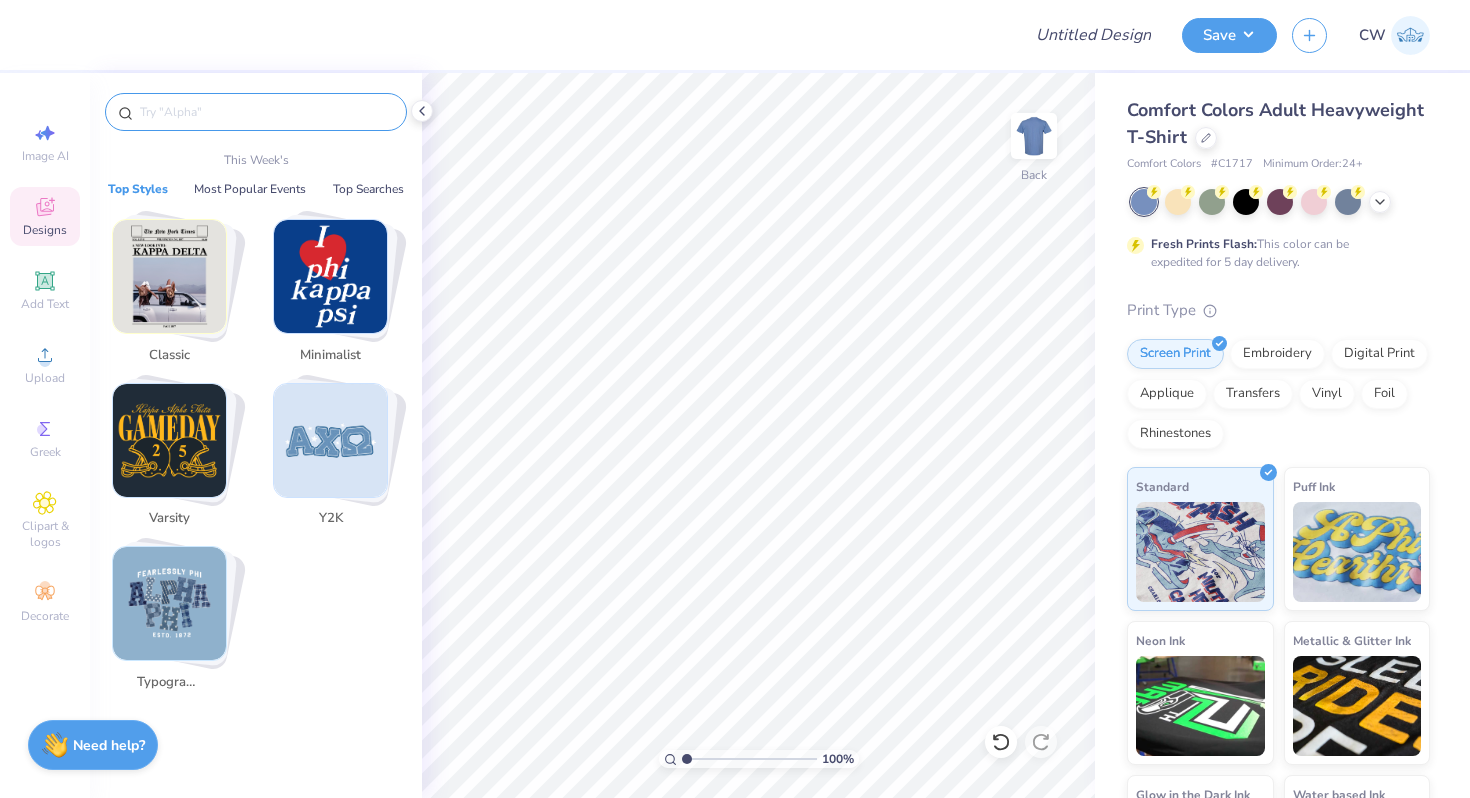 click at bounding box center (266, 112) 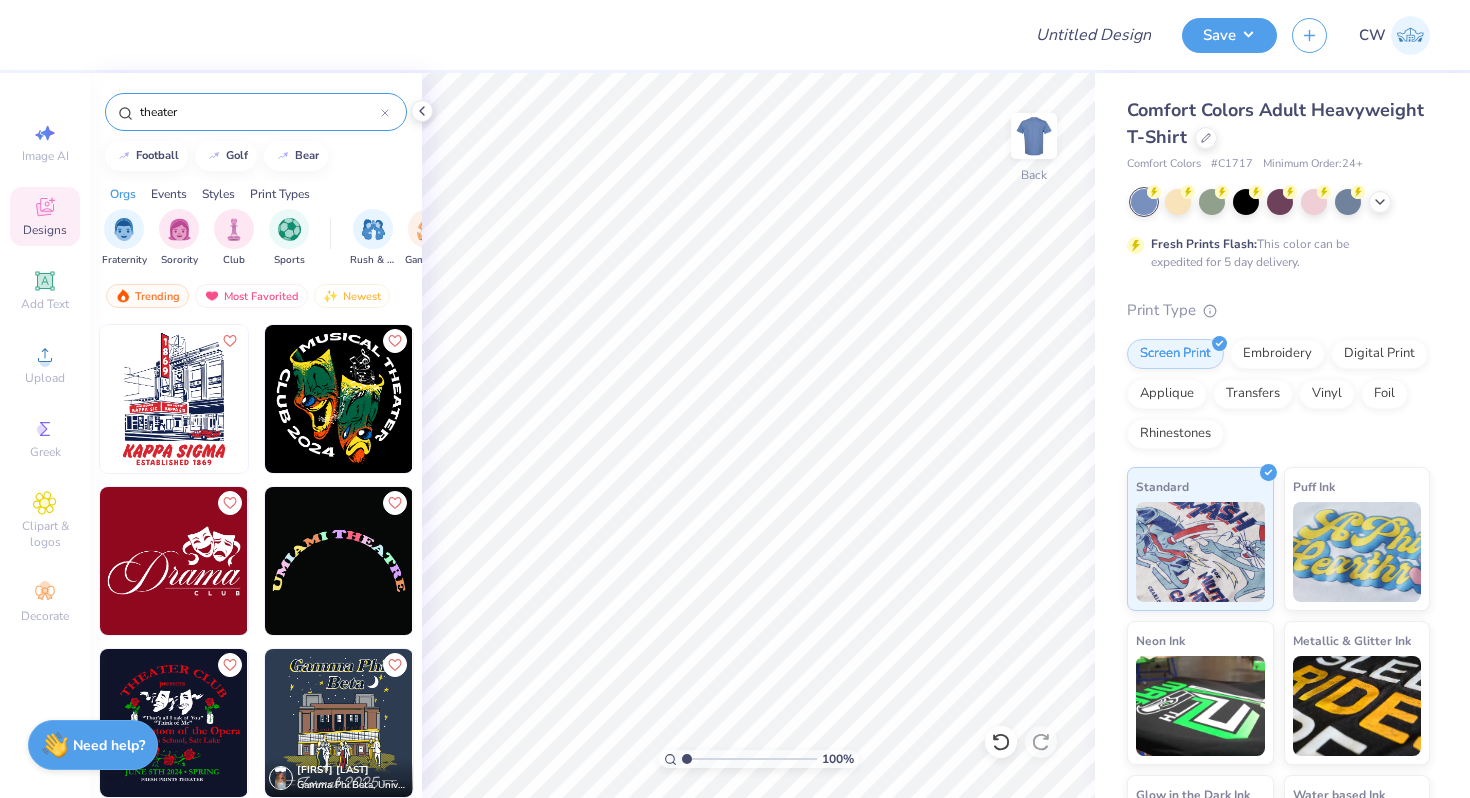 type on "theater" 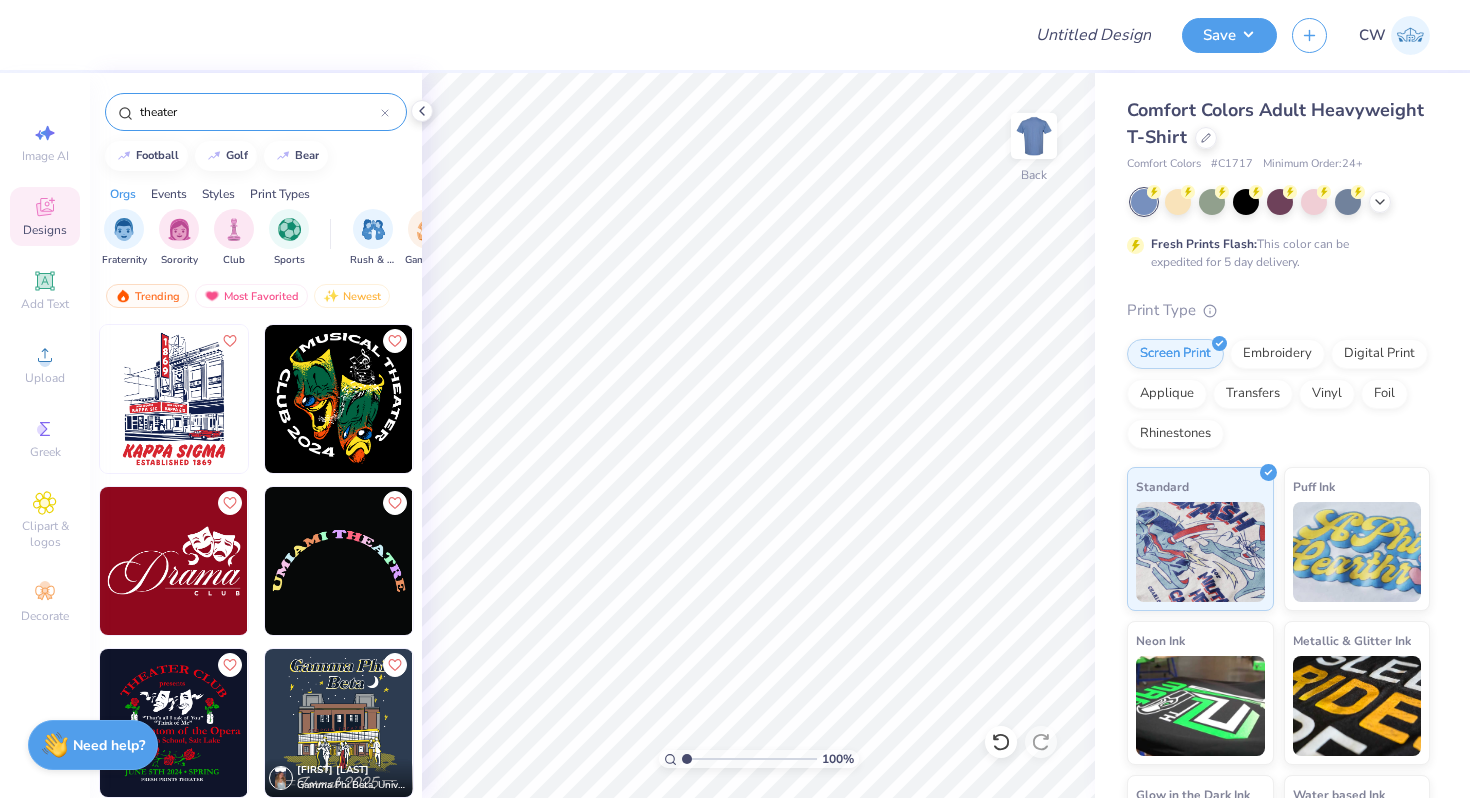 click at bounding box center (174, 399) 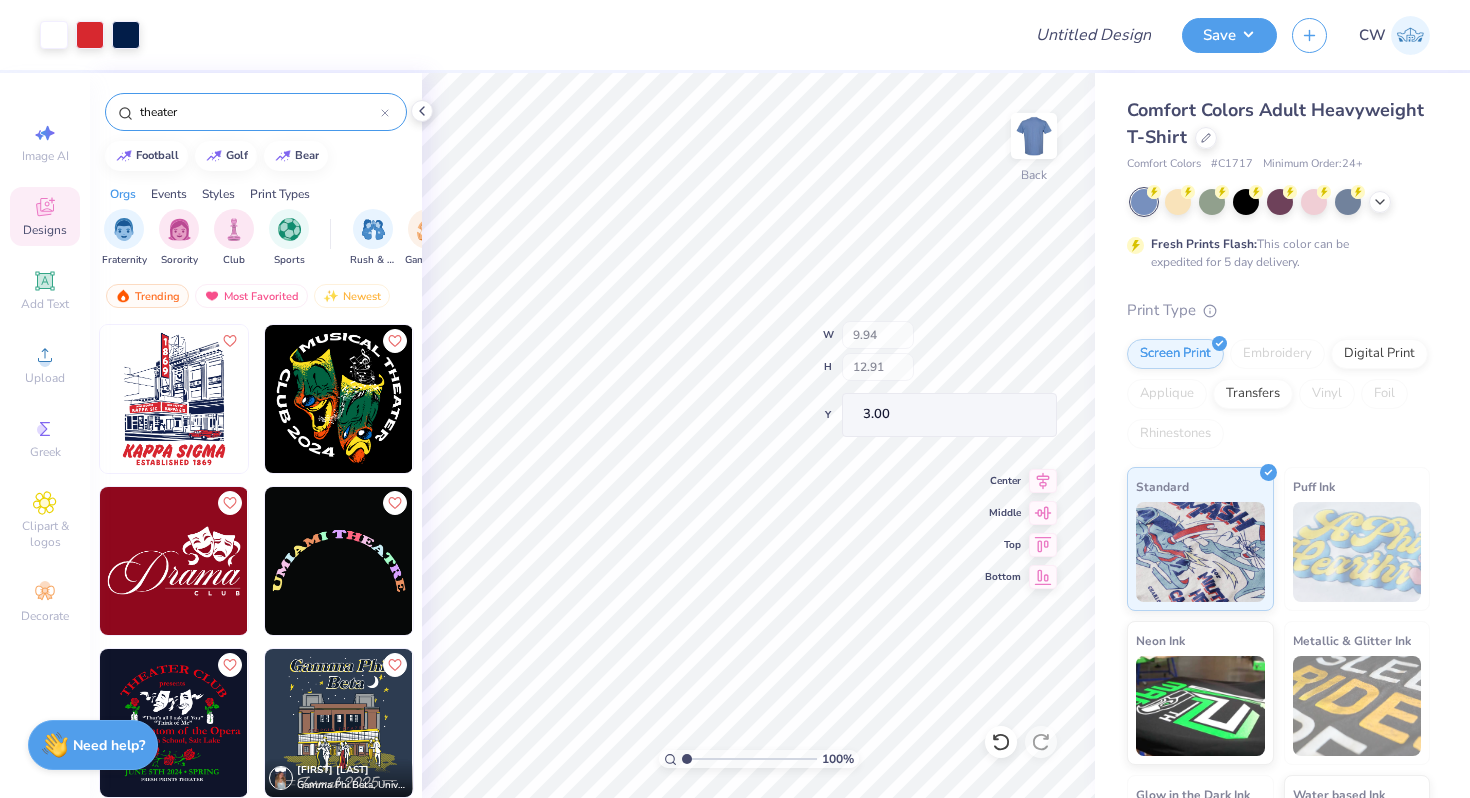 type on "2.43" 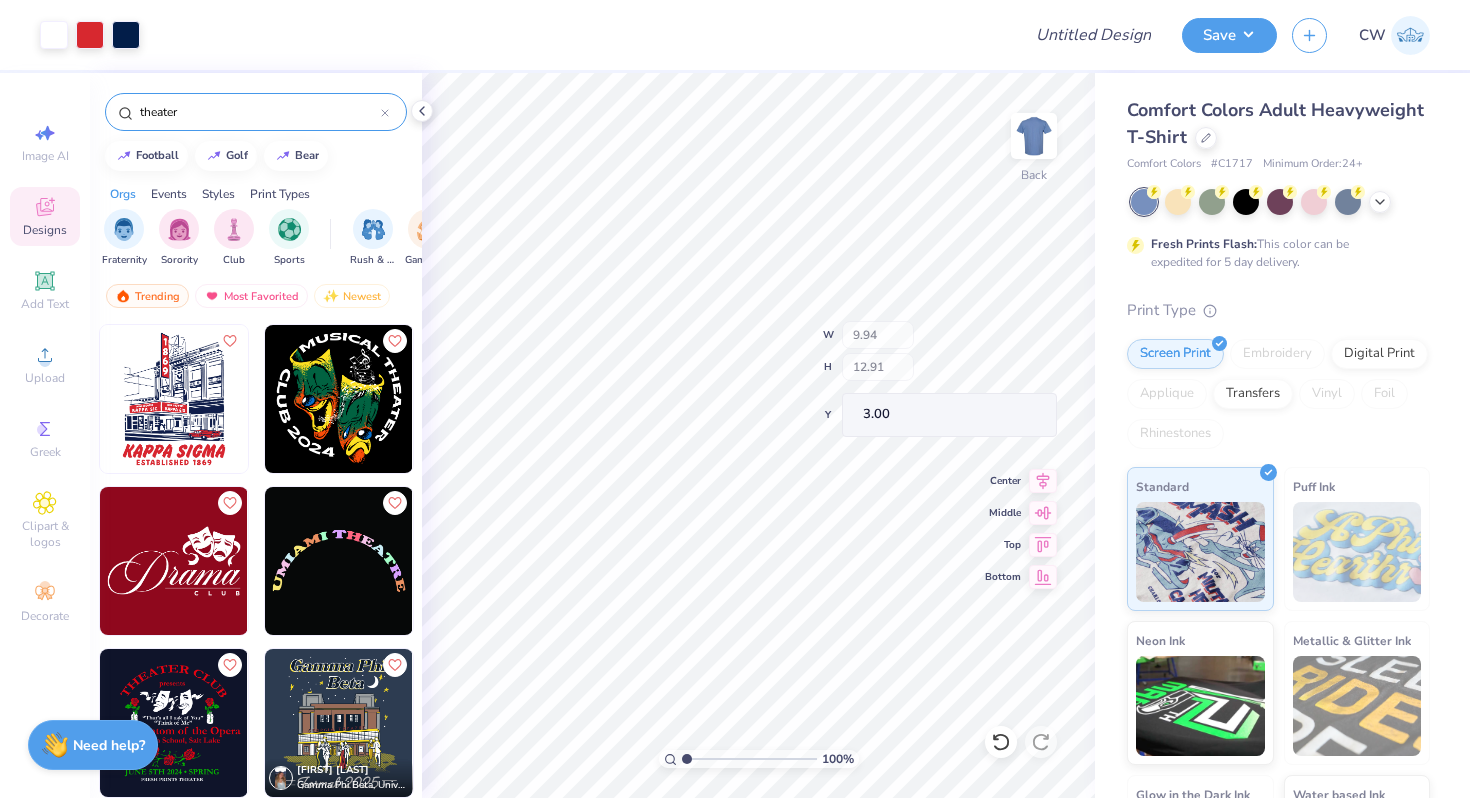 type on "0.49" 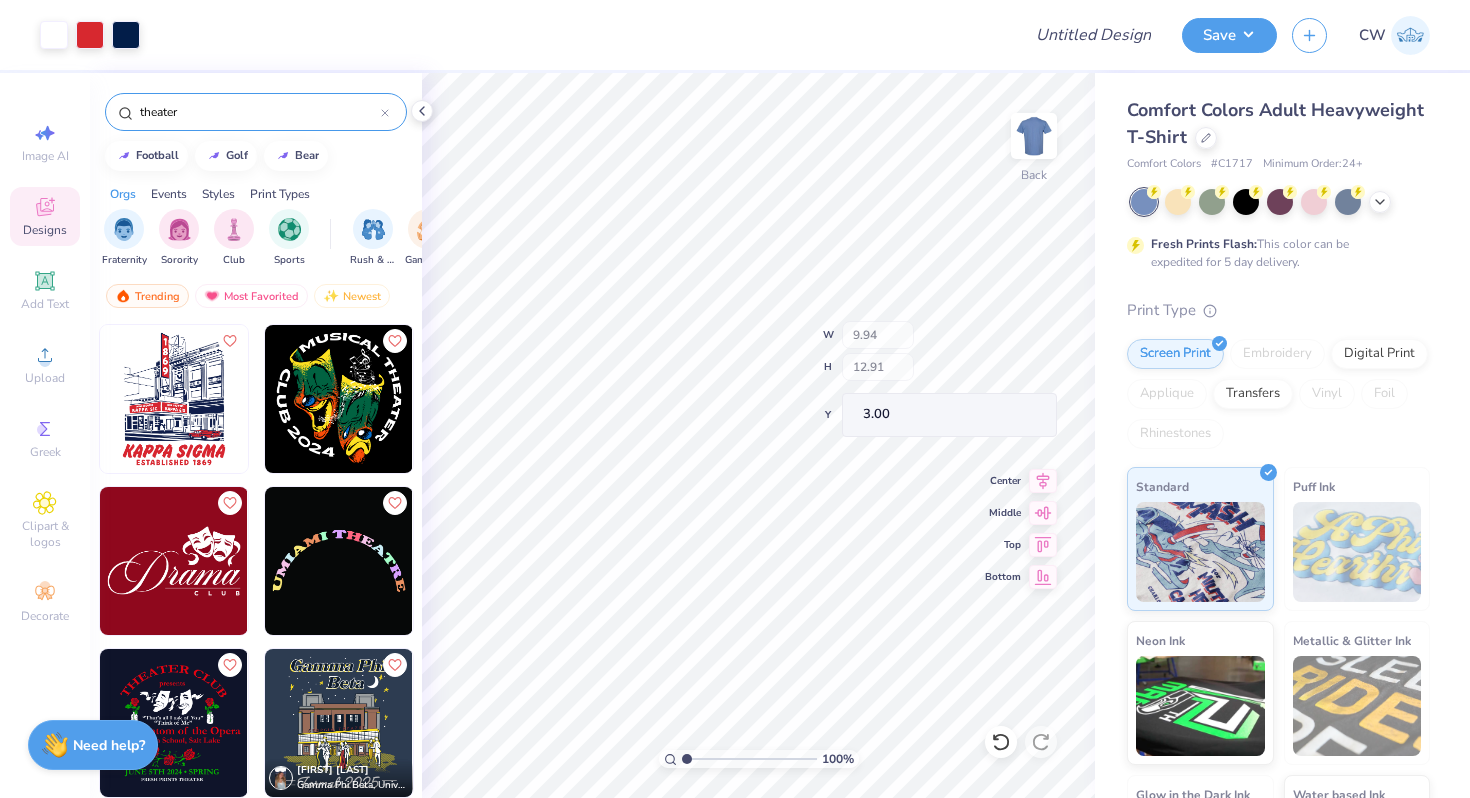 type on "10.24" 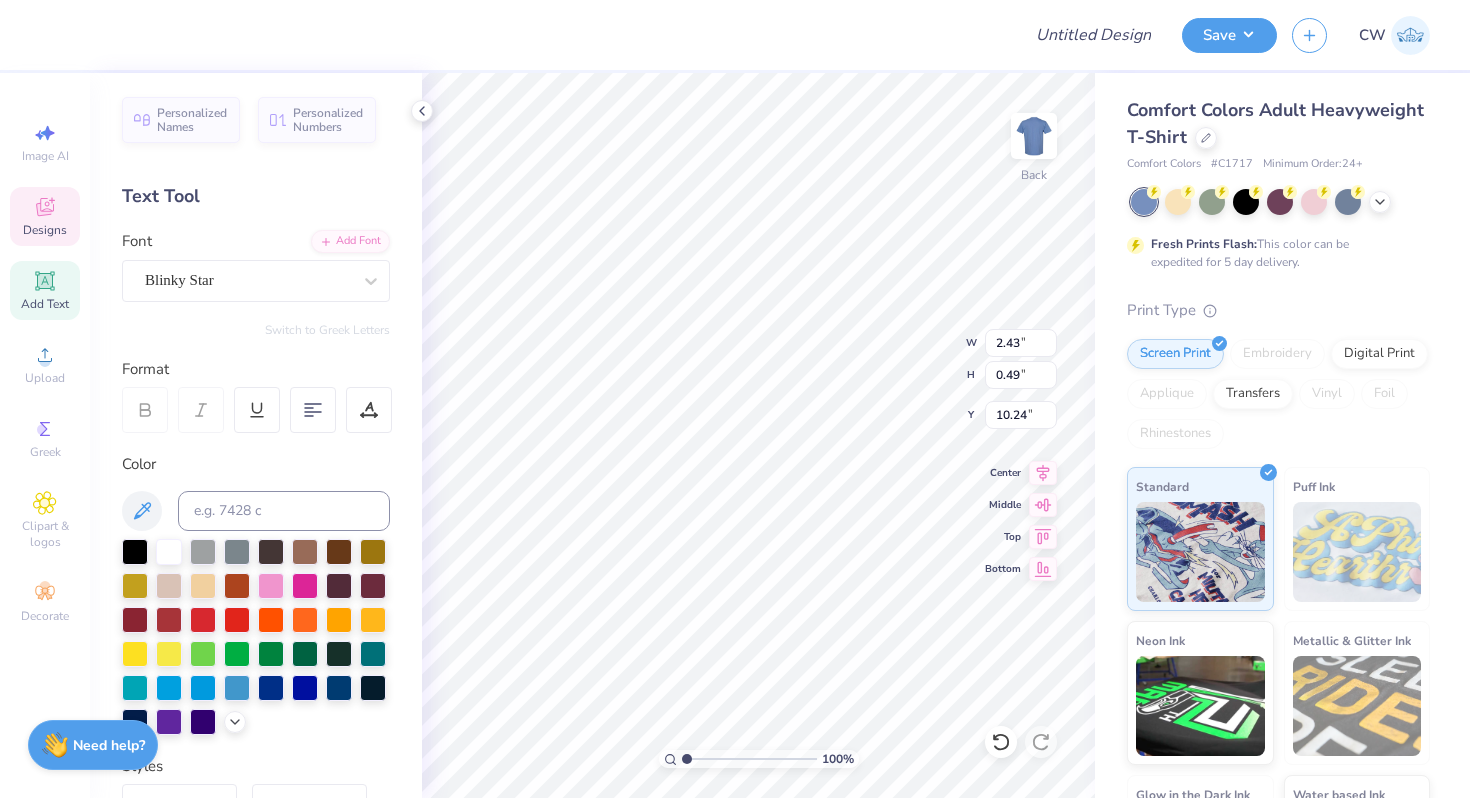 scroll, scrollTop: 0, scrollLeft: 1, axis: horizontal 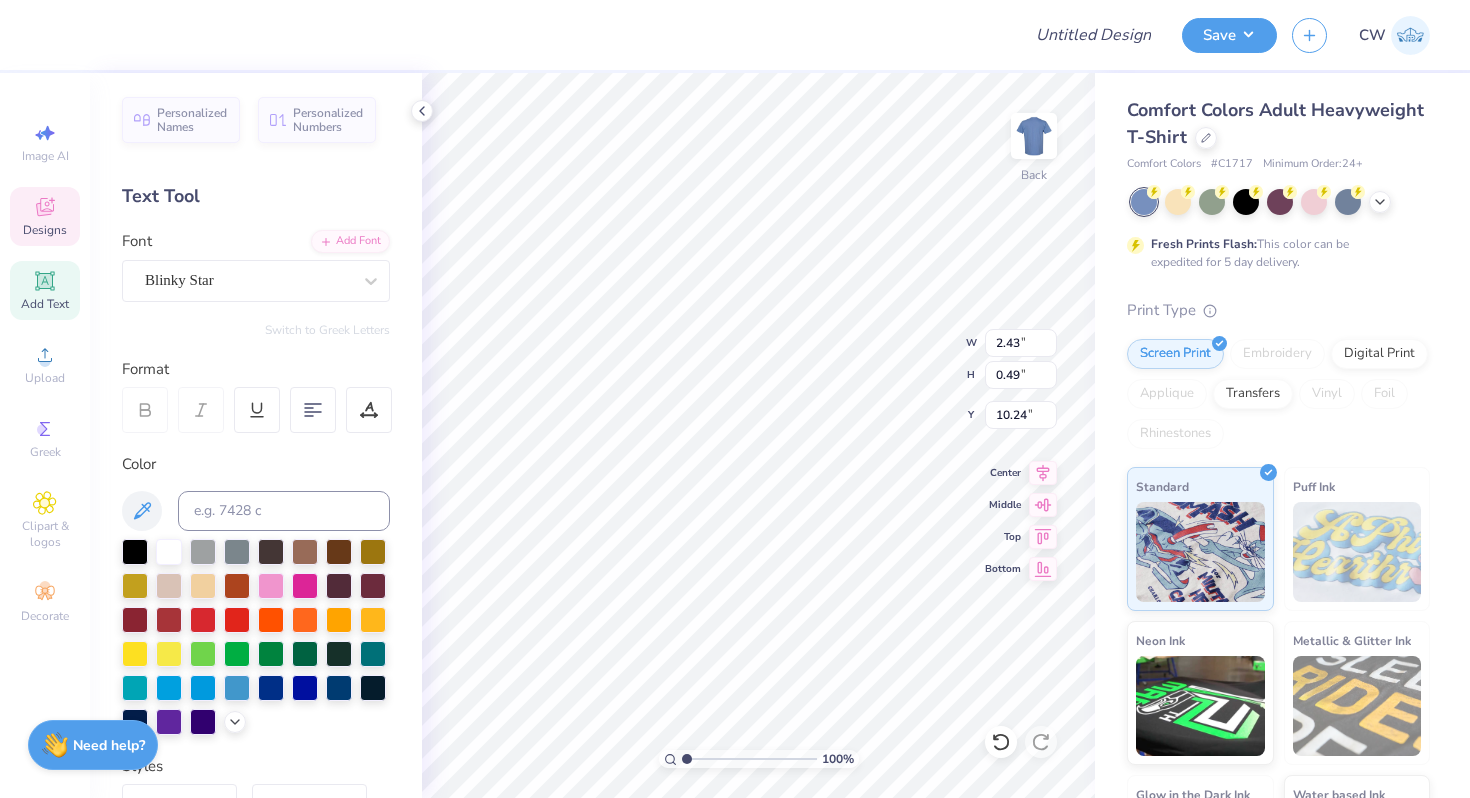type on "K" 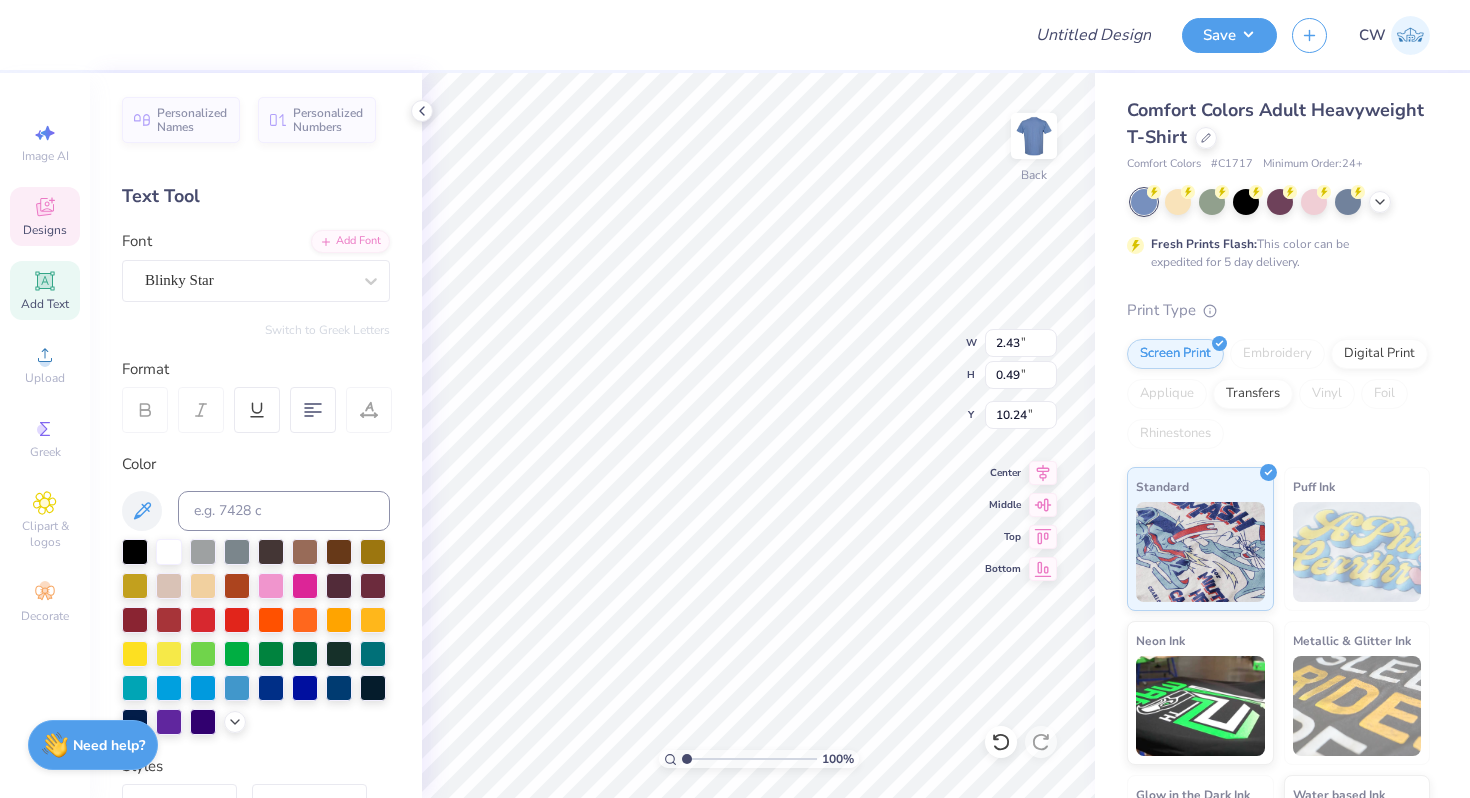 type on "1.94" 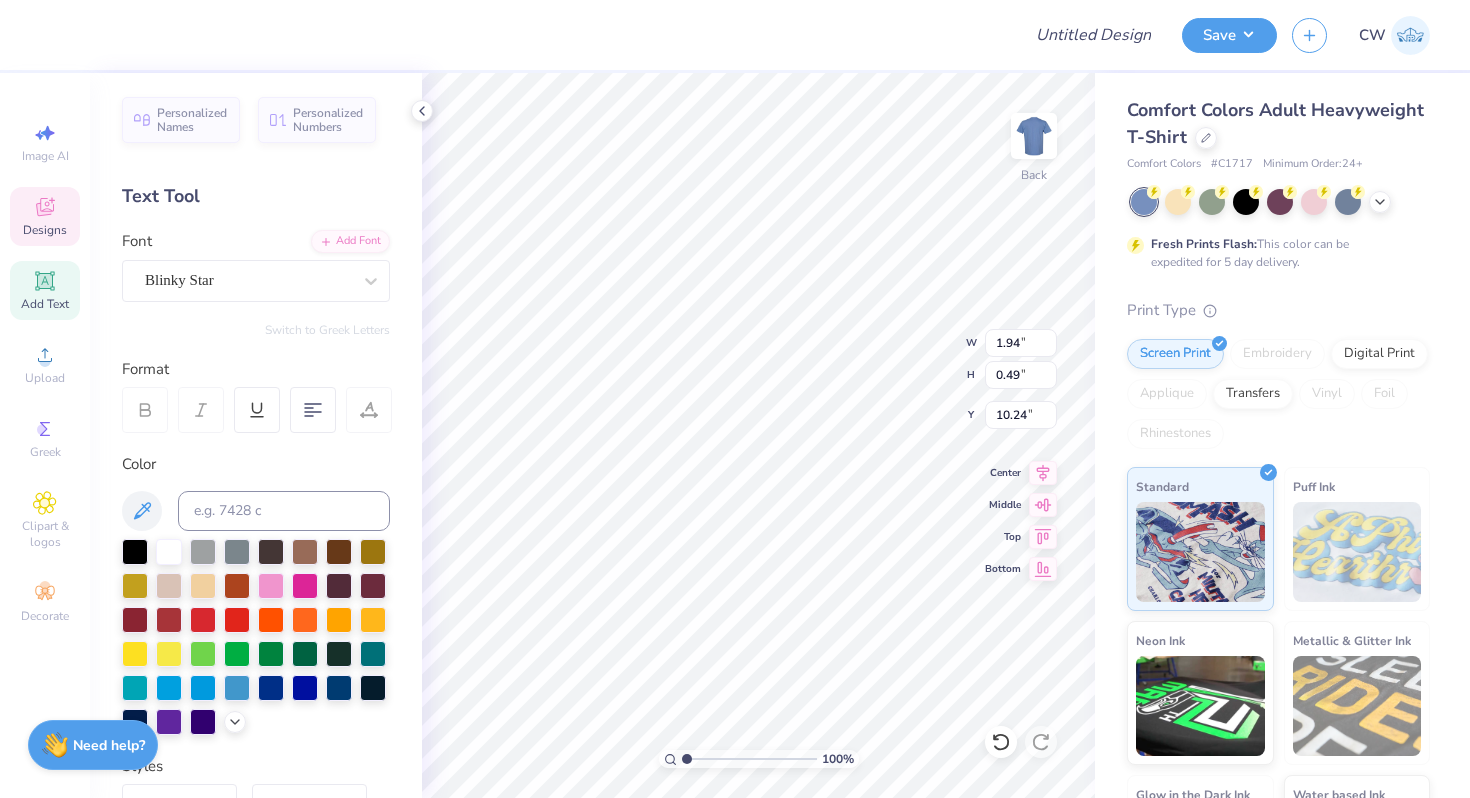 scroll, scrollTop: 0, scrollLeft: 0, axis: both 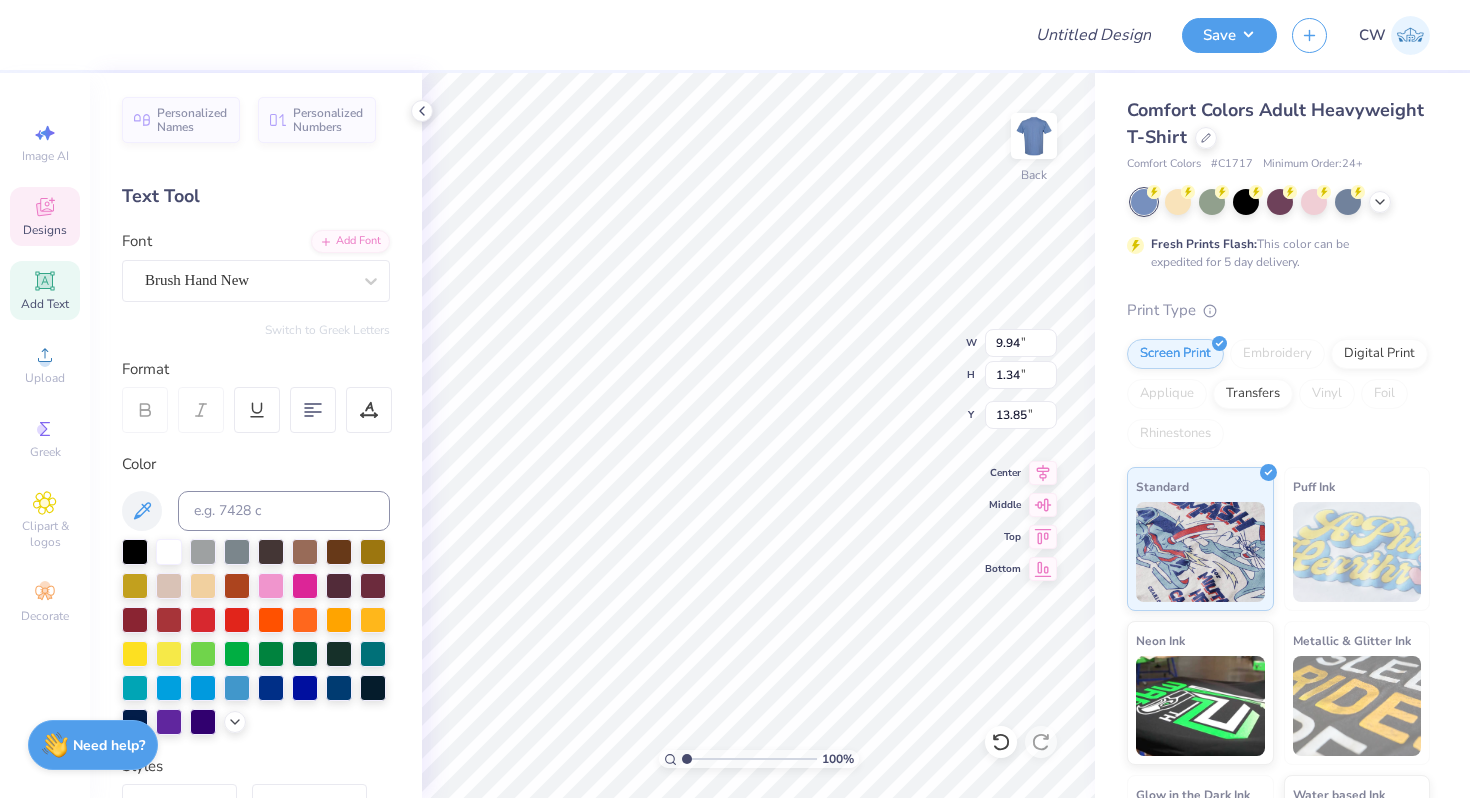 type on "K" 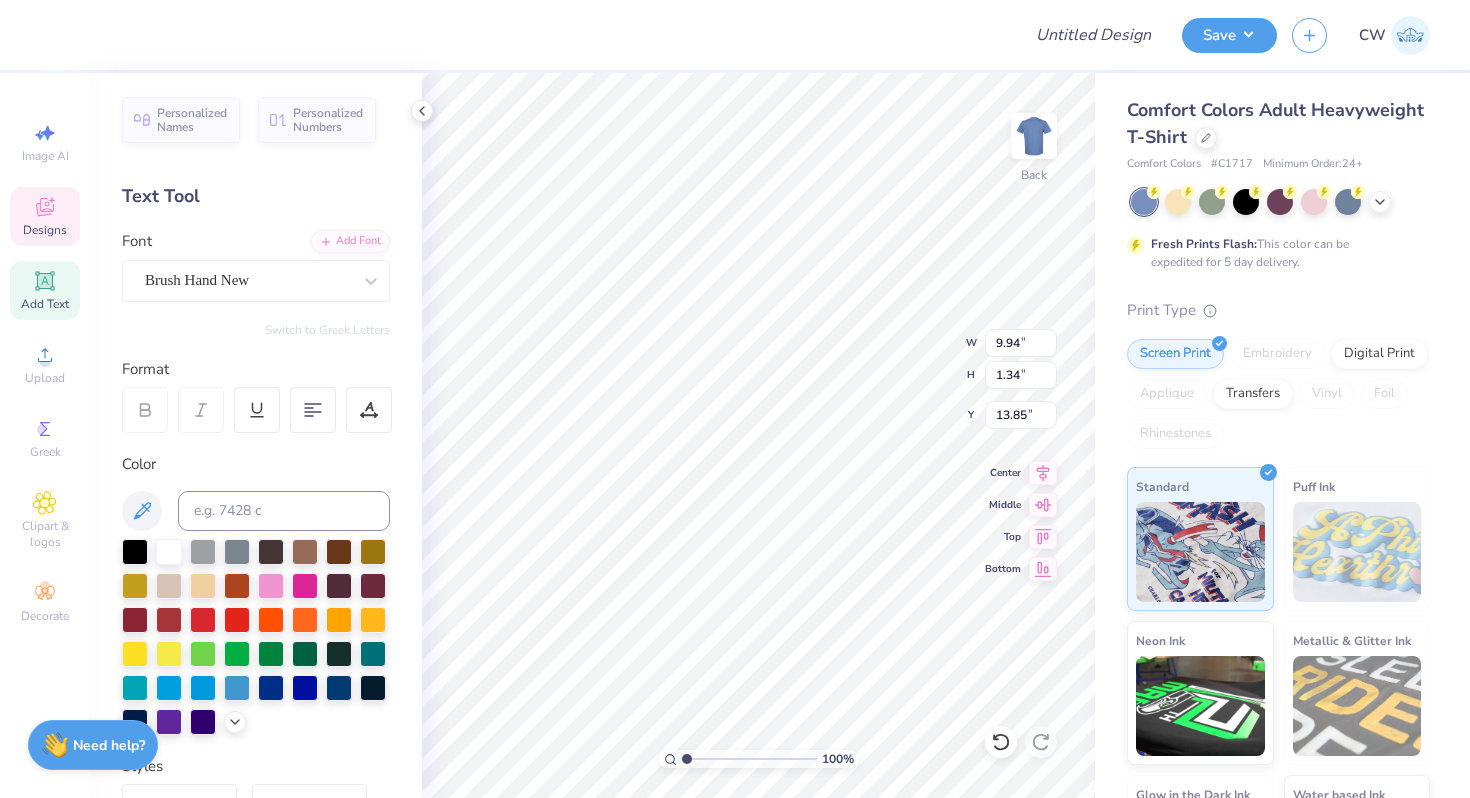 scroll, scrollTop: 0, scrollLeft: 0, axis: both 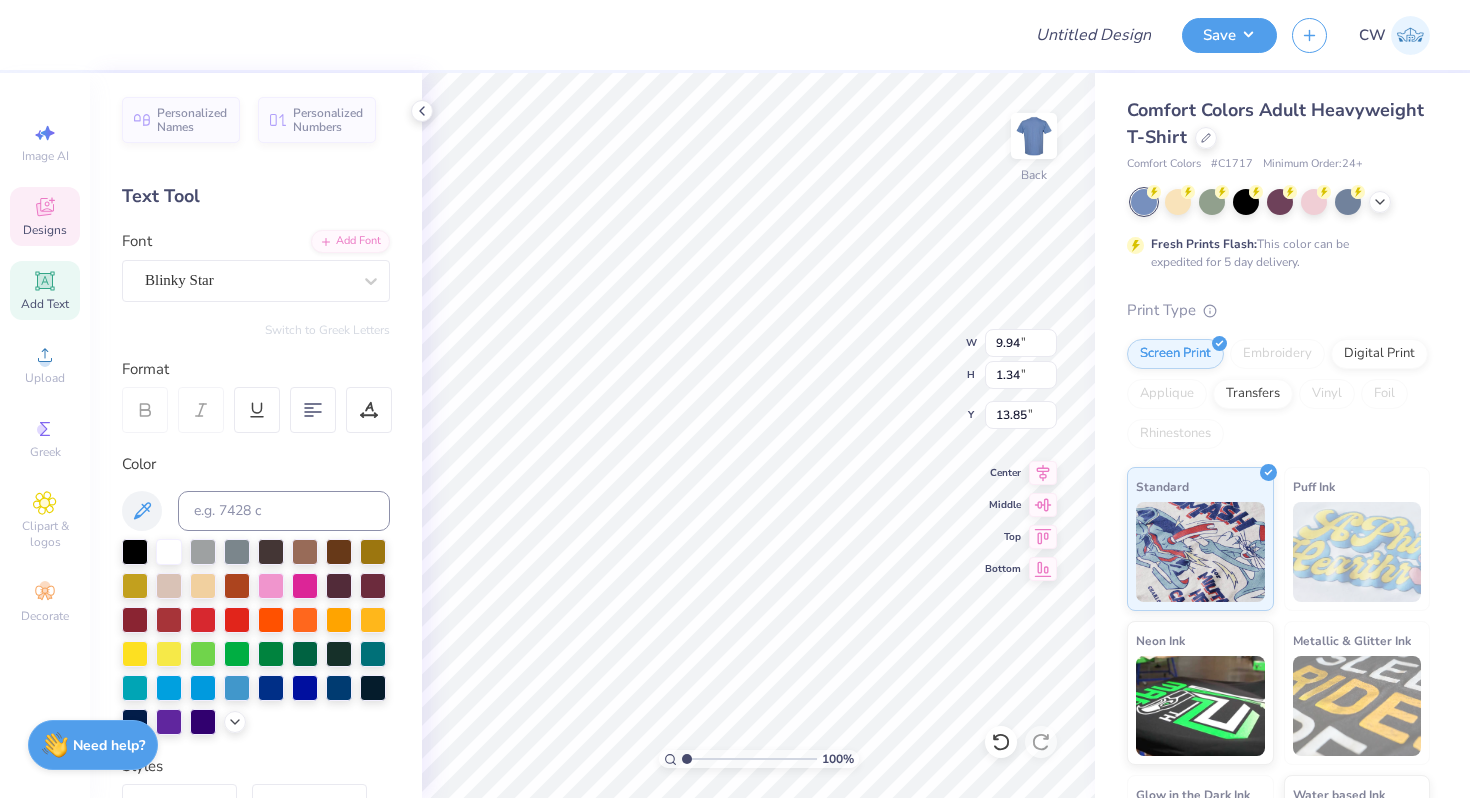 type on "7.27" 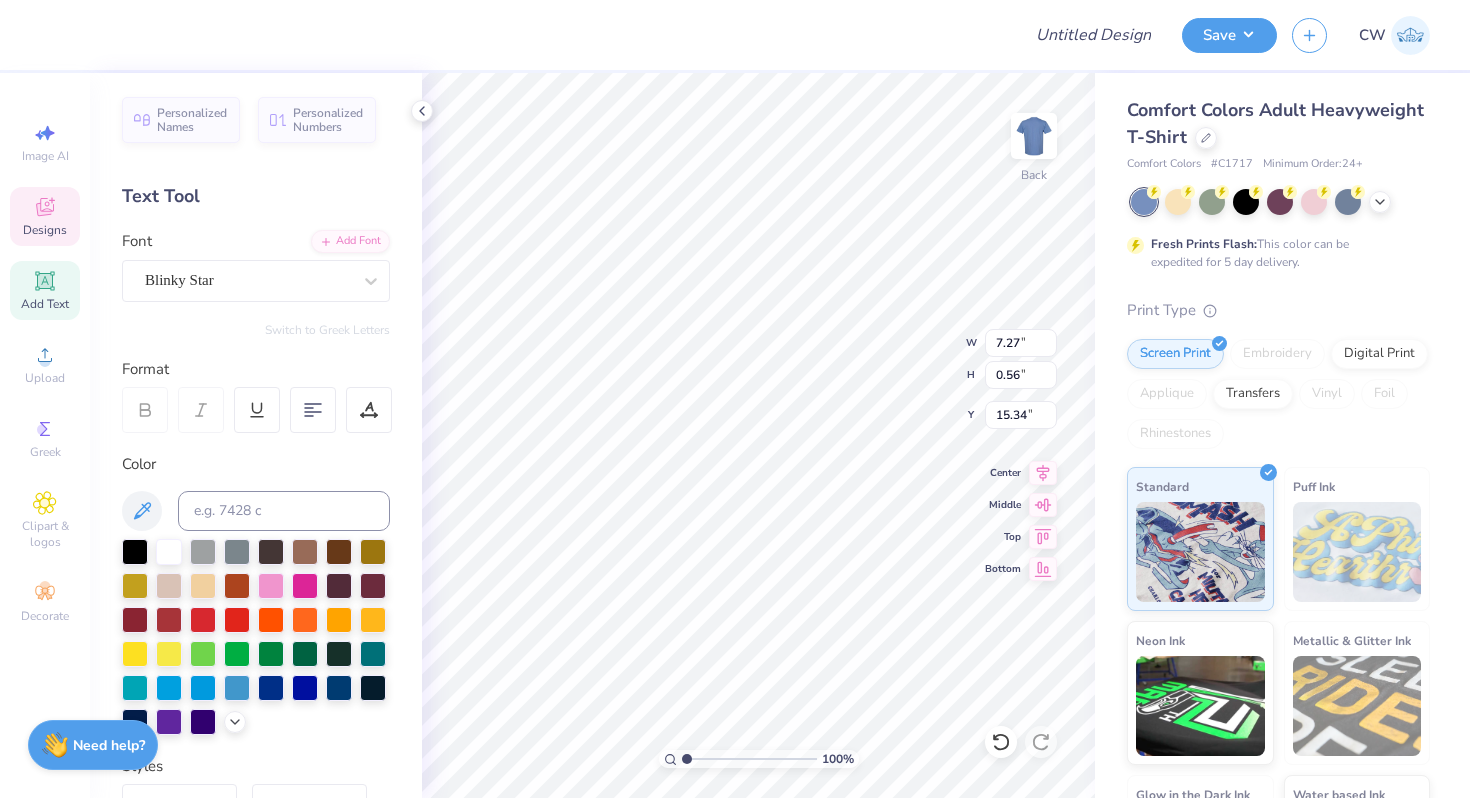 scroll, scrollTop: 0, scrollLeft: 6, axis: horizontal 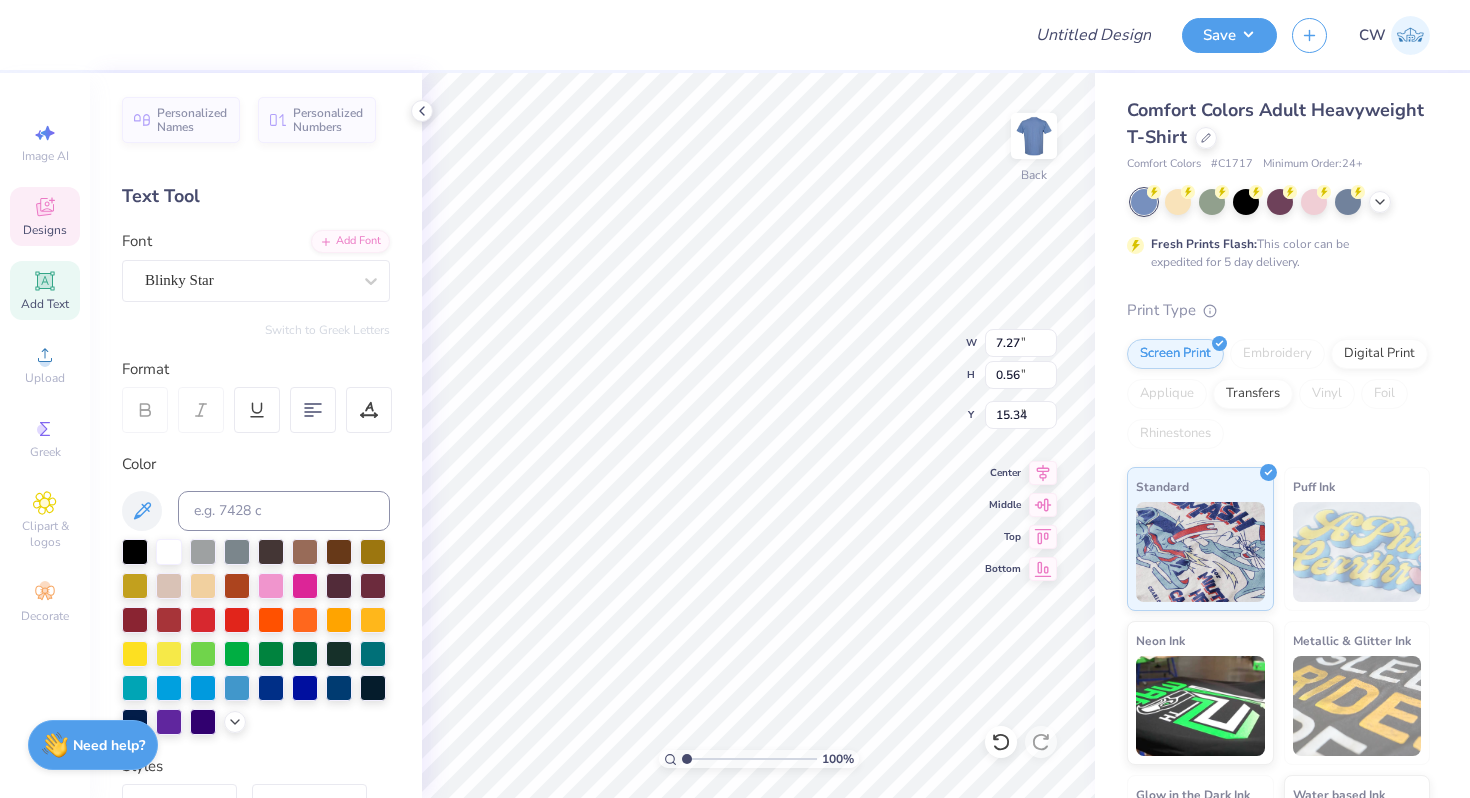 type on "0.48" 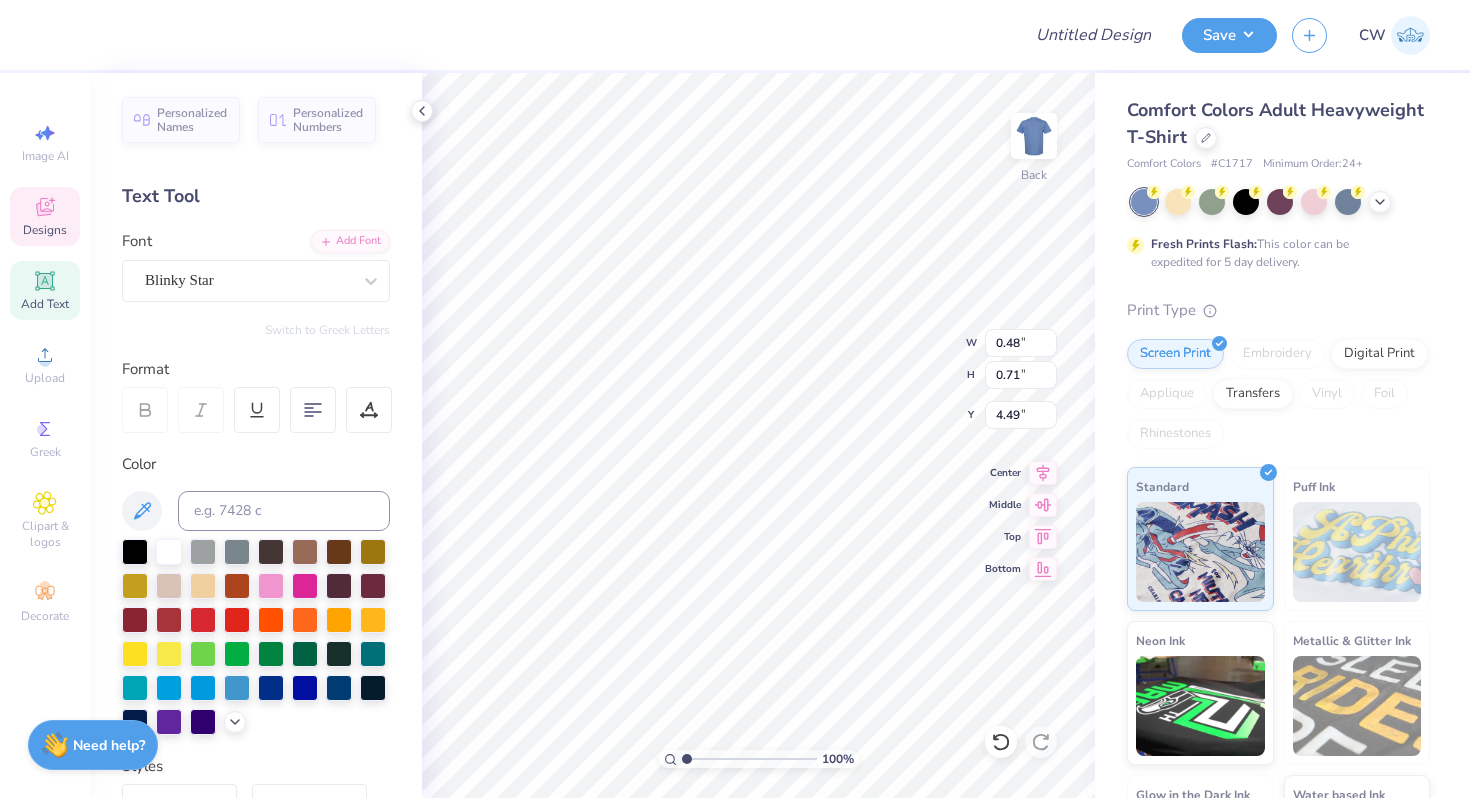 type on "0.50" 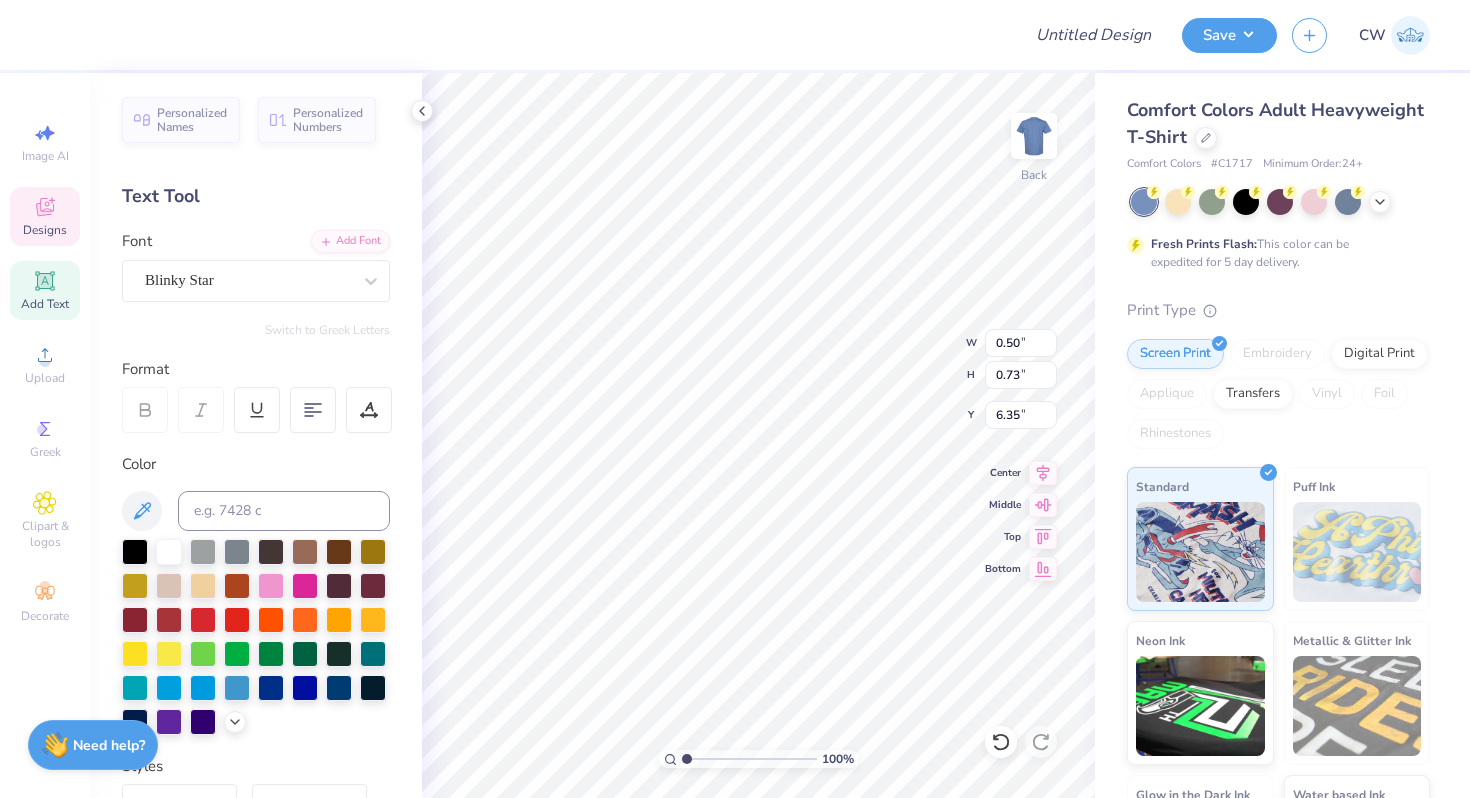 type on "5" 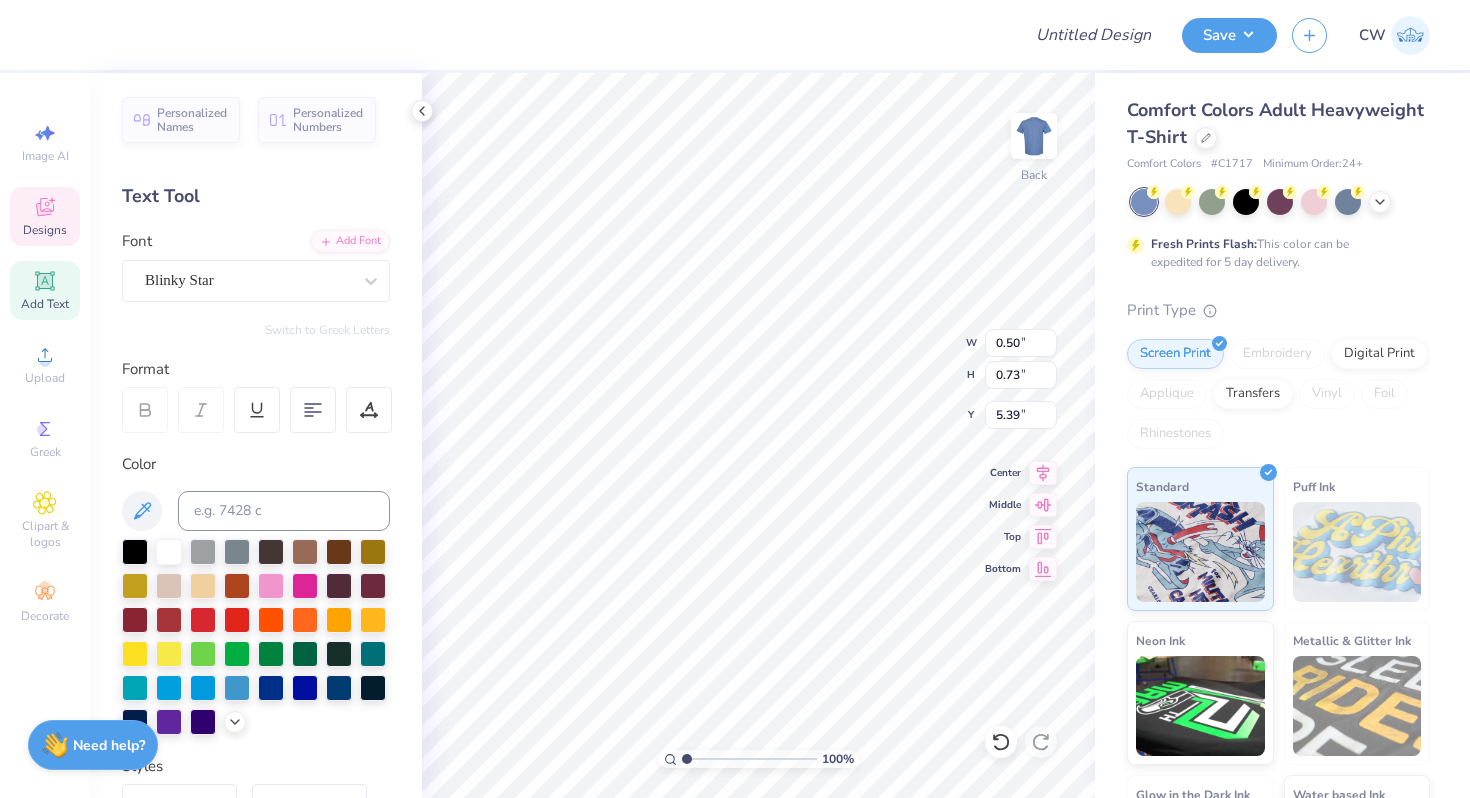 type on "6" 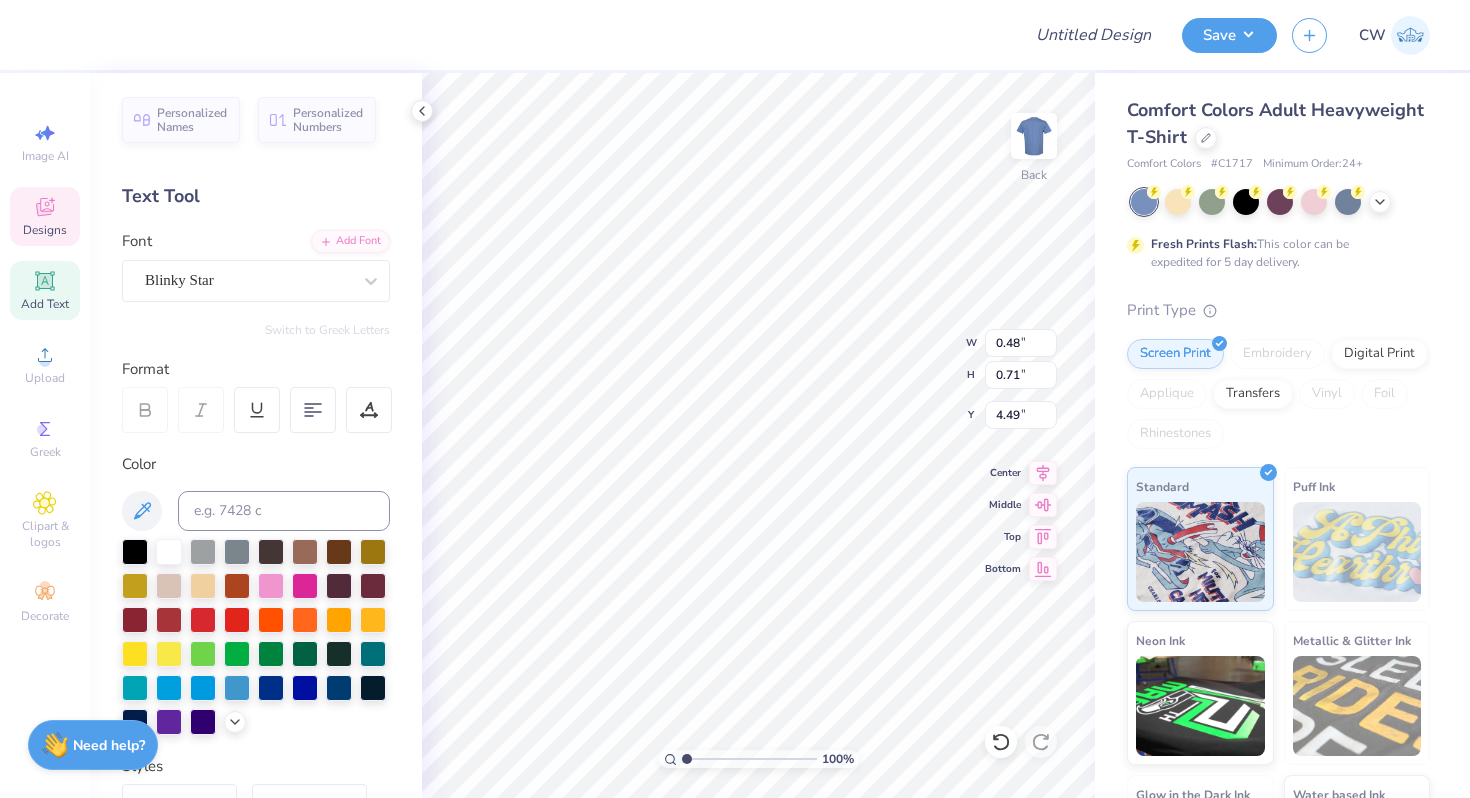 type on "0" 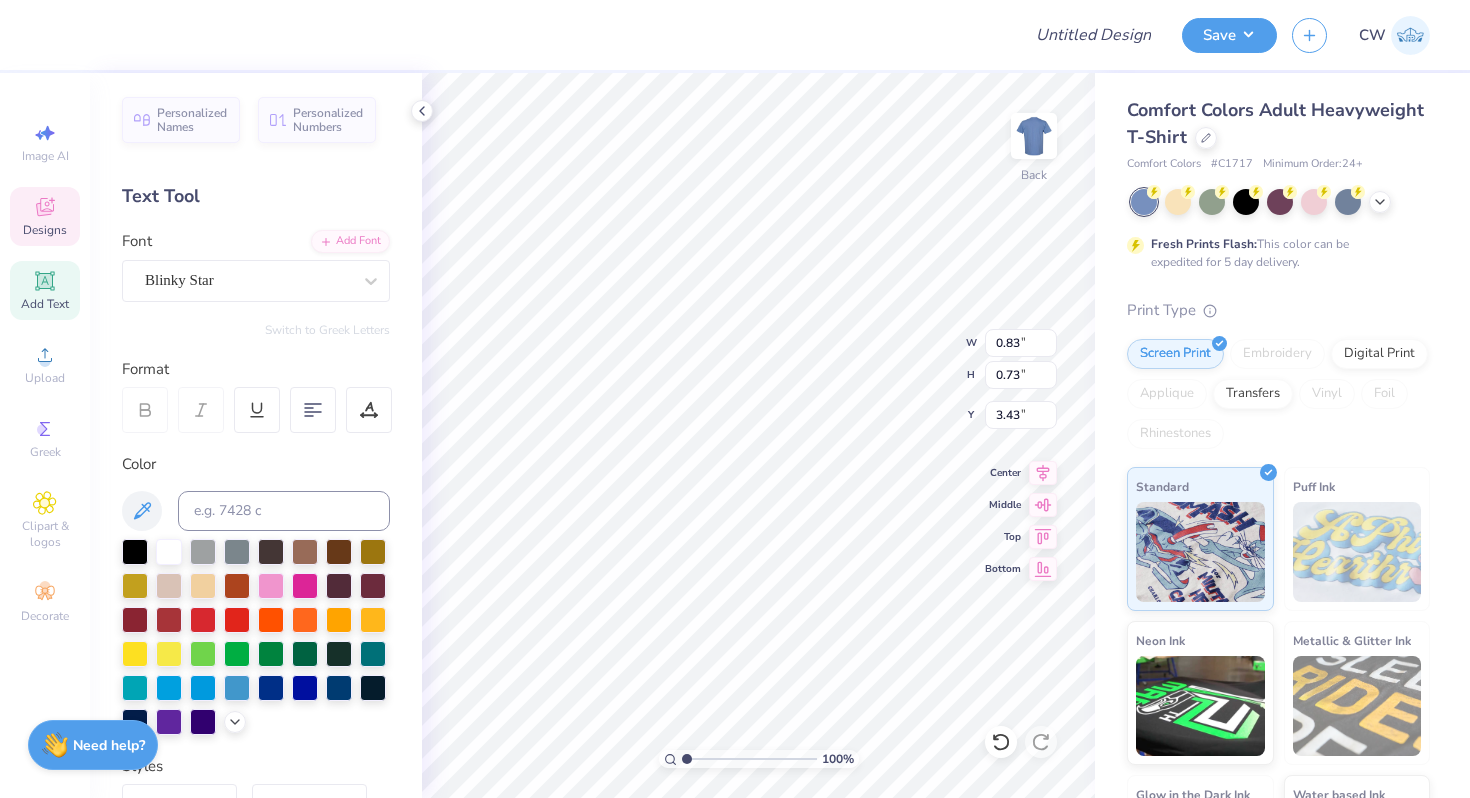 scroll, scrollTop: 1, scrollLeft: 0, axis: vertical 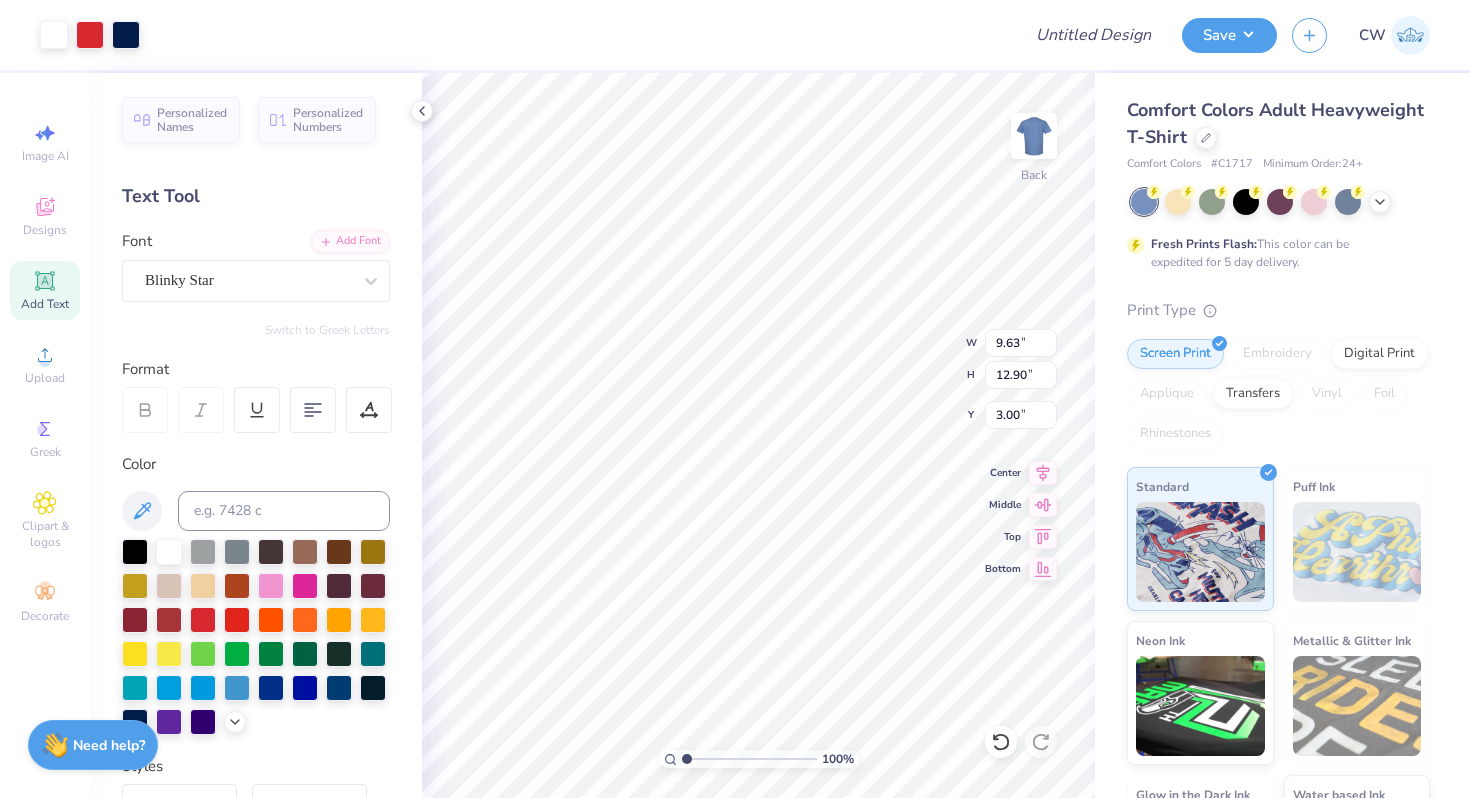 type on "9.63" 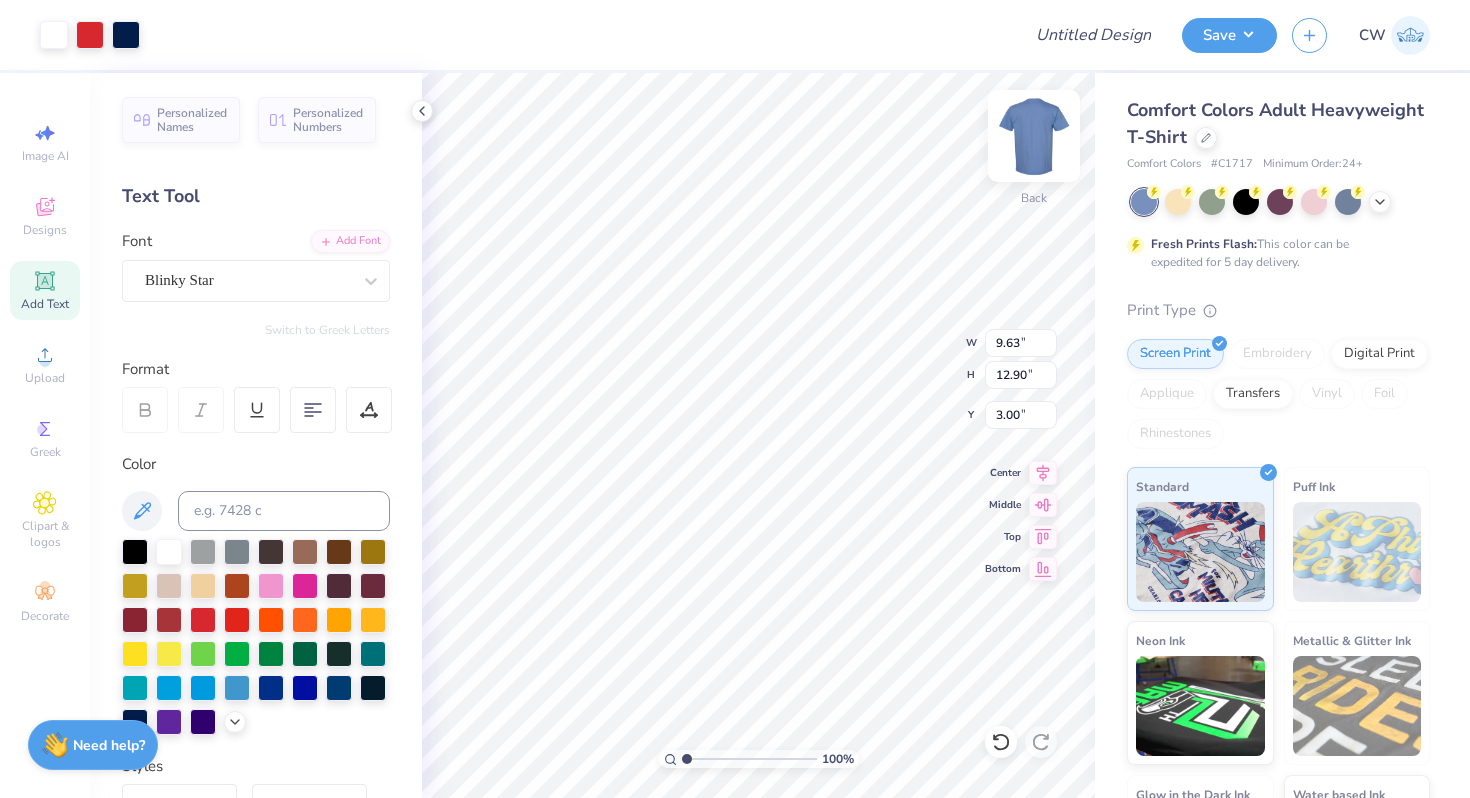 click at bounding box center [1034, 136] 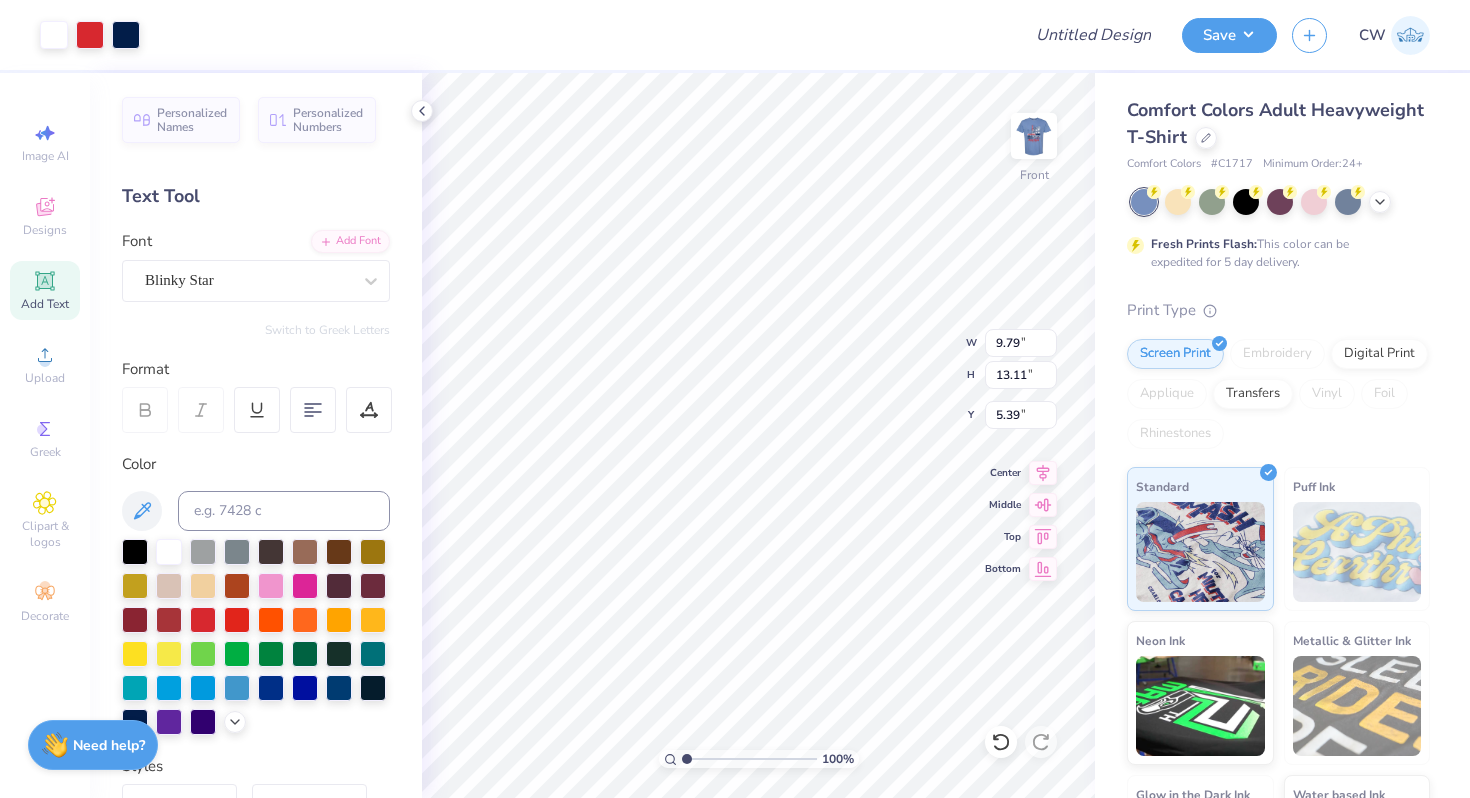 type on "3.00" 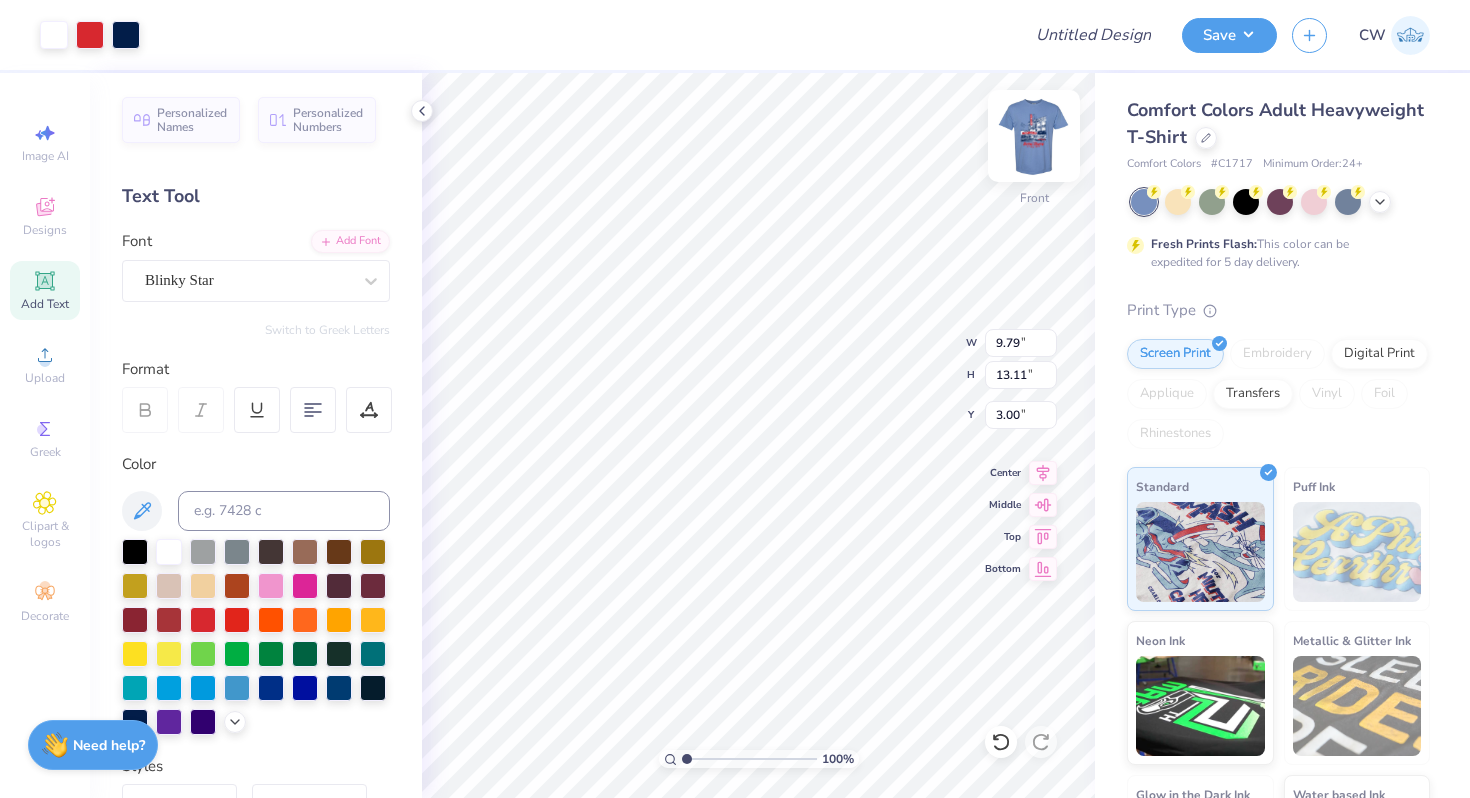 click at bounding box center [1034, 136] 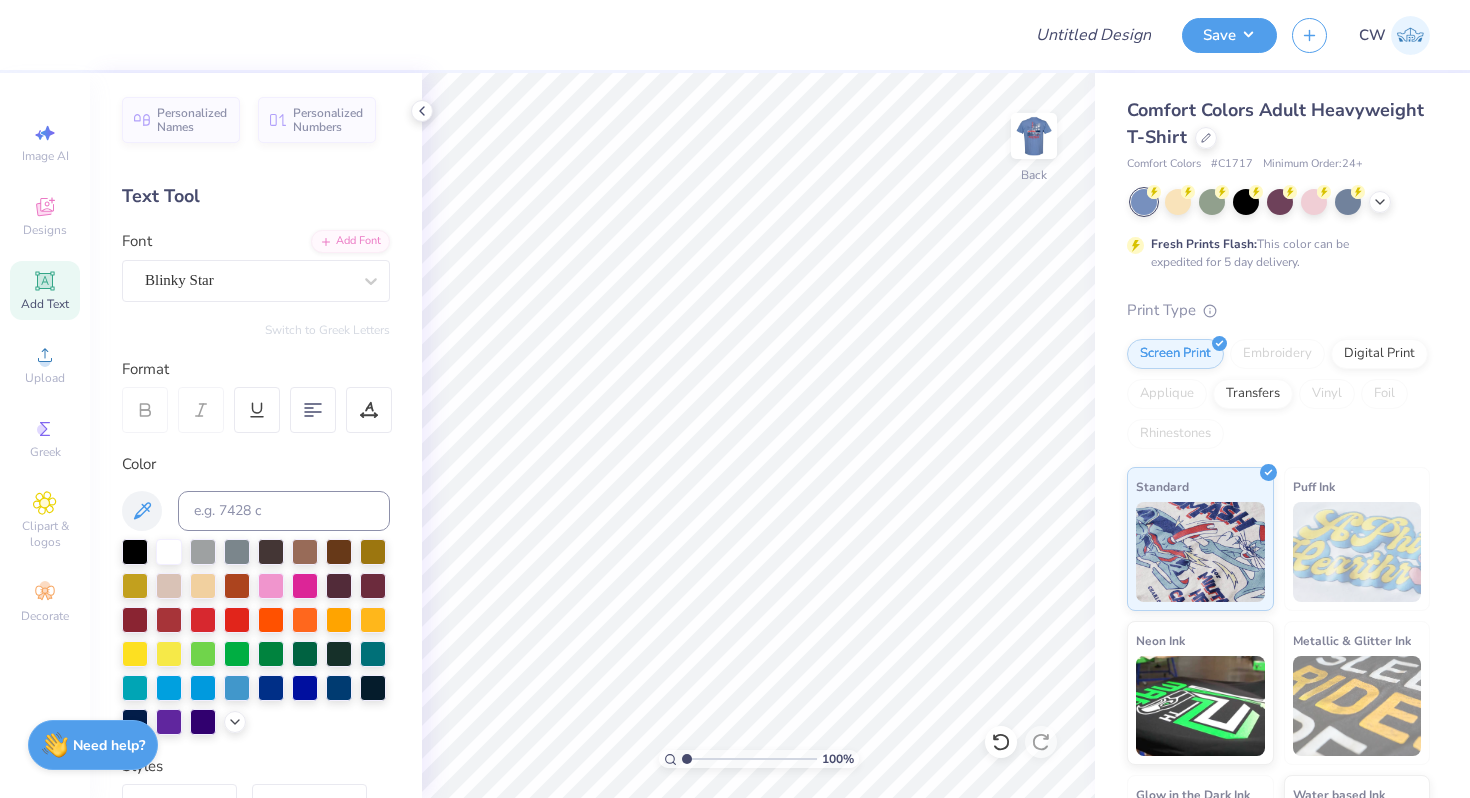 click 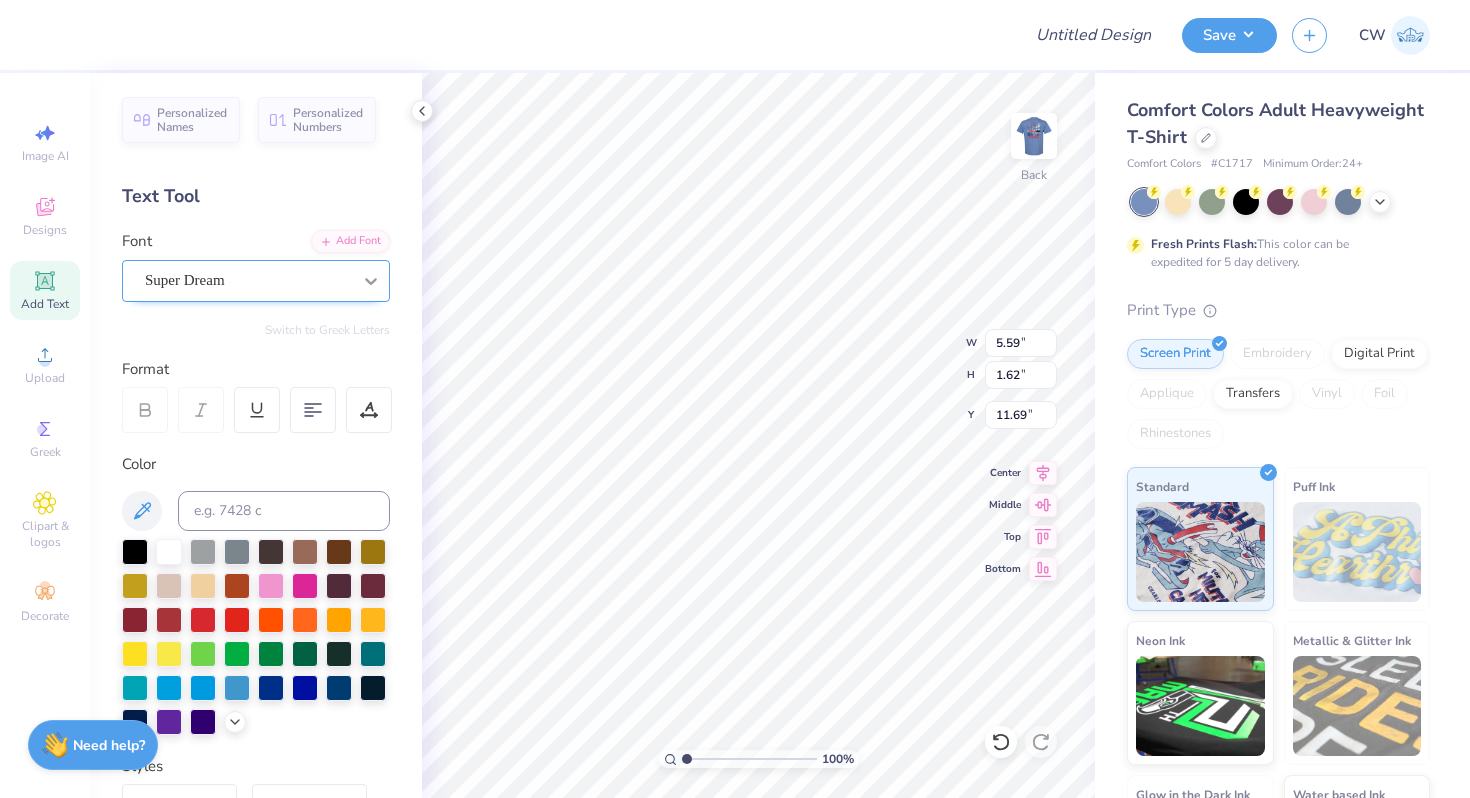 click at bounding box center [371, 281] 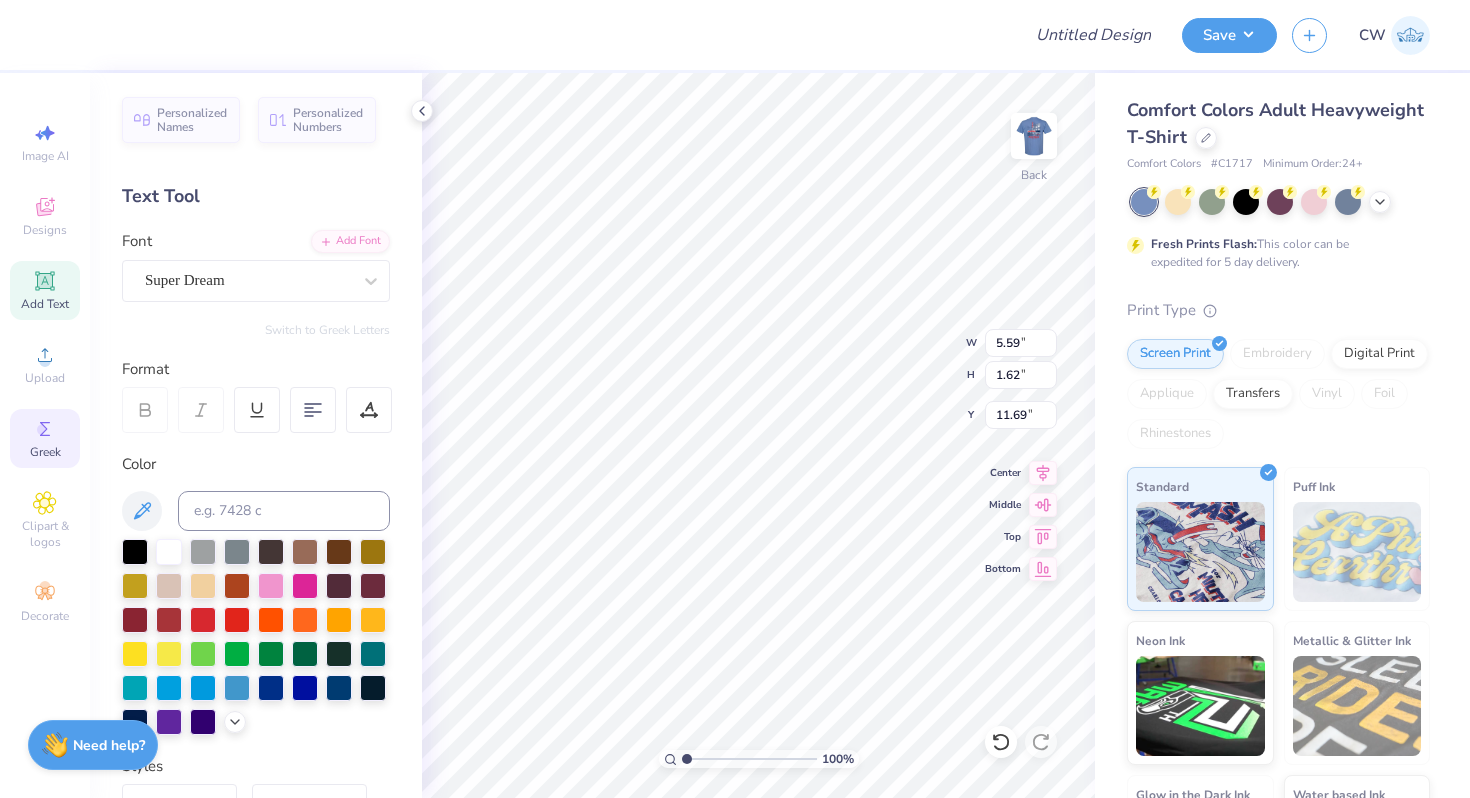 click 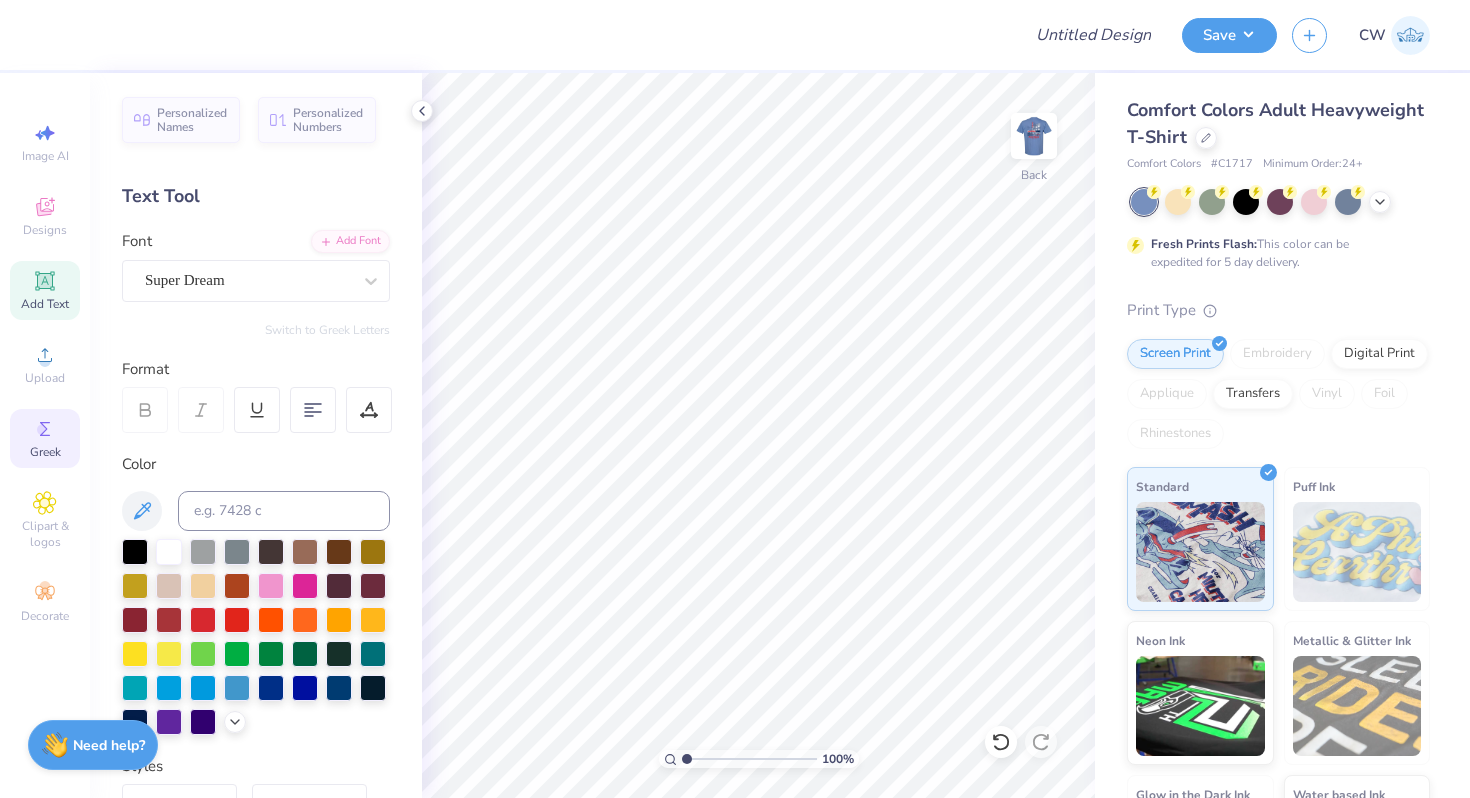 click 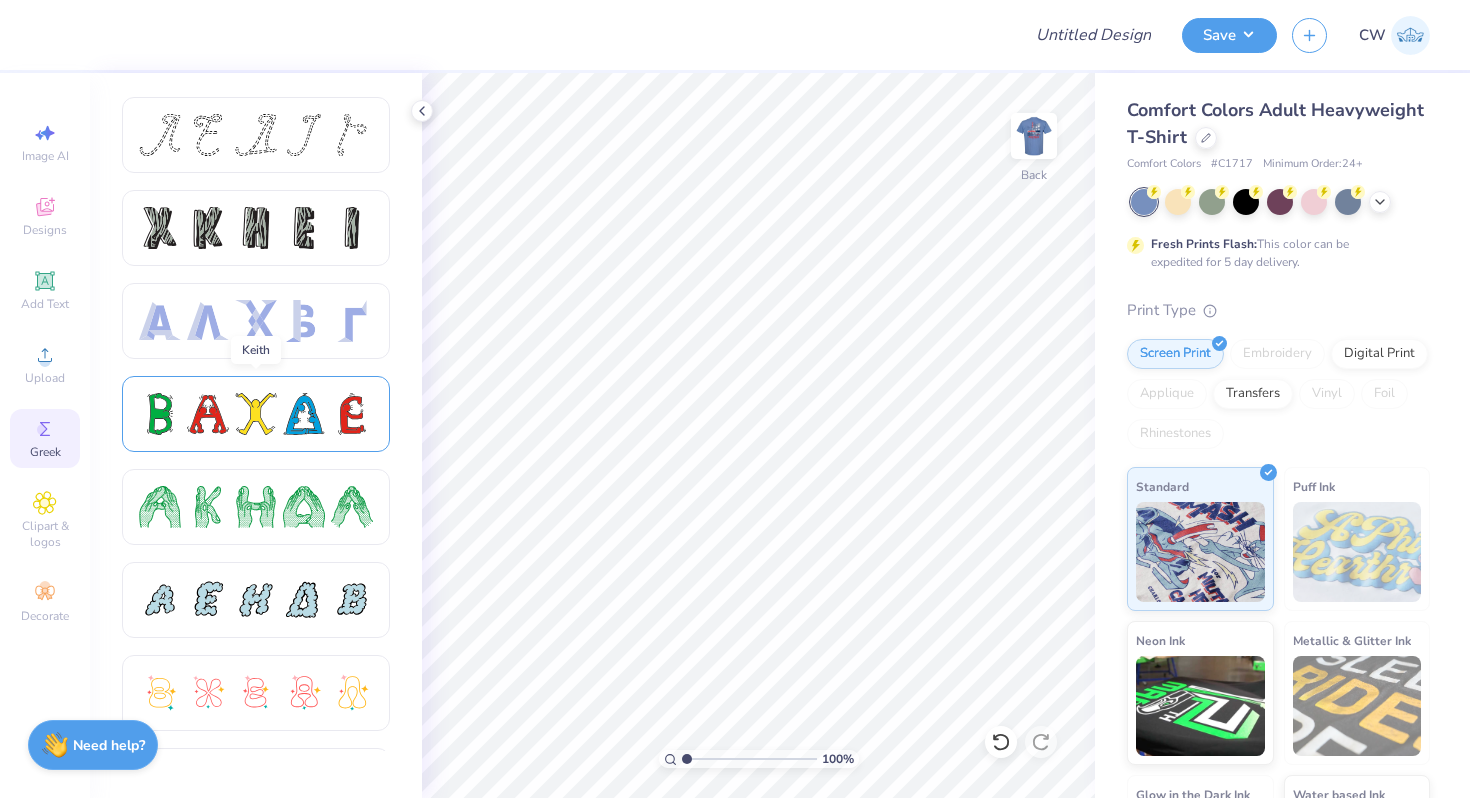 click at bounding box center [256, 414] 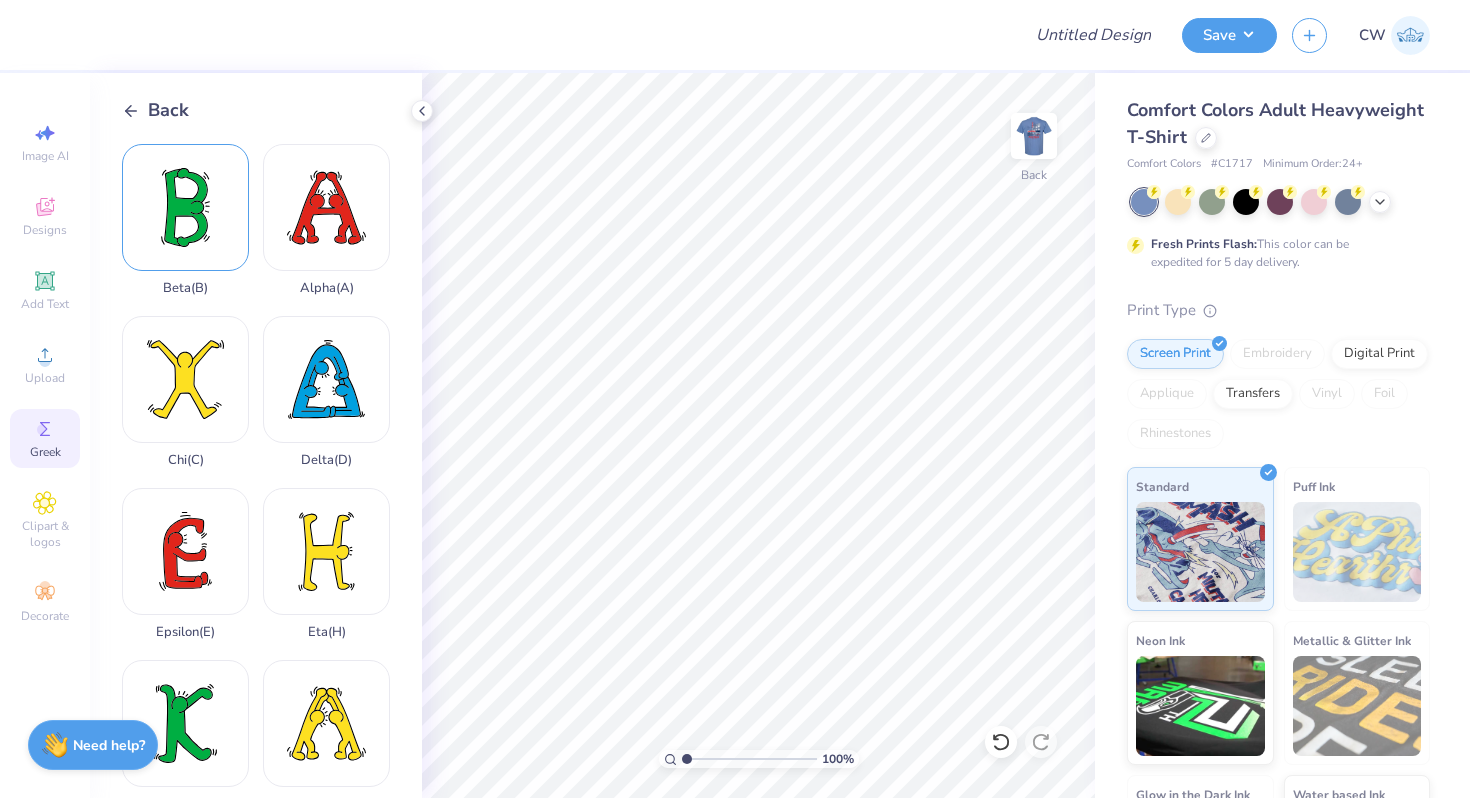 click on "Beta  ( B )" at bounding box center [185, 220] 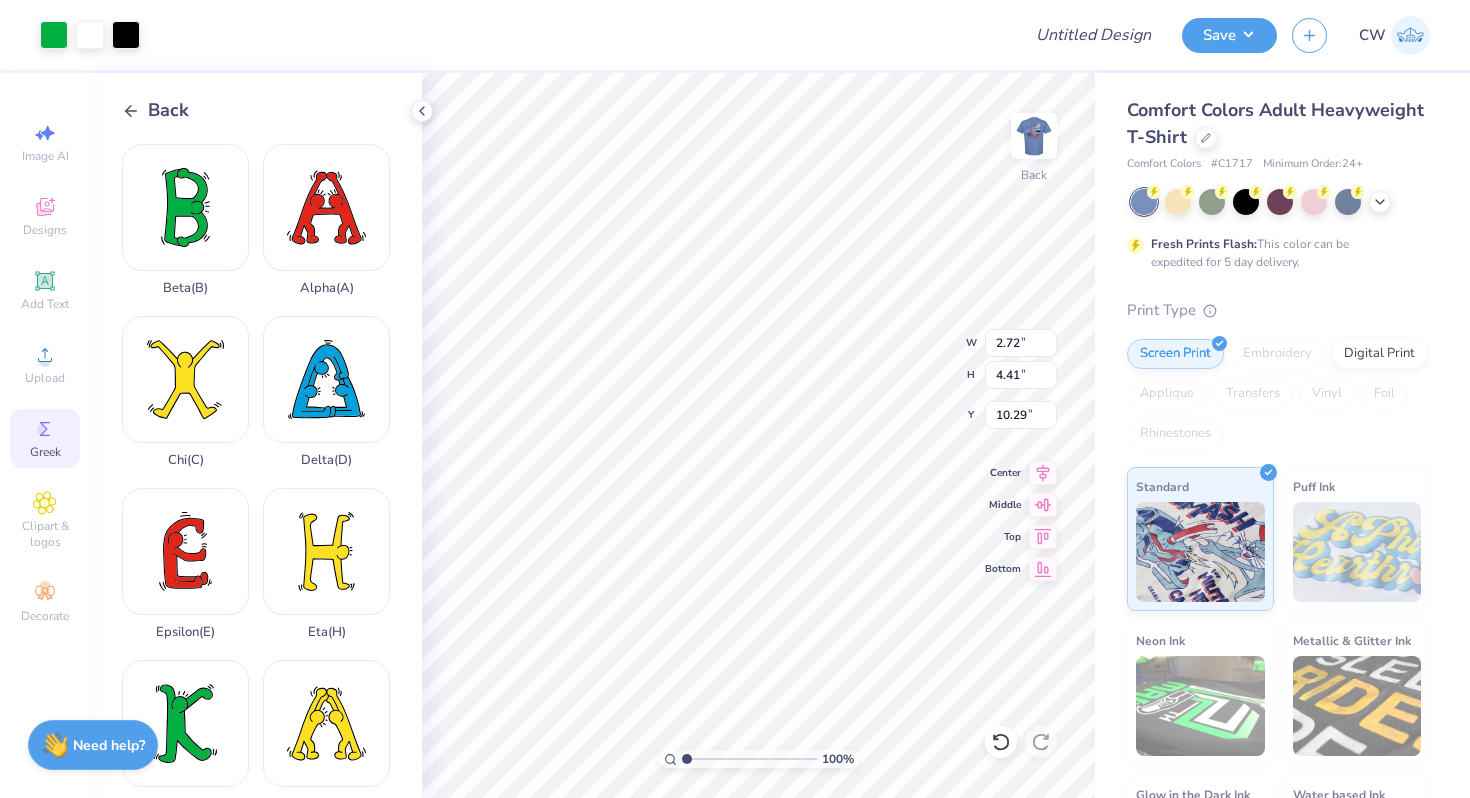 type on "0.85" 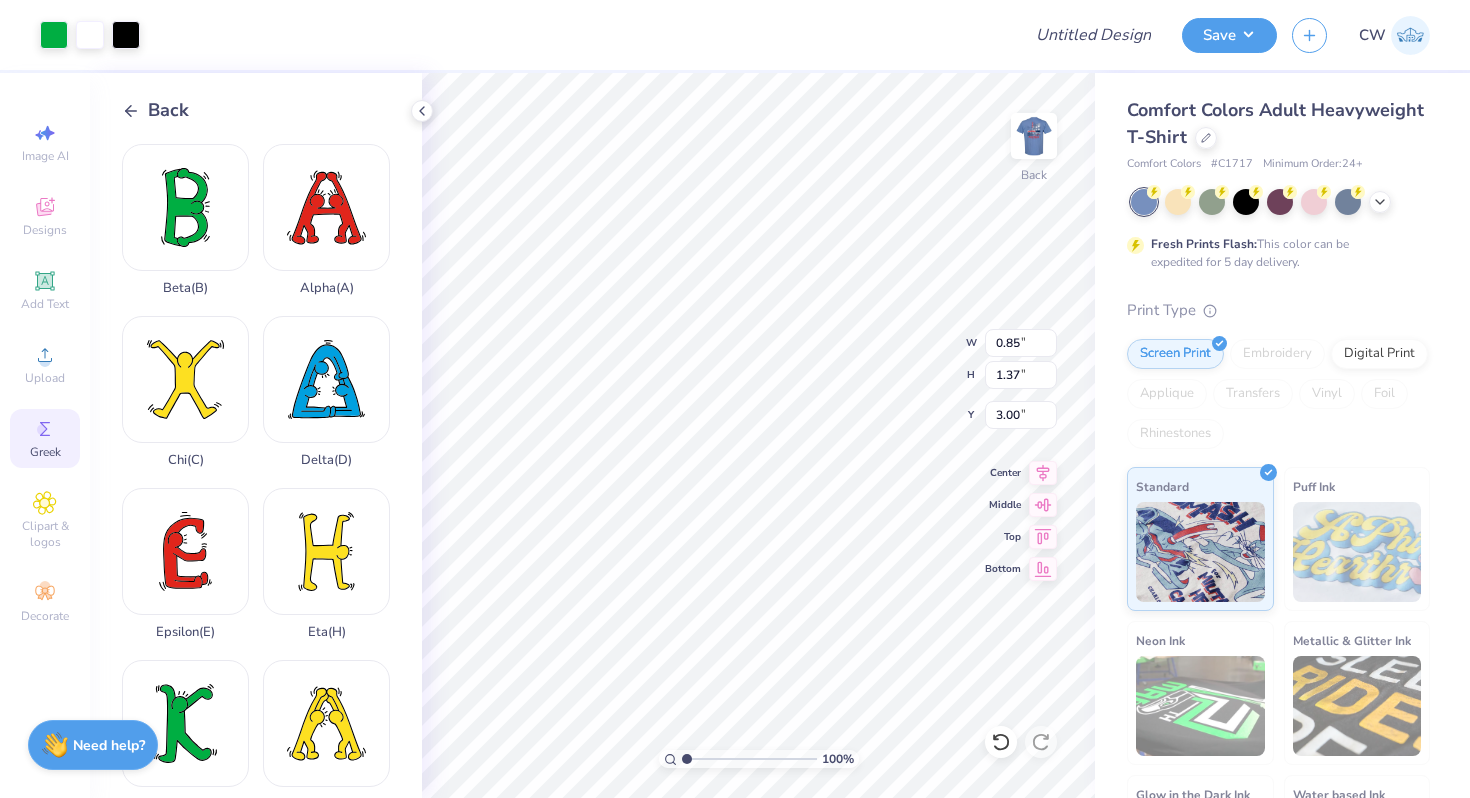 type on "3.00" 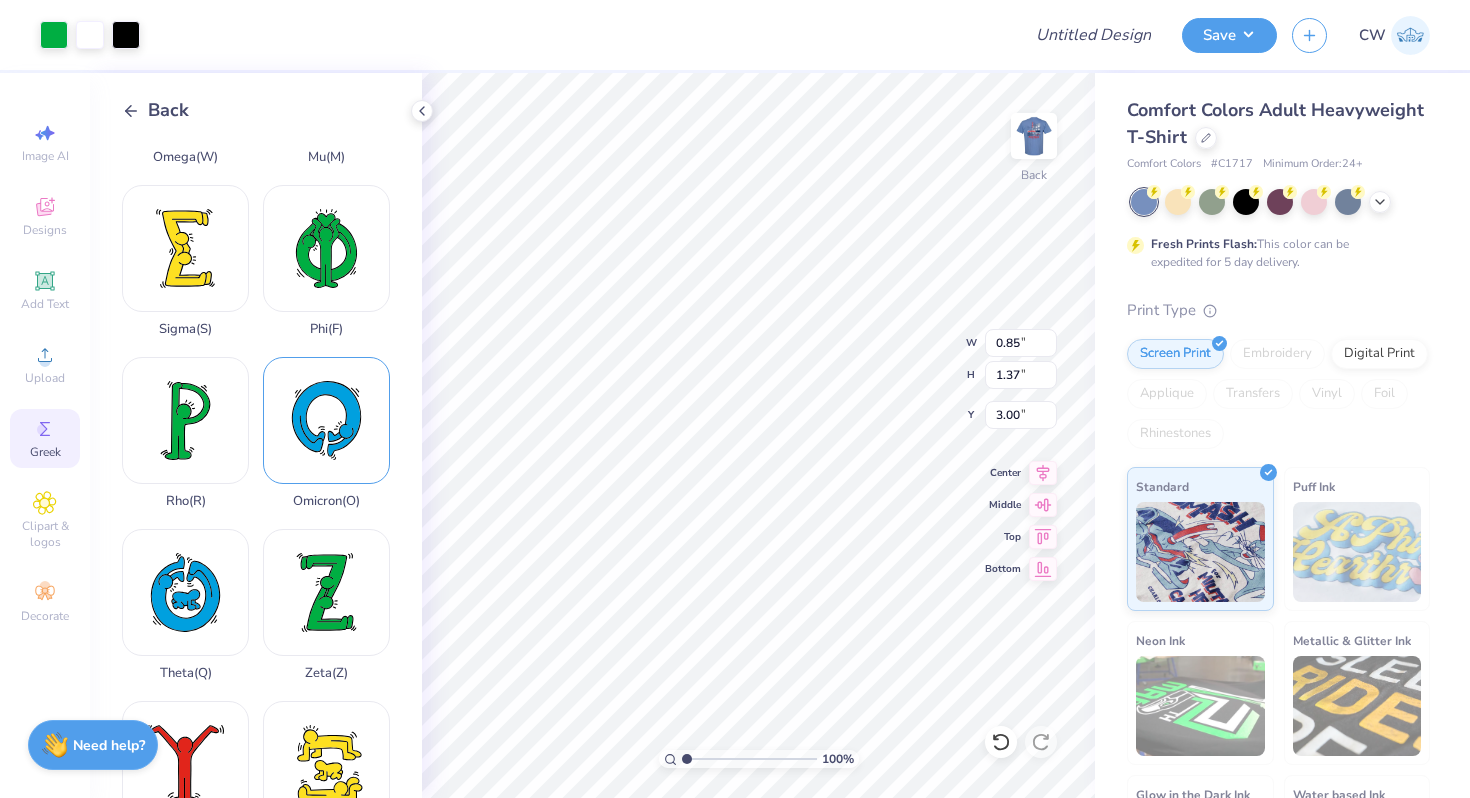 scroll, scrollTop: 1379, scrollLeft: 0, axis: vertical 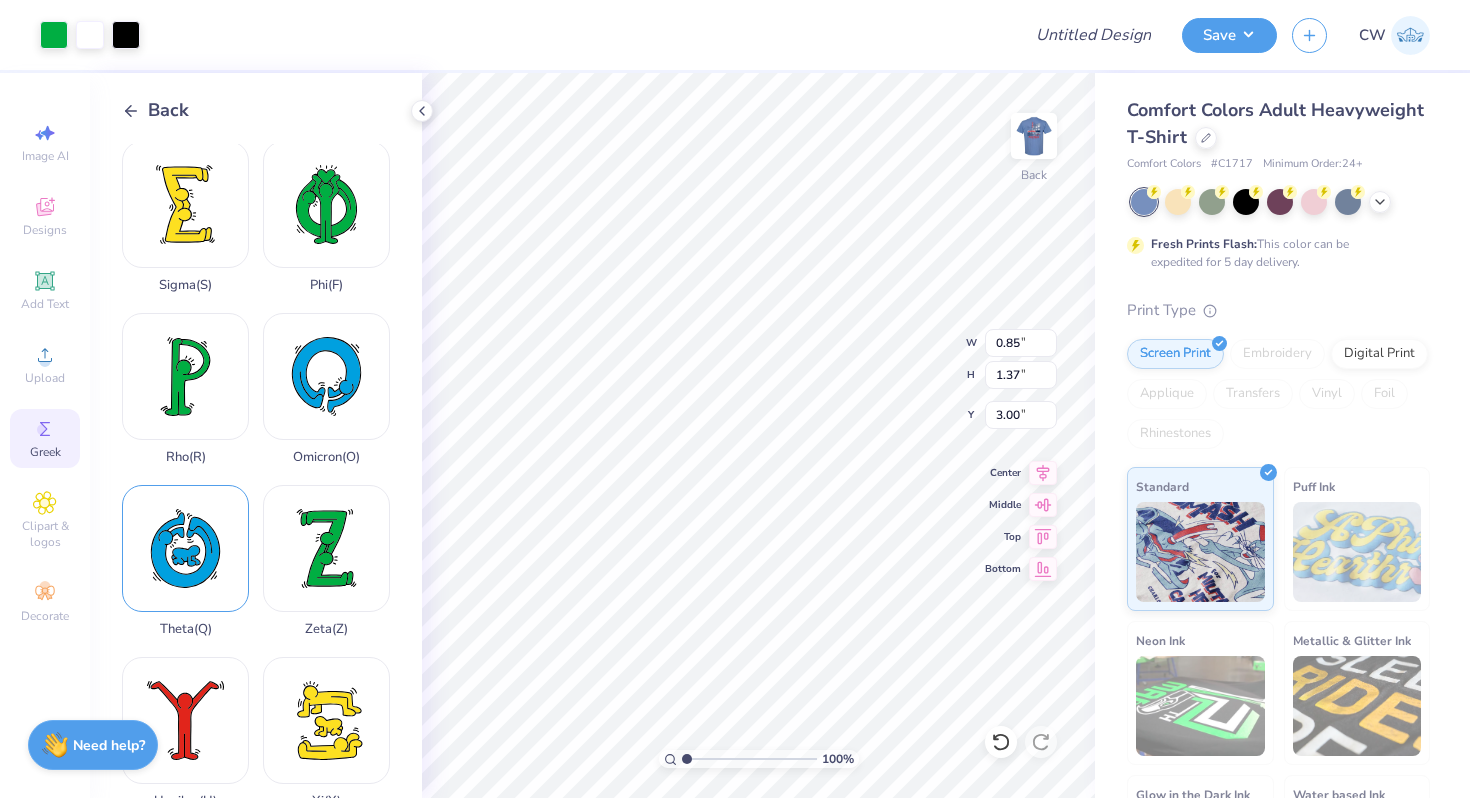 drag, startPoint x: 183, startPoint y: 551, endPoint x: 181, endPoint y: 539, distance: 12.165525 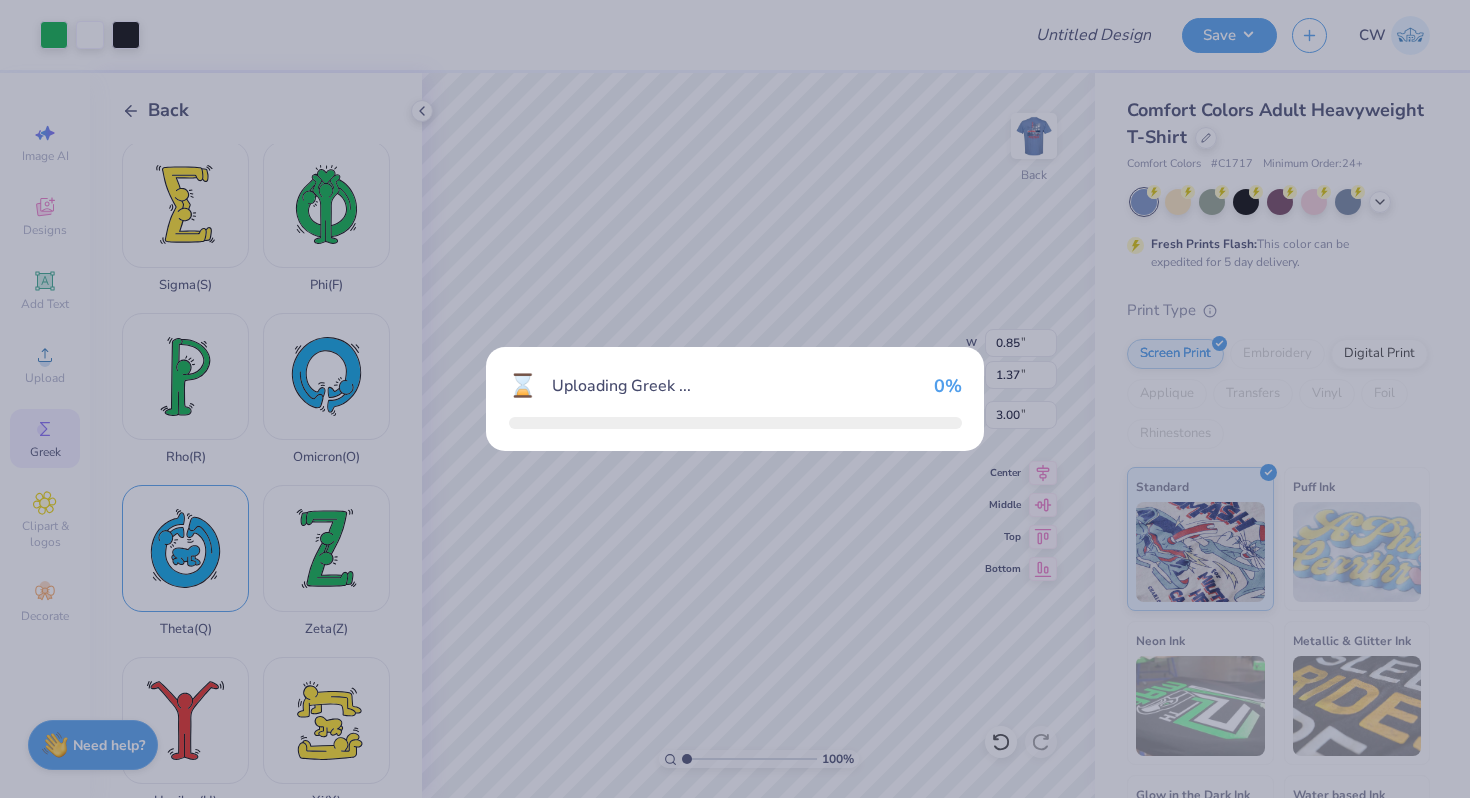 click on "⌛ Uploading Greek ... 0 %" at bounding box center [735, 399] 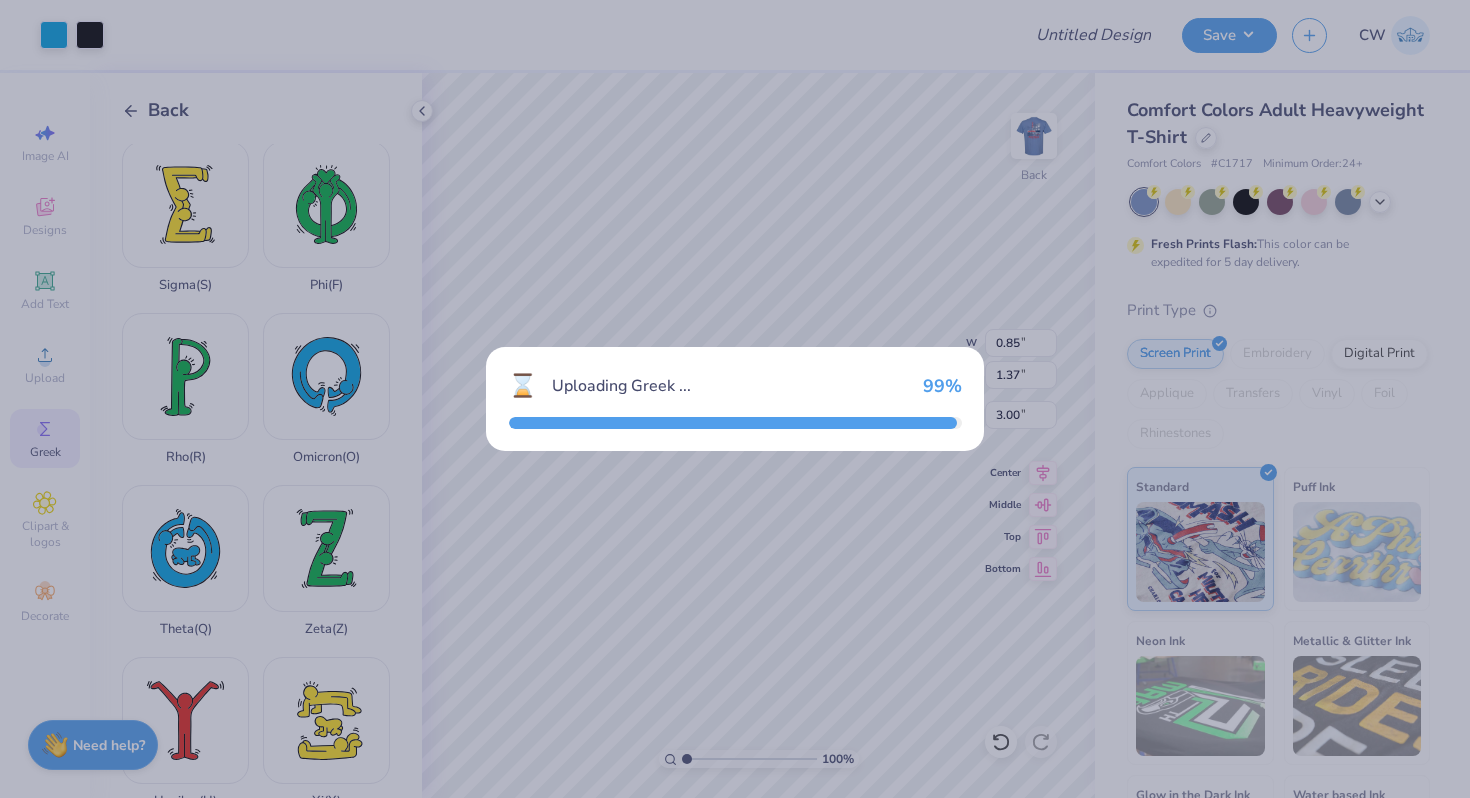 type on "3.98" 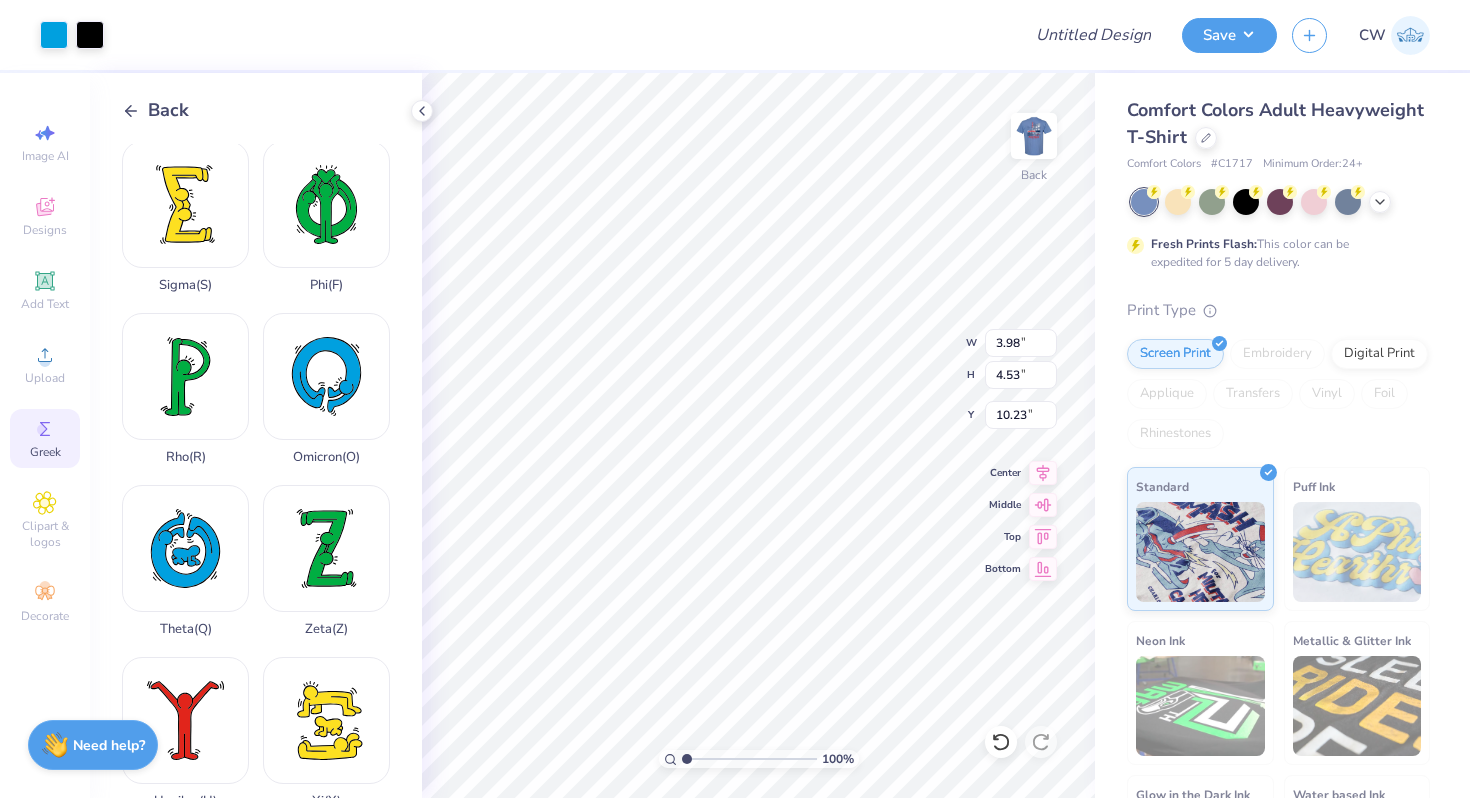 type on "0.93" 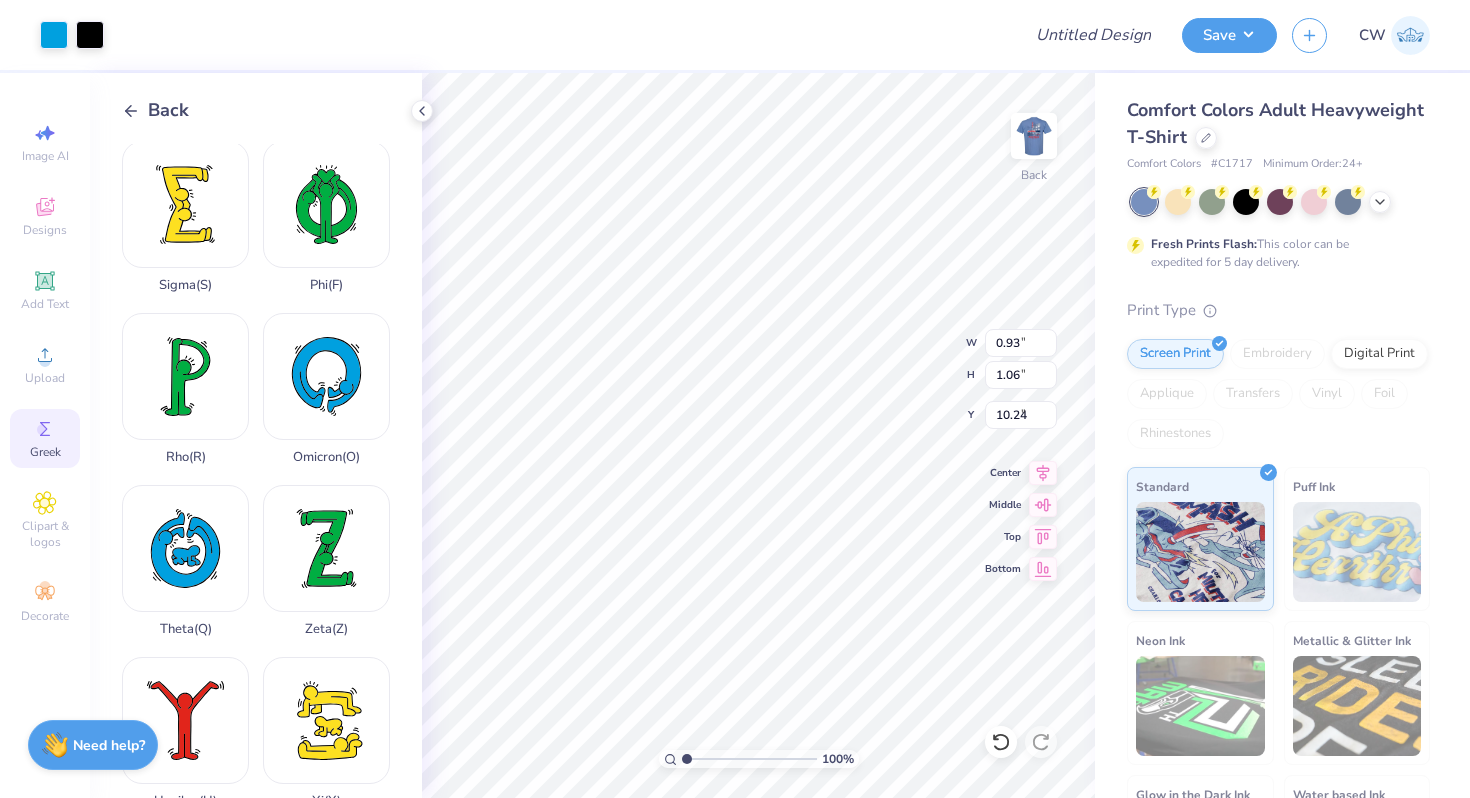 type on "3.00" 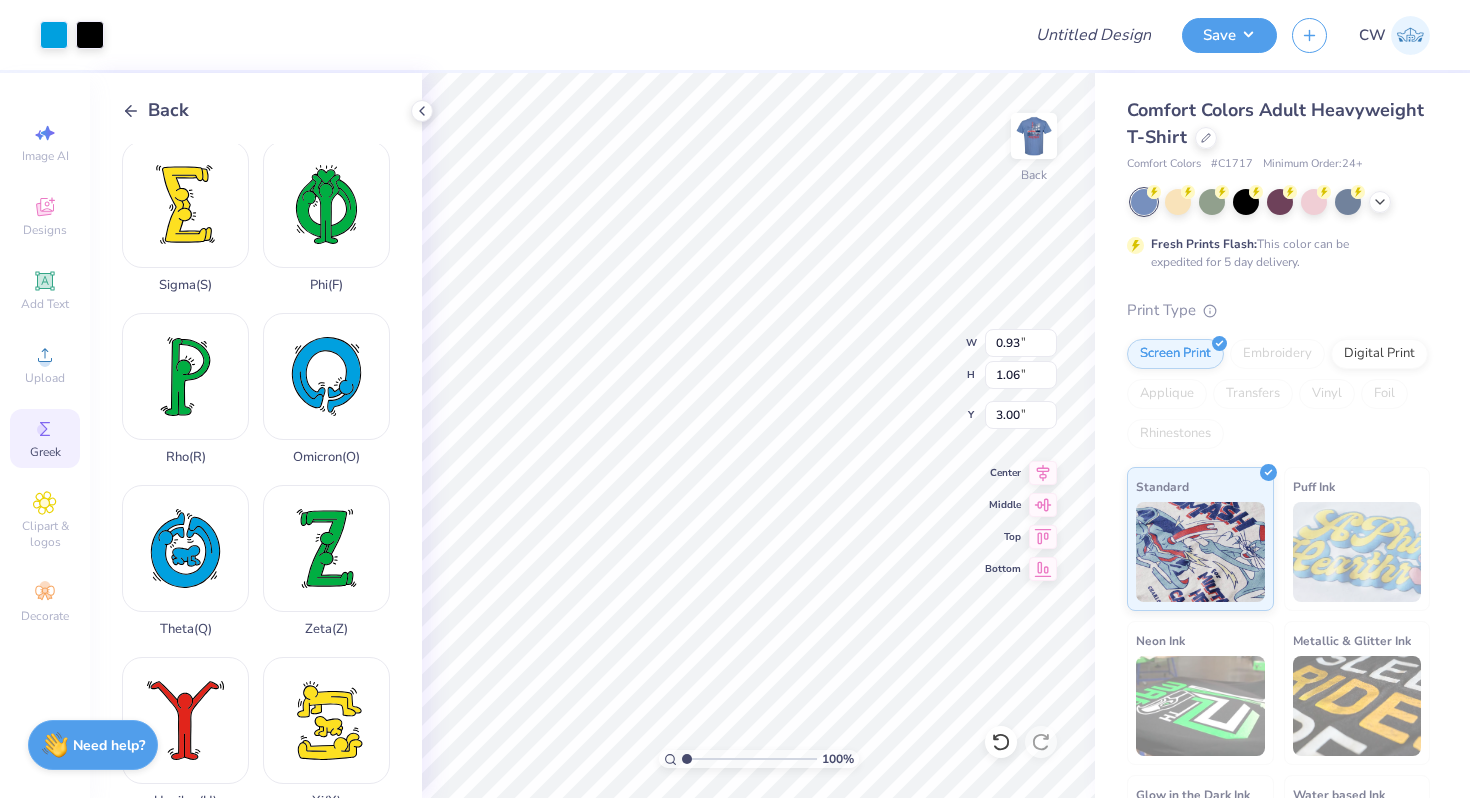 type on "1.24" 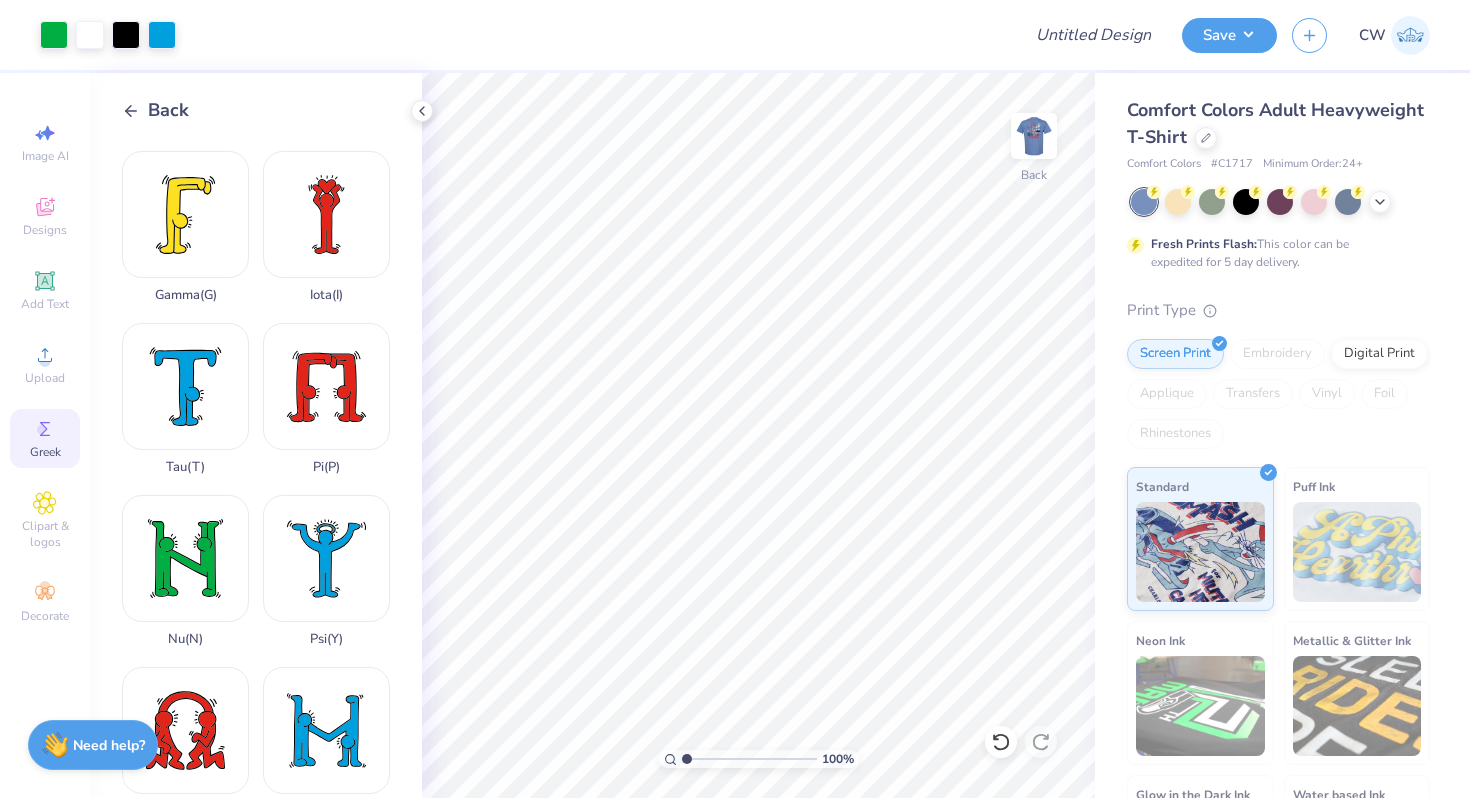 scroll, scrollTop: 669, scrollLeft: 0, axis: vertical 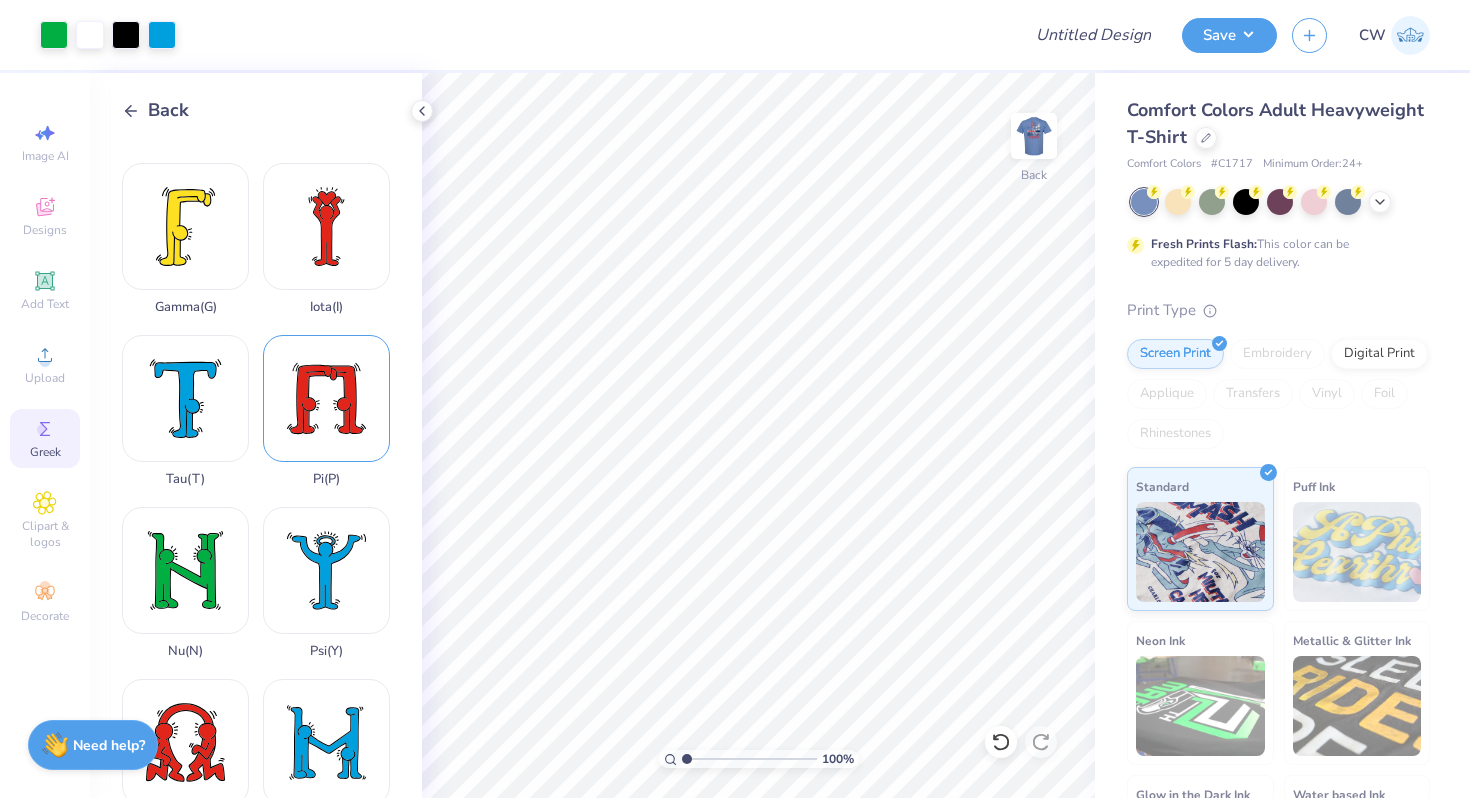 click on "Pi  ( P )" at bounding box center [326, 411] 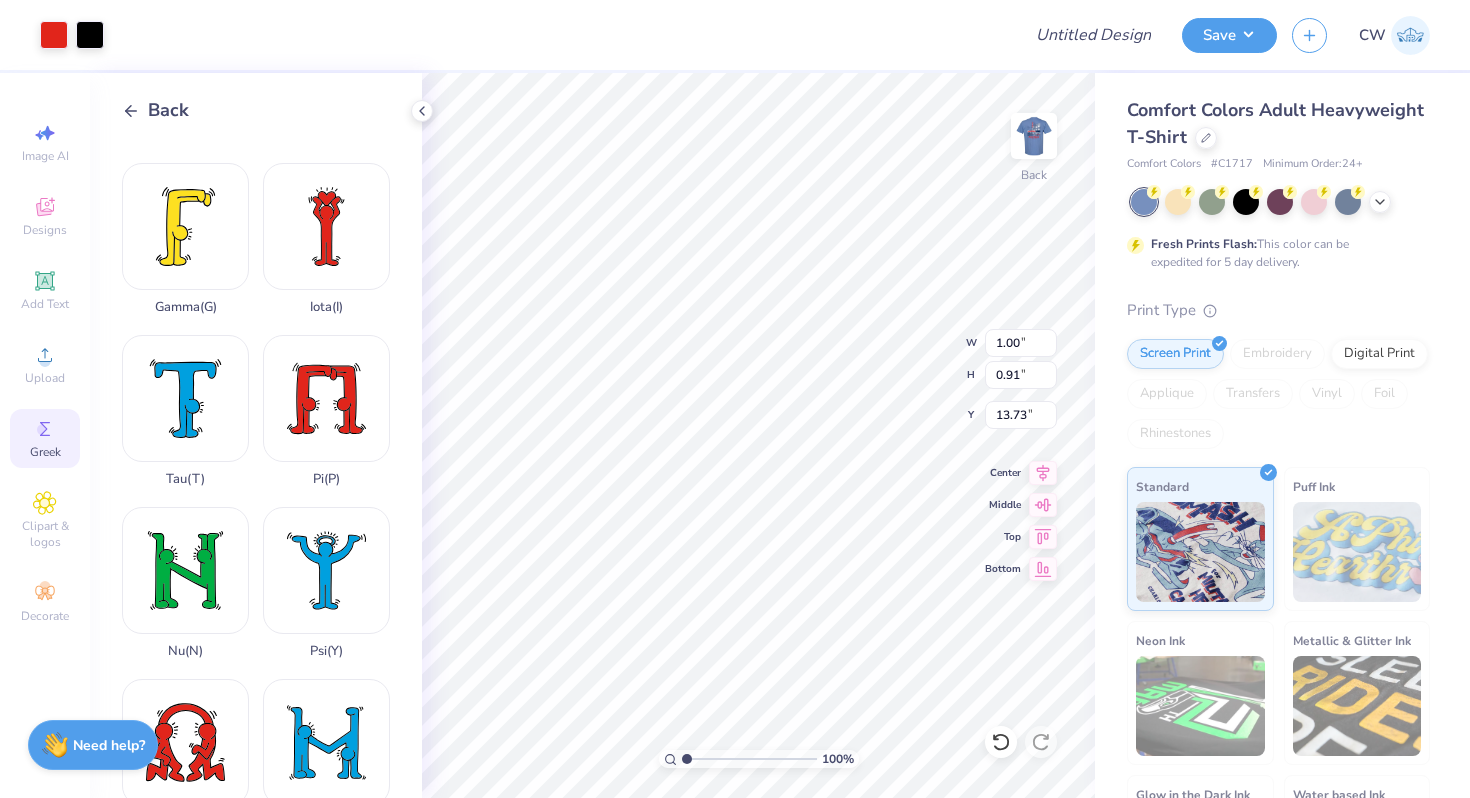 type on "1.00" 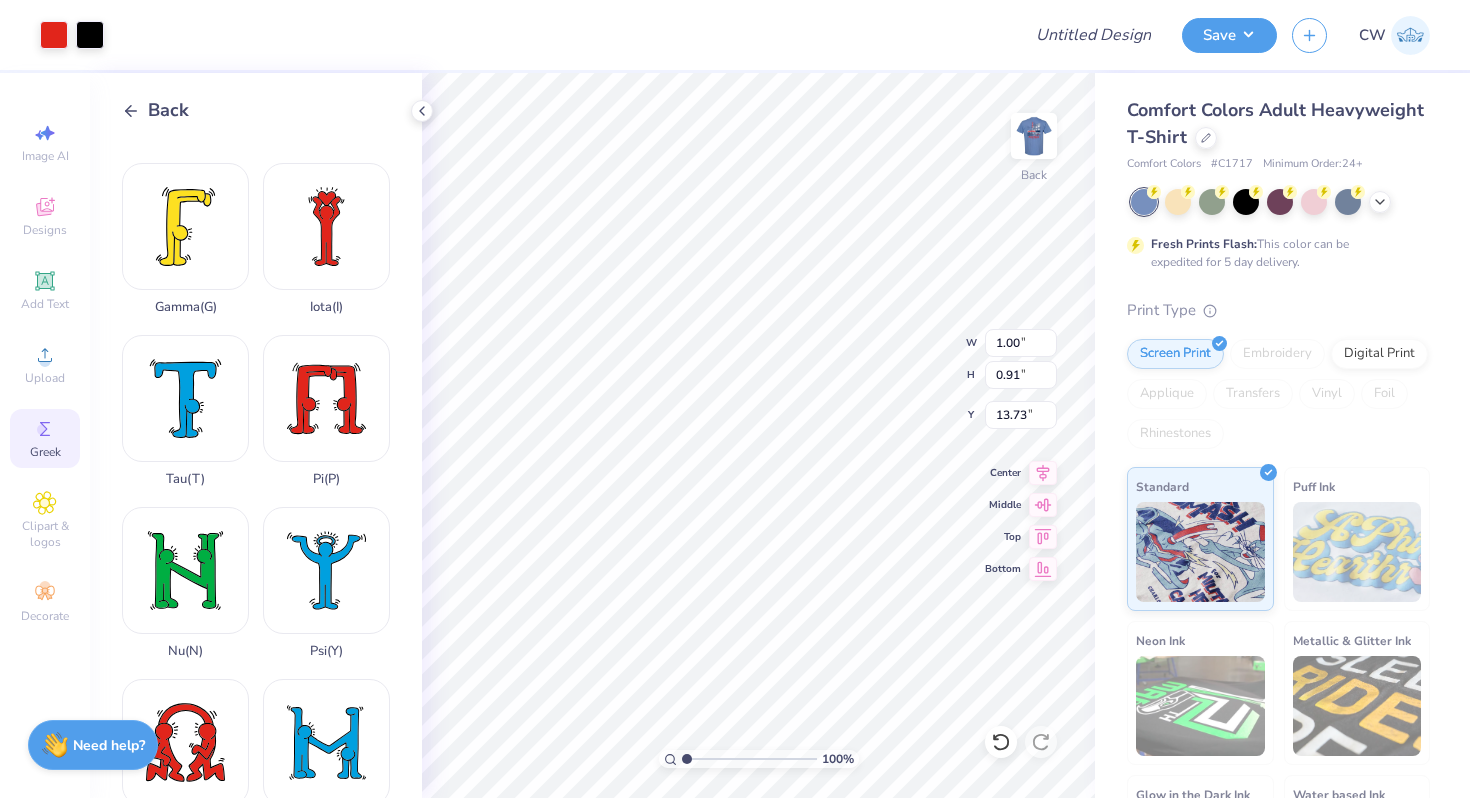 type on "3.00" 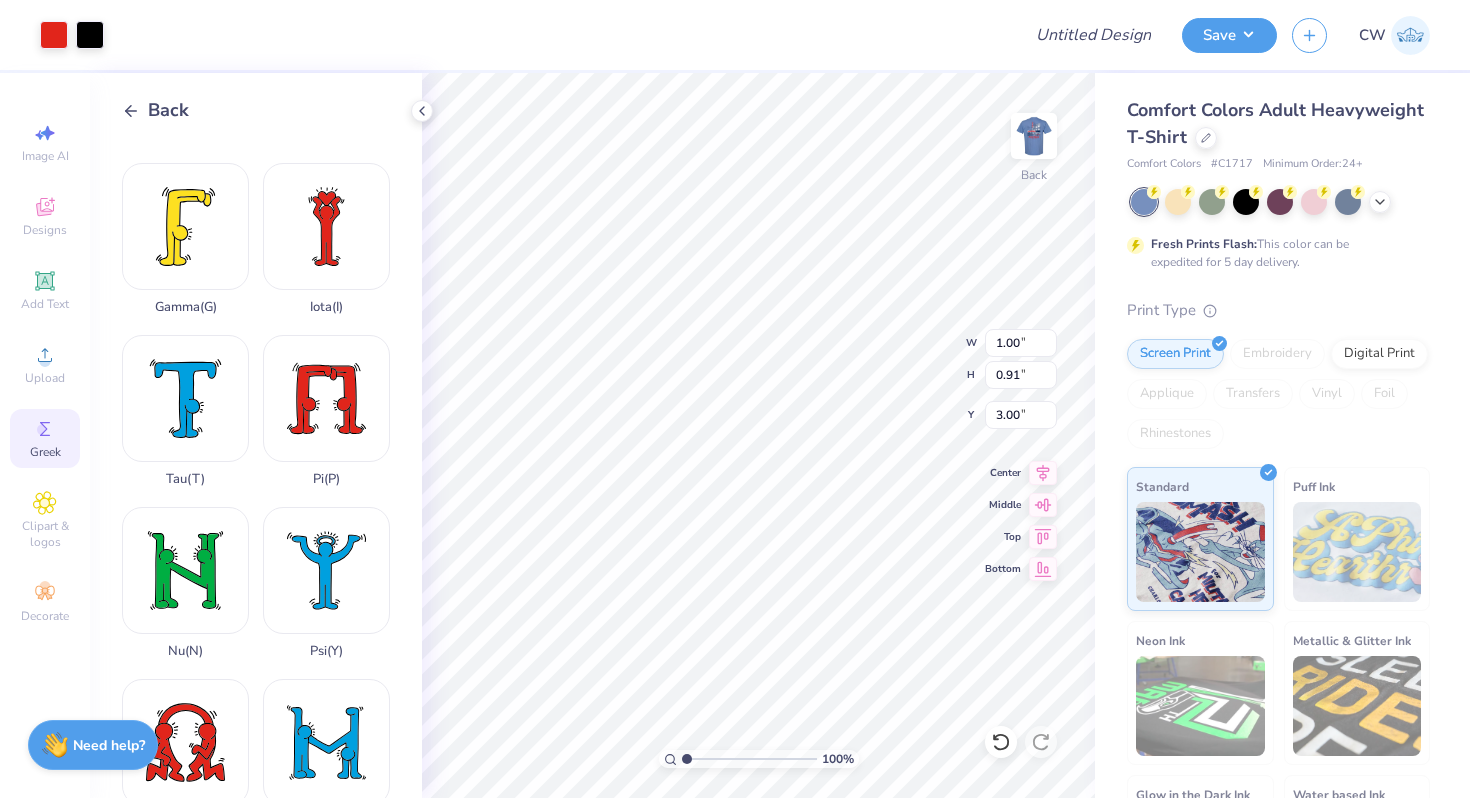 type on "1.39" 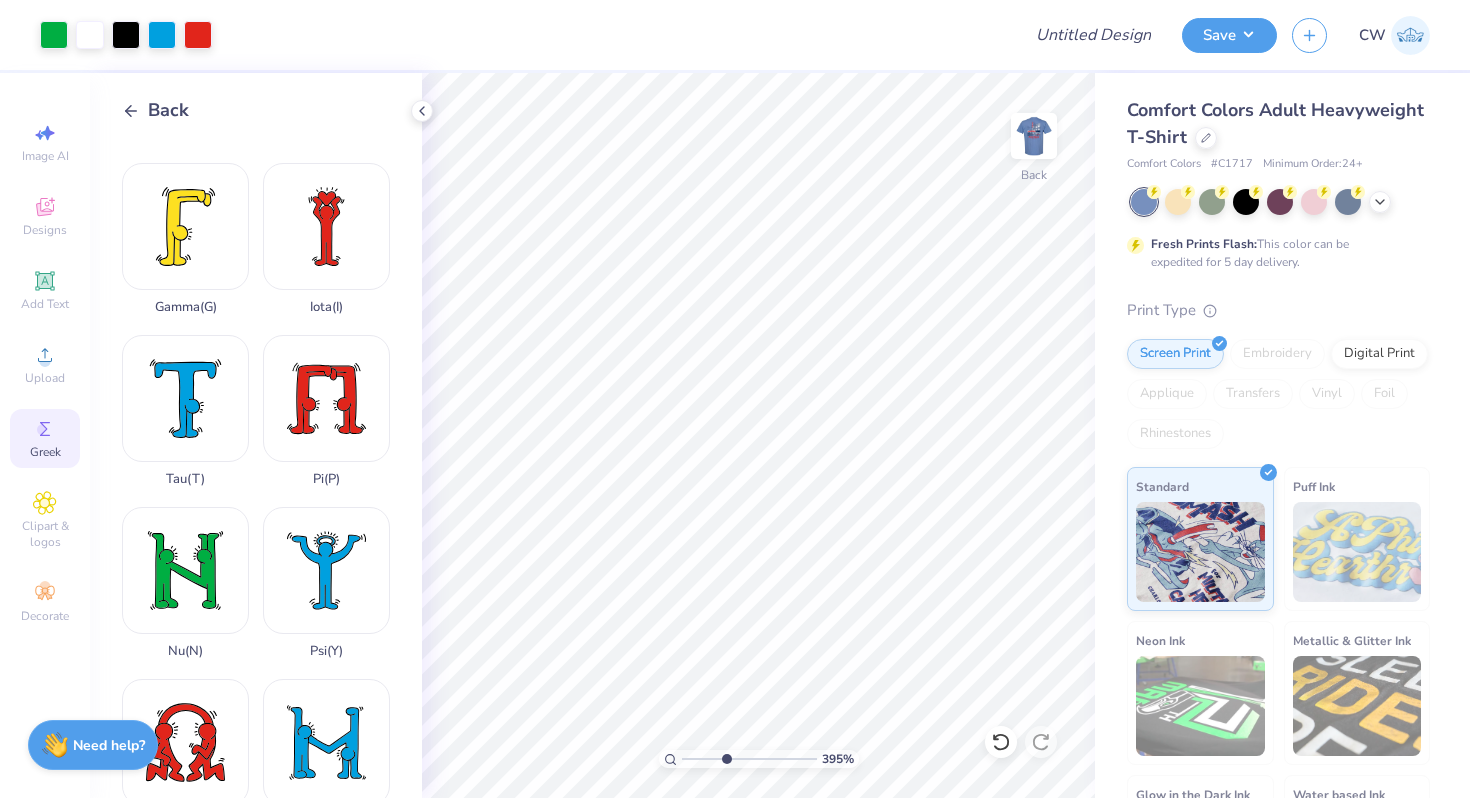 drag, startPoint x: 687, startPoint y: 758, endPoint x: 726, endPoint y: 758, distance: 39 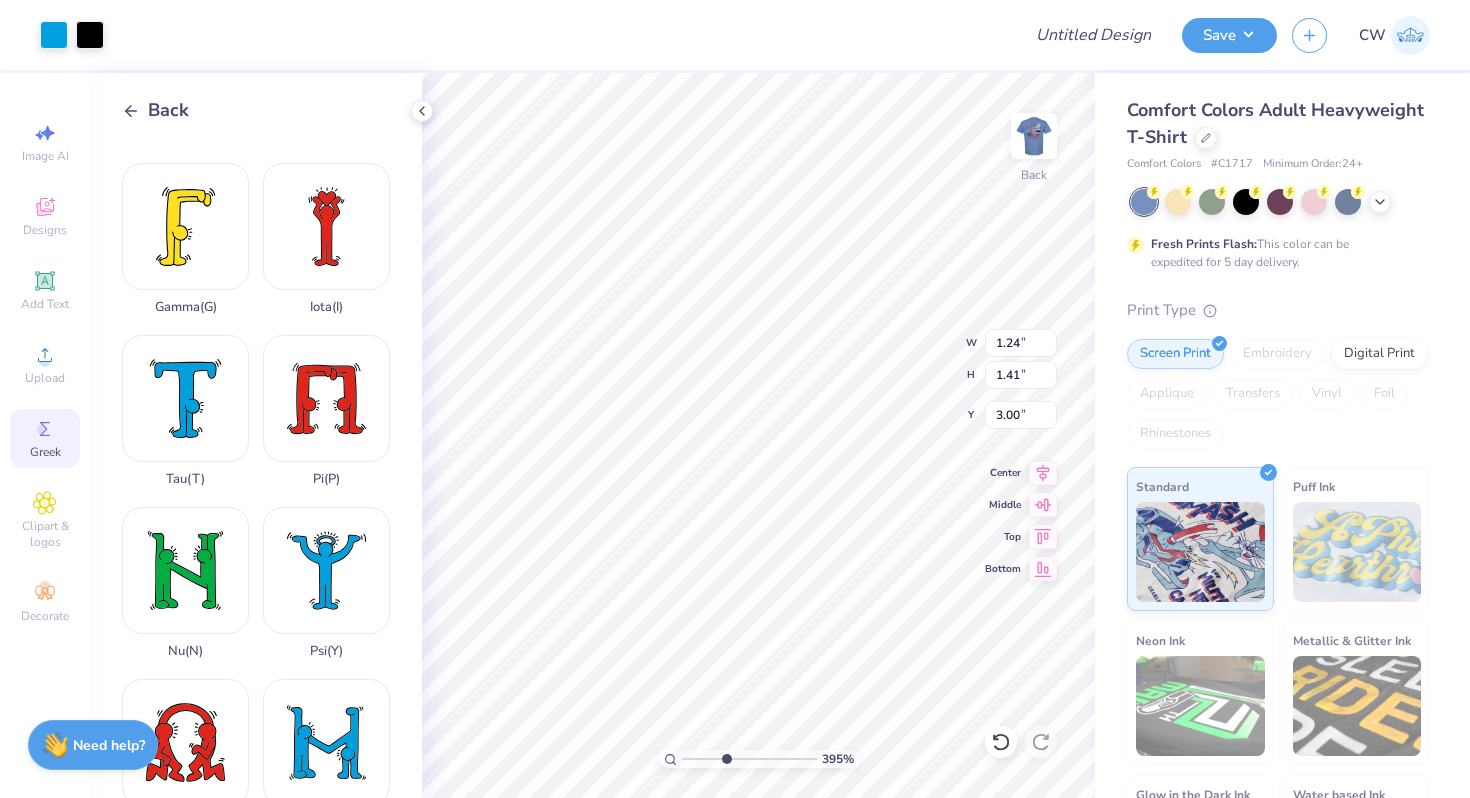 type on "0.85" 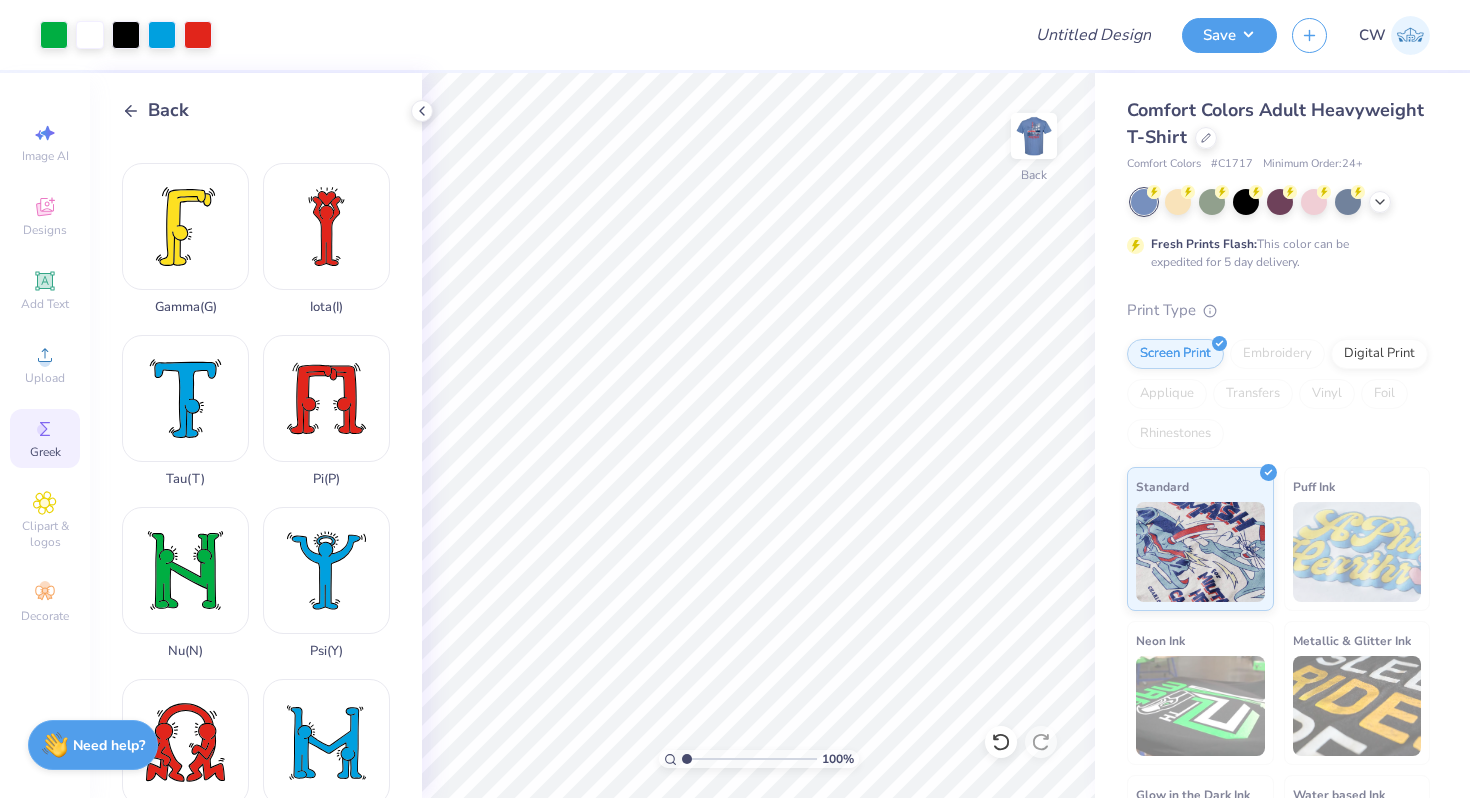 drag, startPoint x: 725, startPoint y: 761, endPoint x: 640, endPoint y: 758, distance: 85.052925 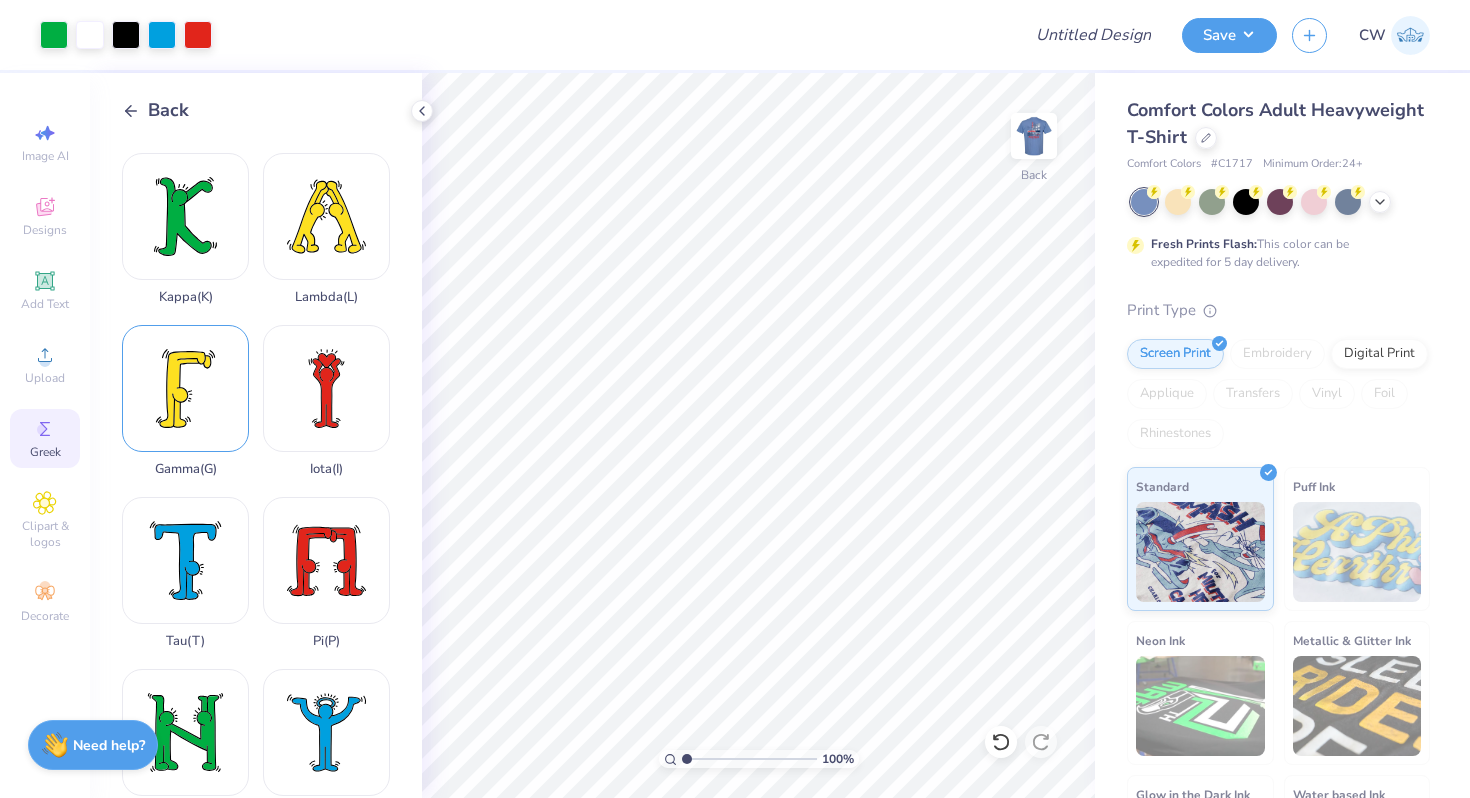 scroll, scrollTop: 324, scrollLeft: 0, axis: vertical 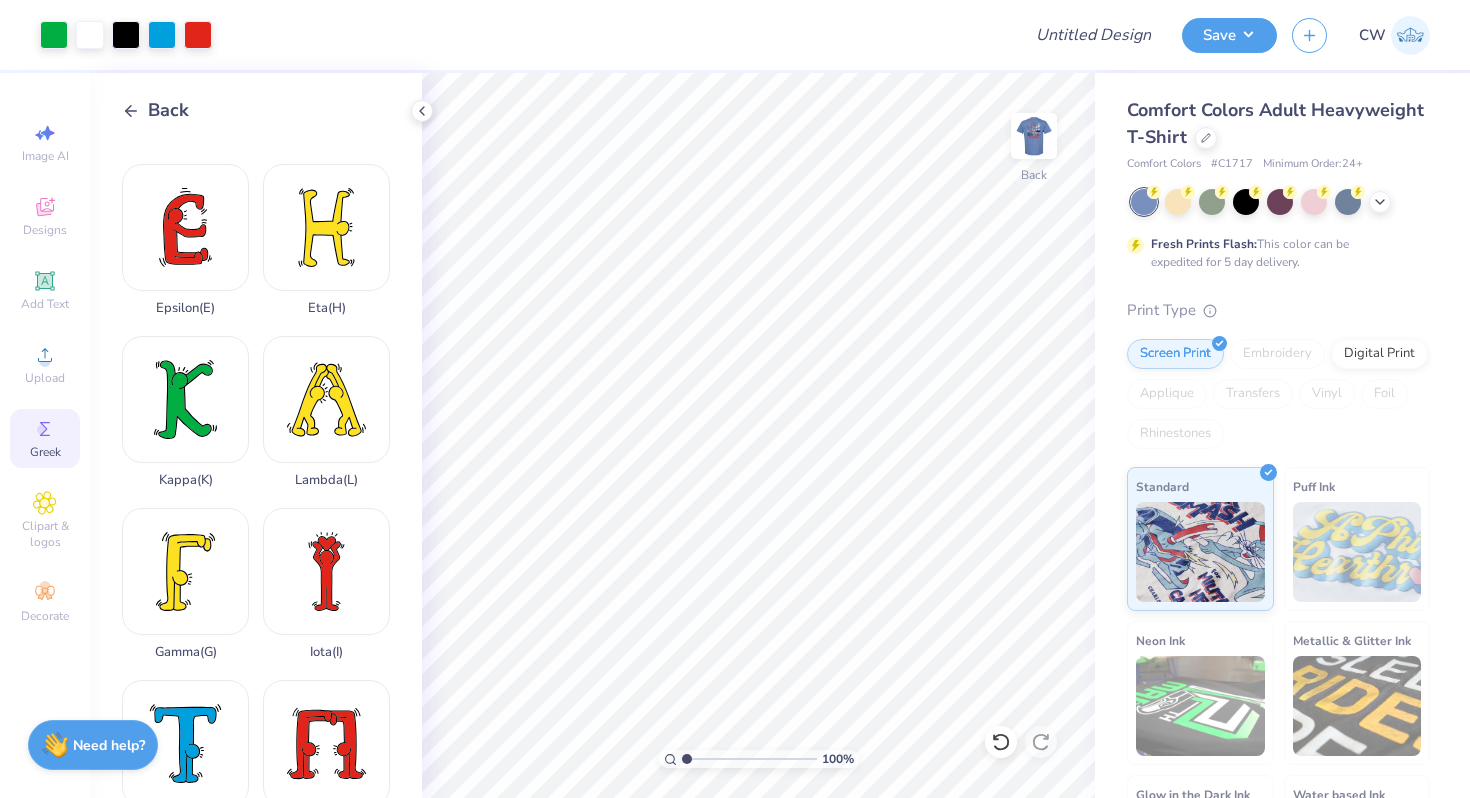 click on "Back" at bounding box center (155, 110) 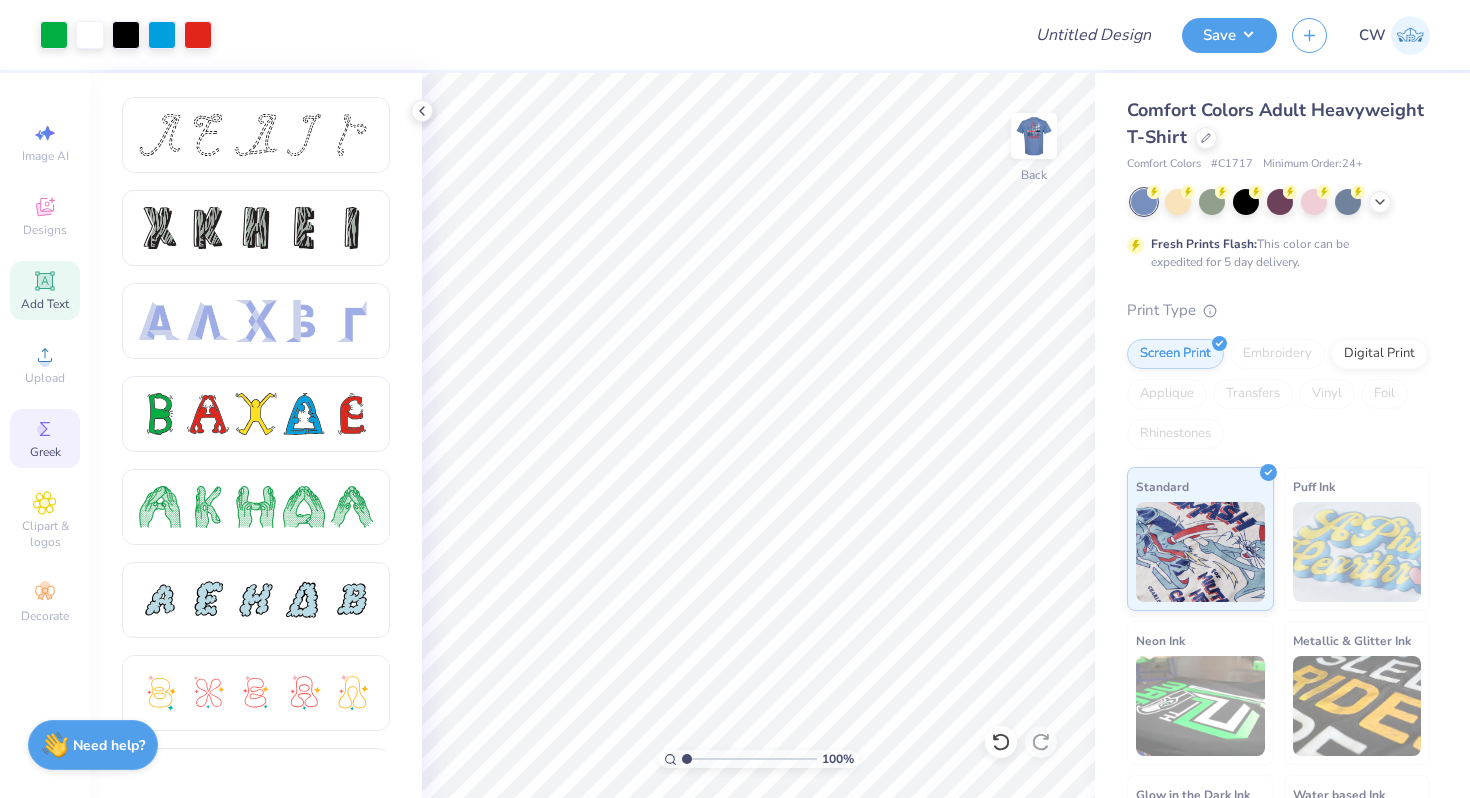 click 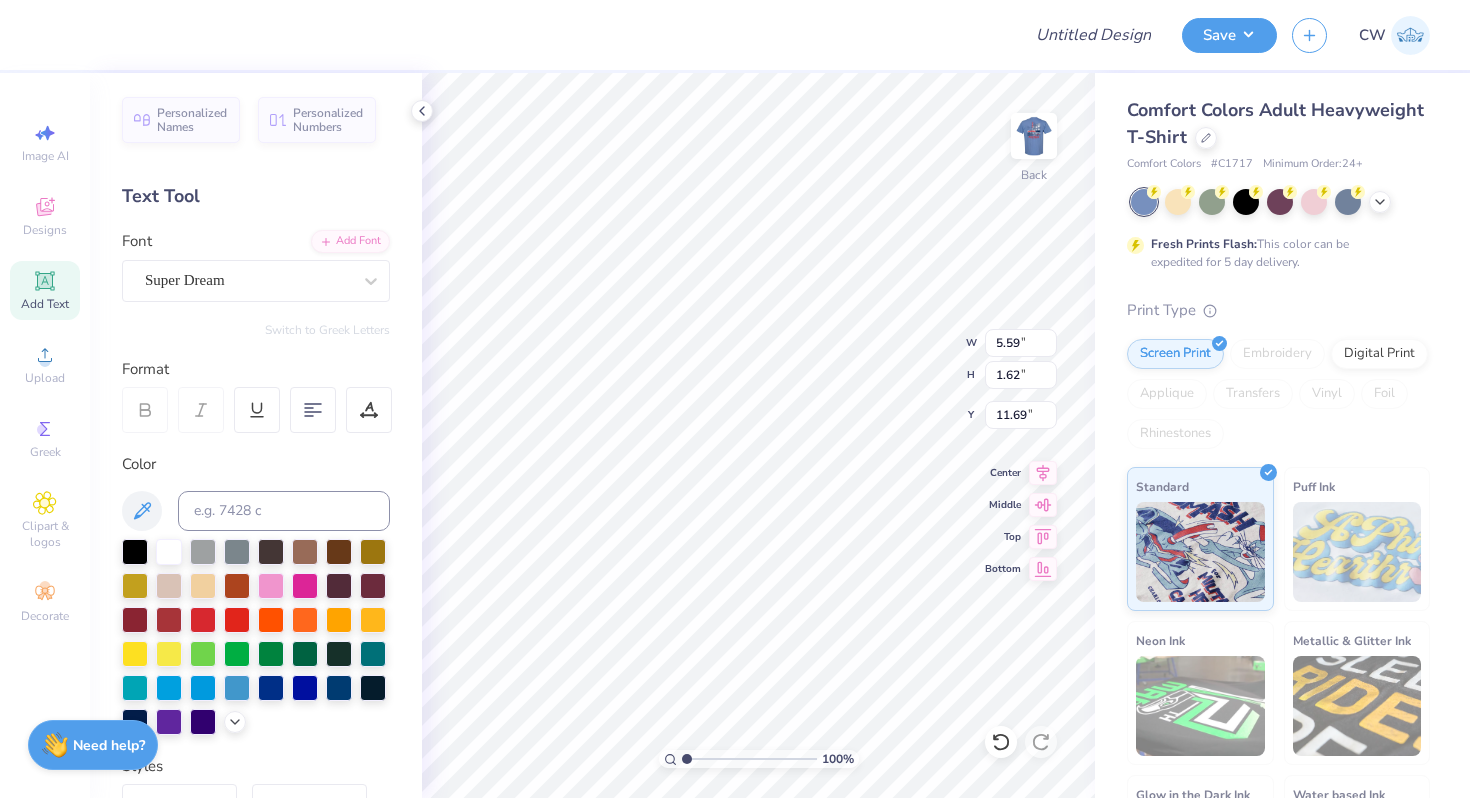 scroll, scrollTop: 0, scrollLeft: 0, axis: both 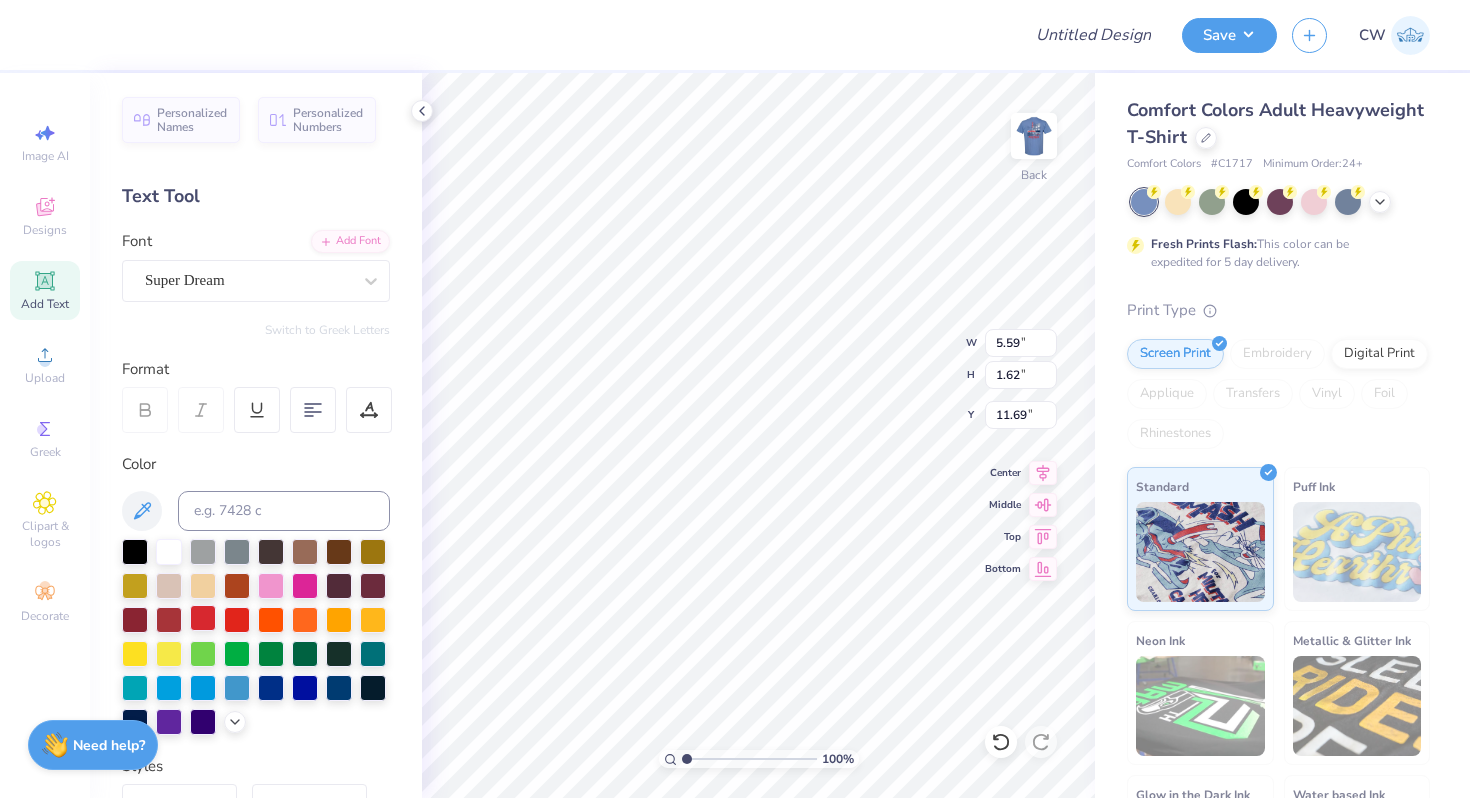 click at bounding box center (203, 618) 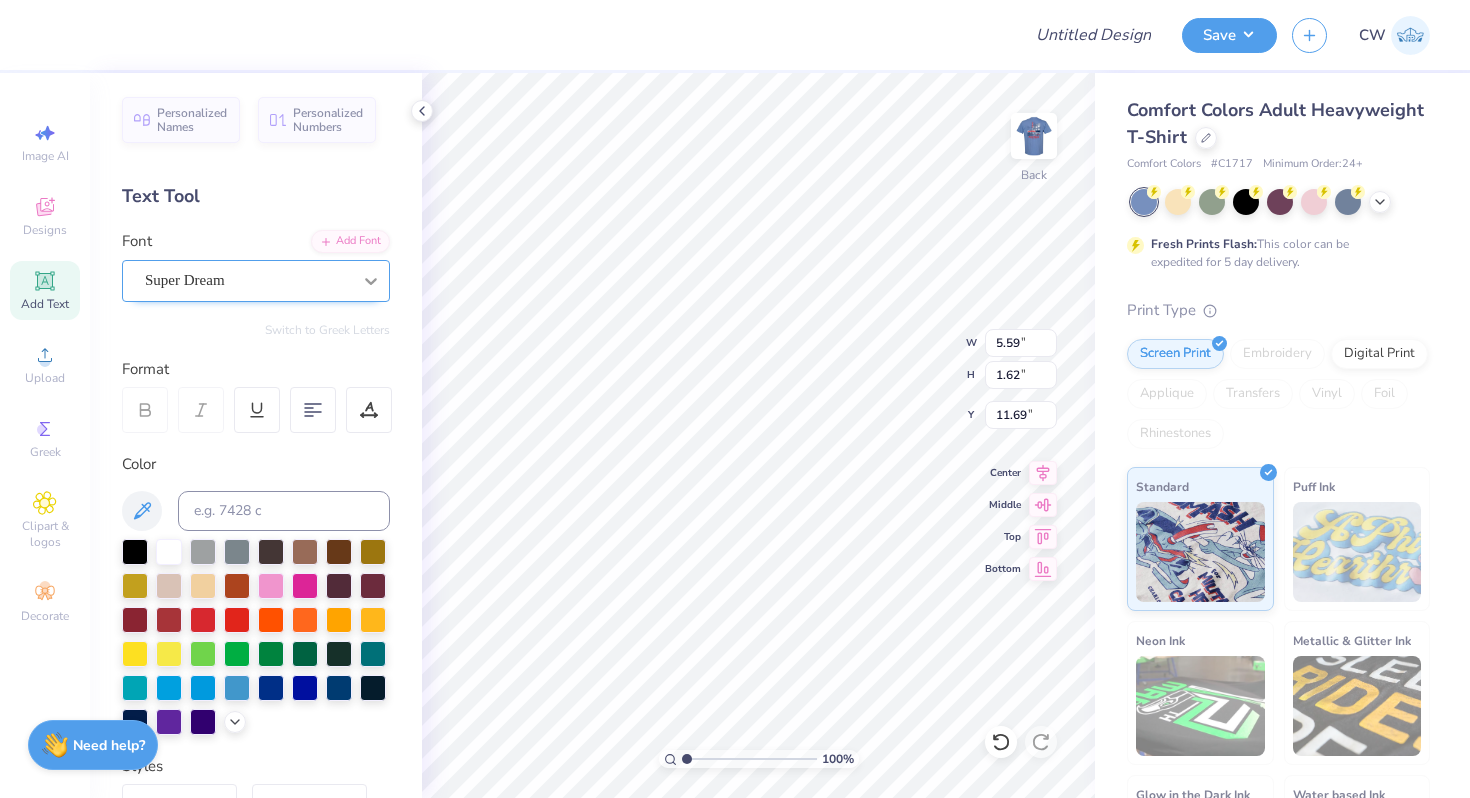click 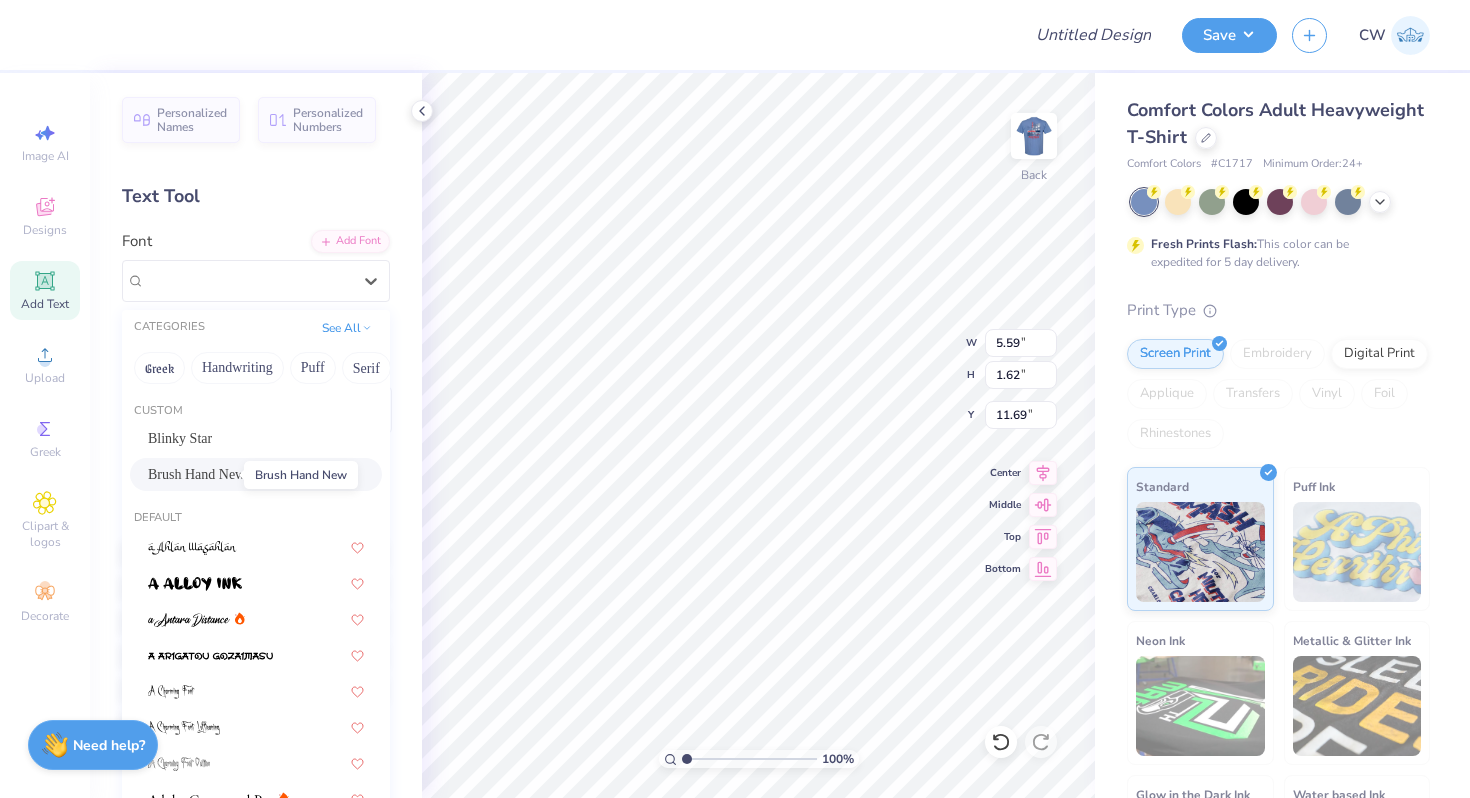 click on "Brush Hand New" at bounding box center [196, 474] 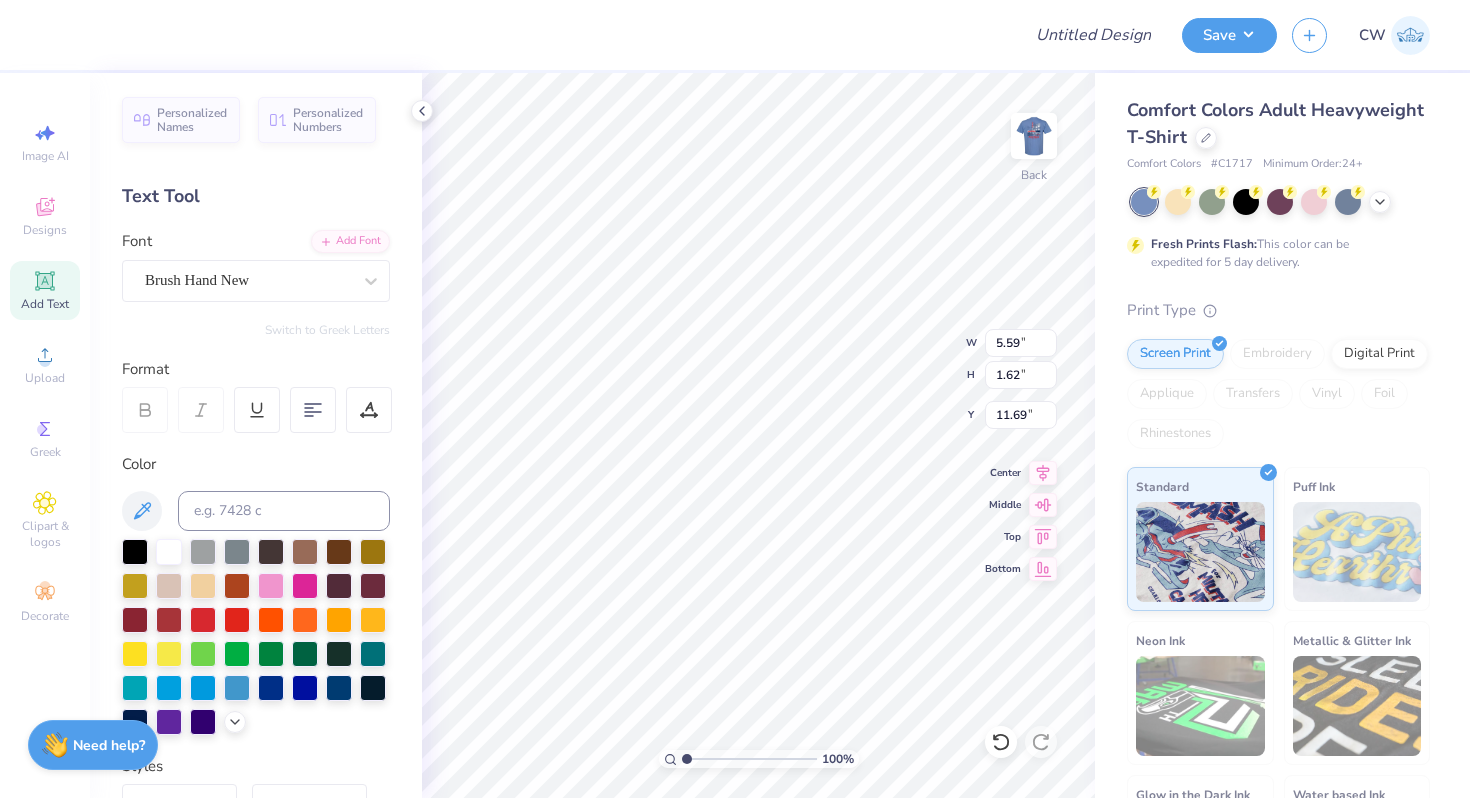 type on "Using [YEAR]" 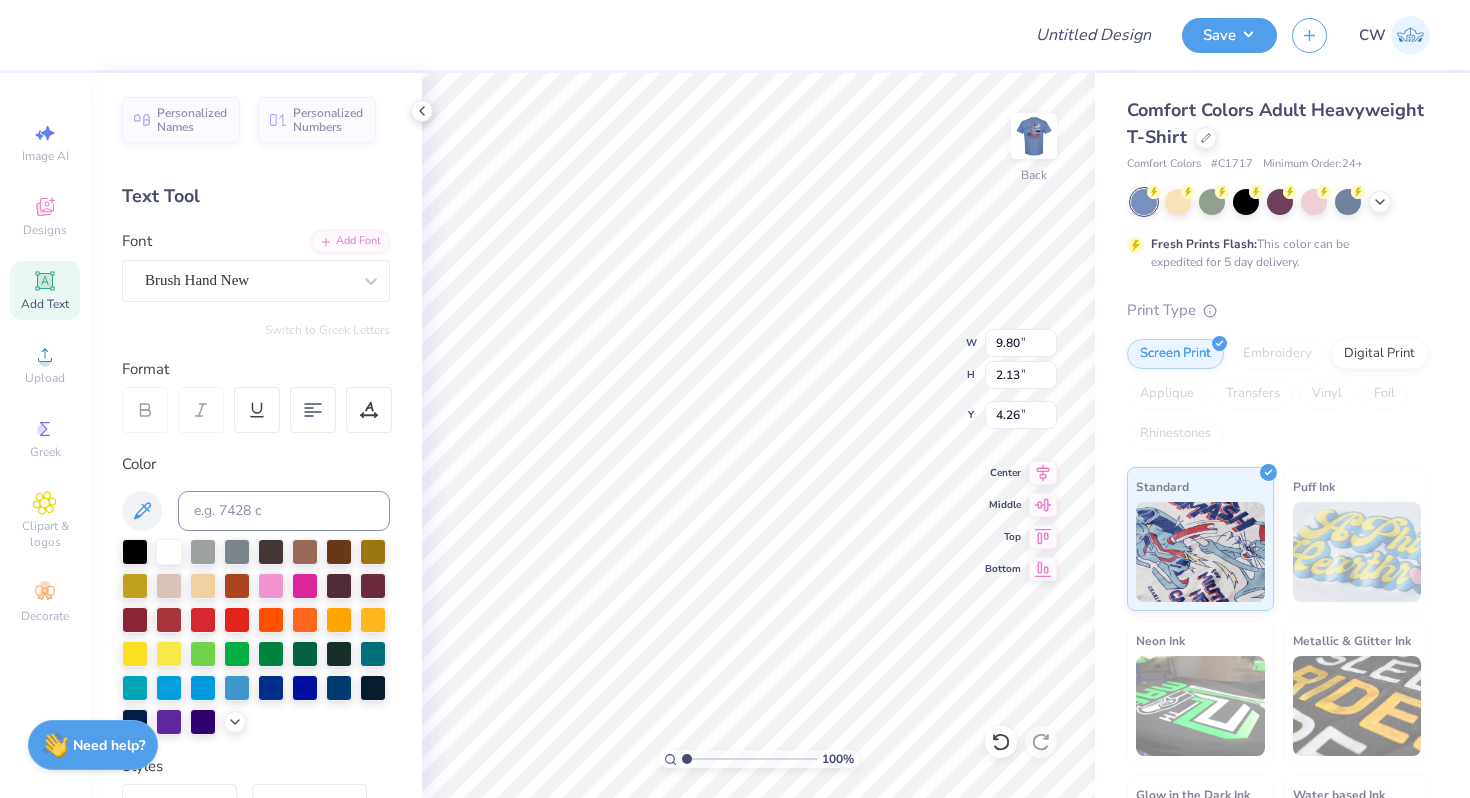 type on "4.26" 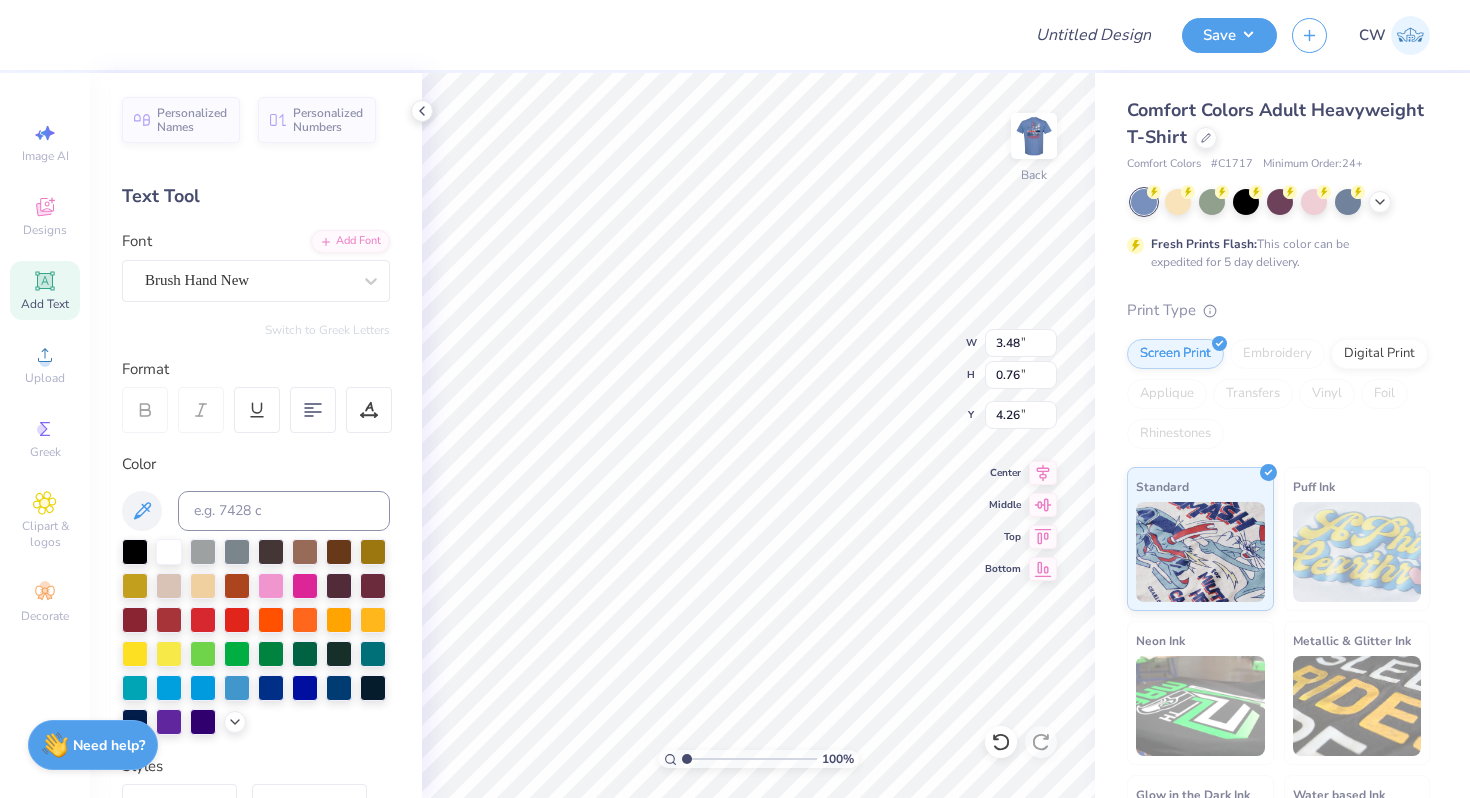 type on "3.48" 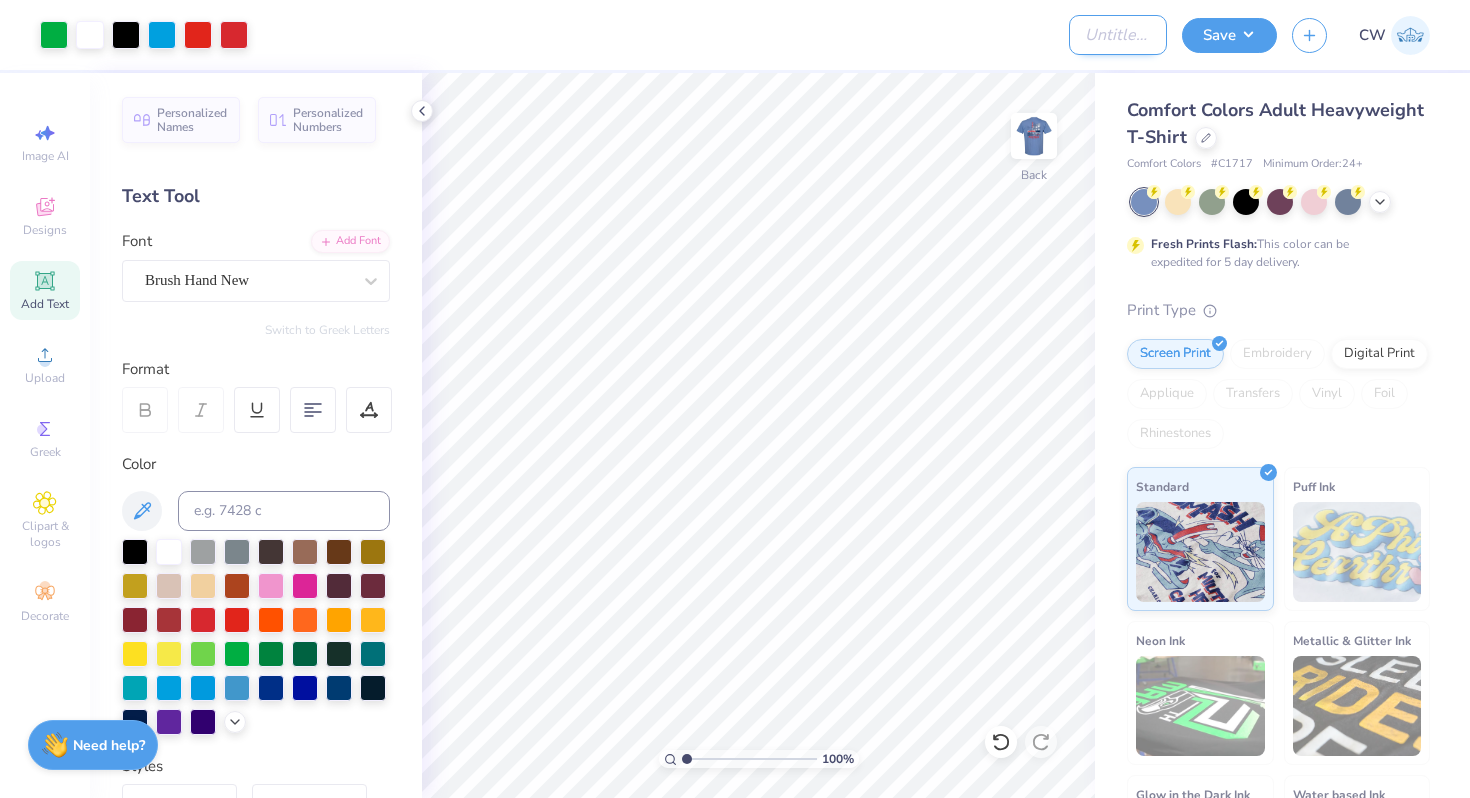 click on "Design Title" at bounding box center [1118, 35] 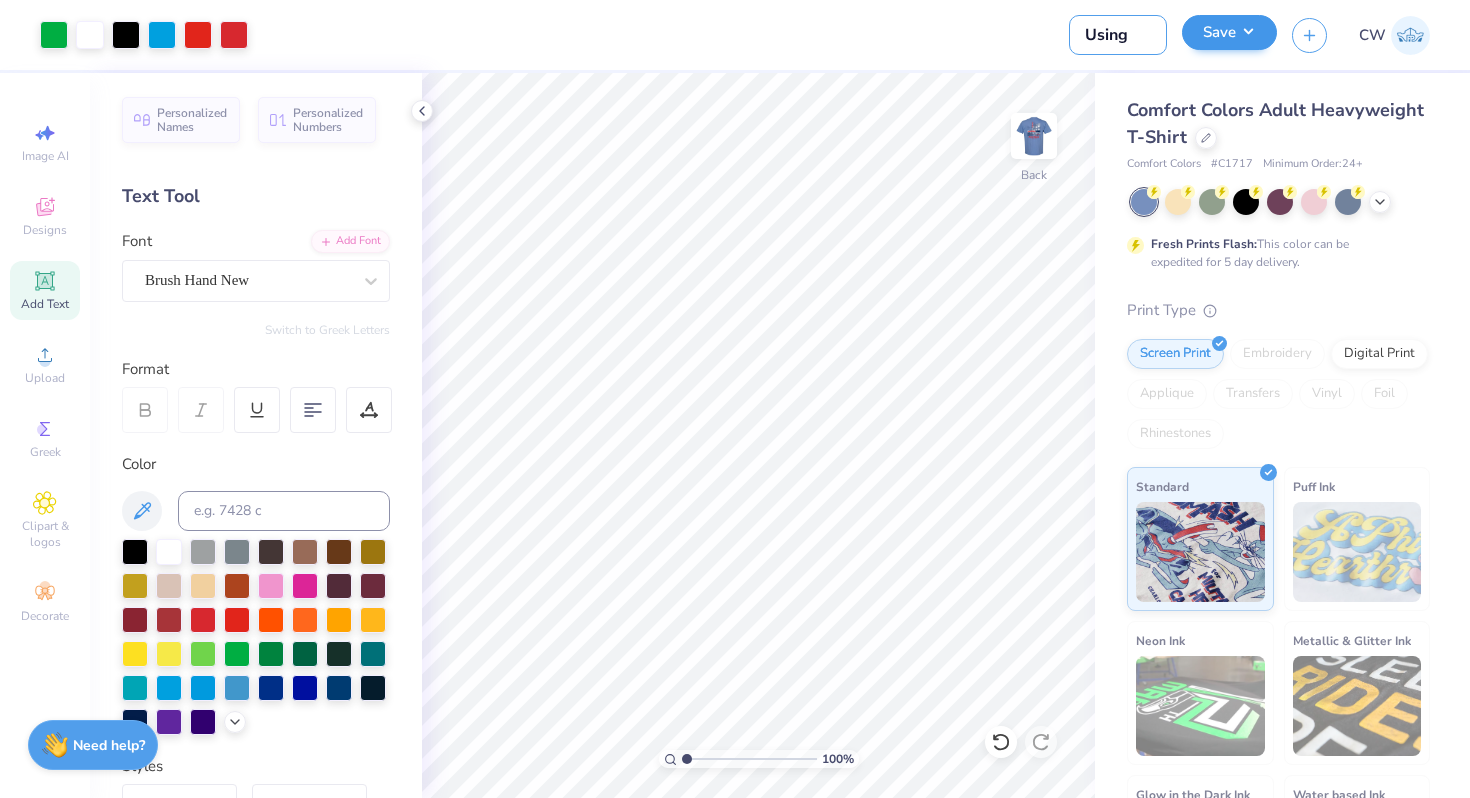 type on "Using" 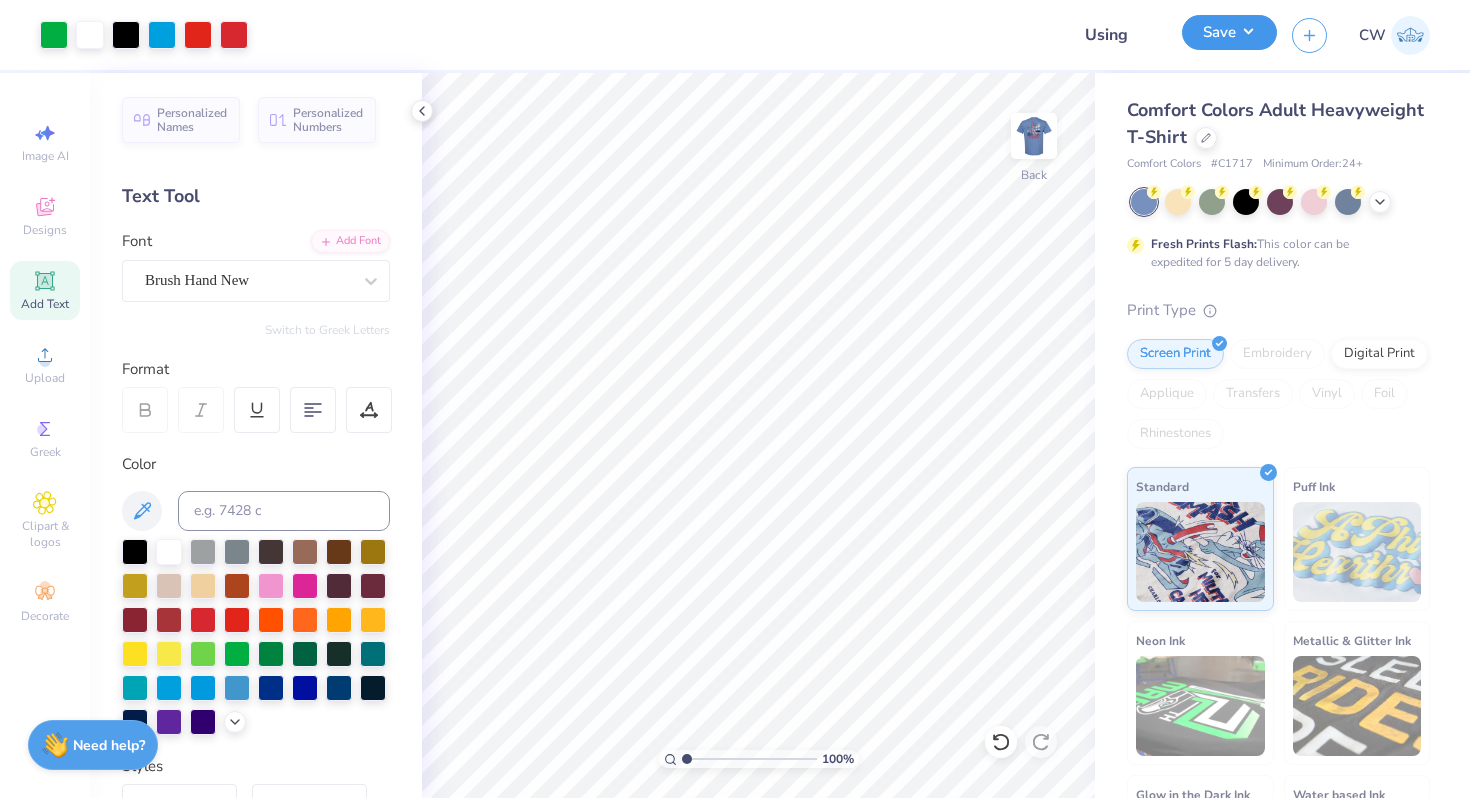 click on "Save" at bounding box center (1229, 32) 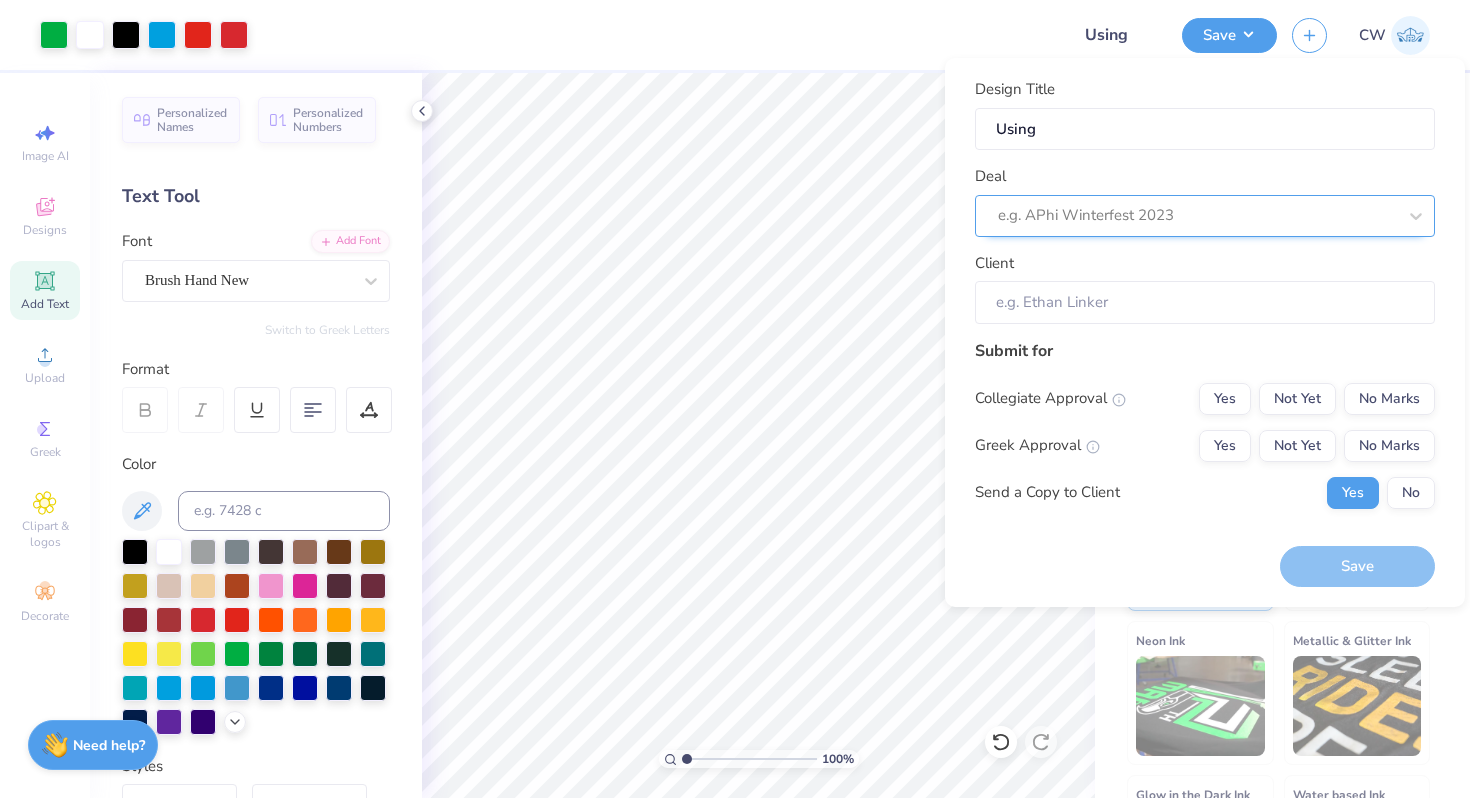 click at bounding box center [1197, 215] 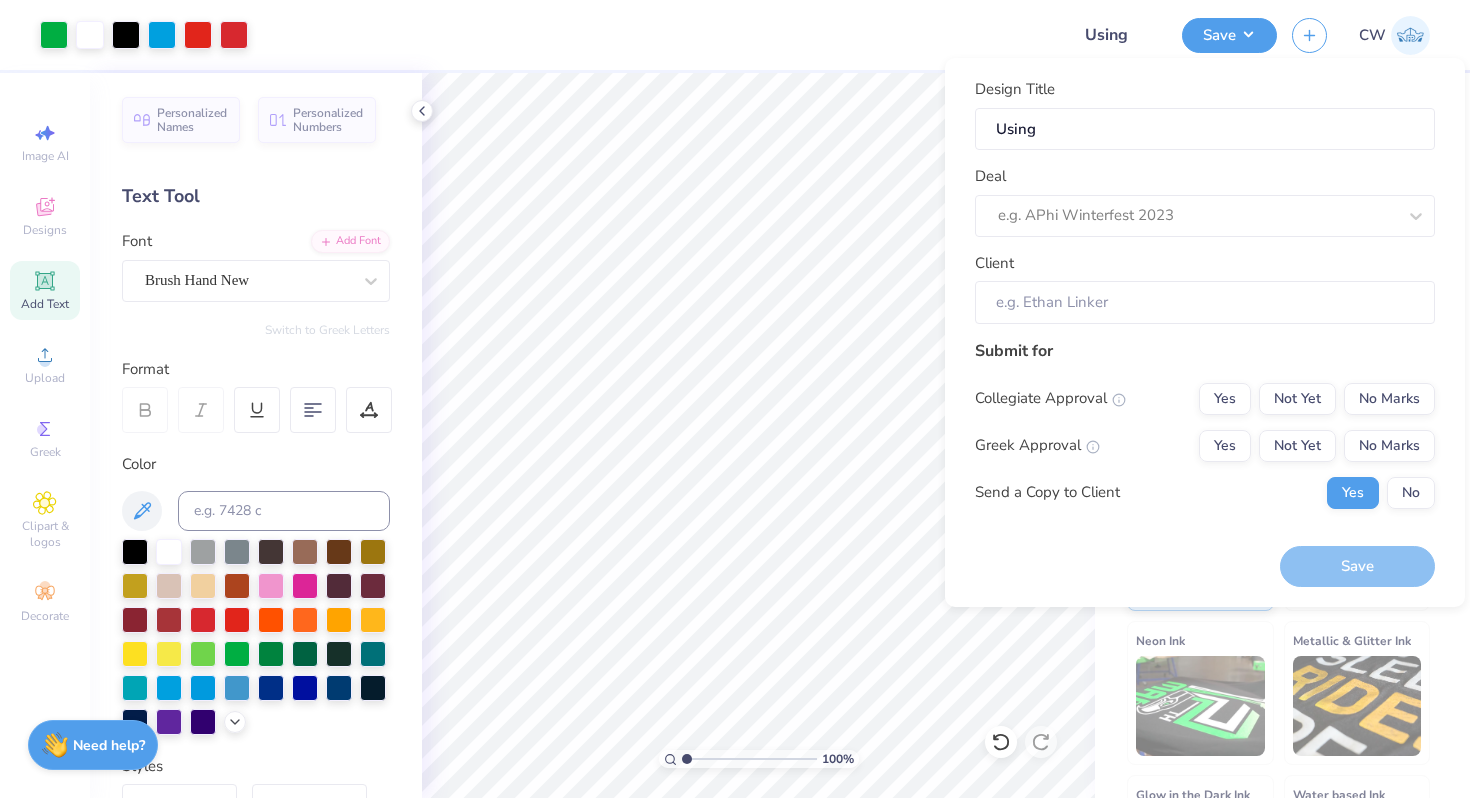 click on "Design Title Using Deal e.g. APhi Winterfest [YEAR] Client Submit for Collegiate Approval Yes Not Yet No Marks Greek Approval Yes Not Yet No Marks Send a Copy to Client Yes No Save" at bounding box center [1205, 332] 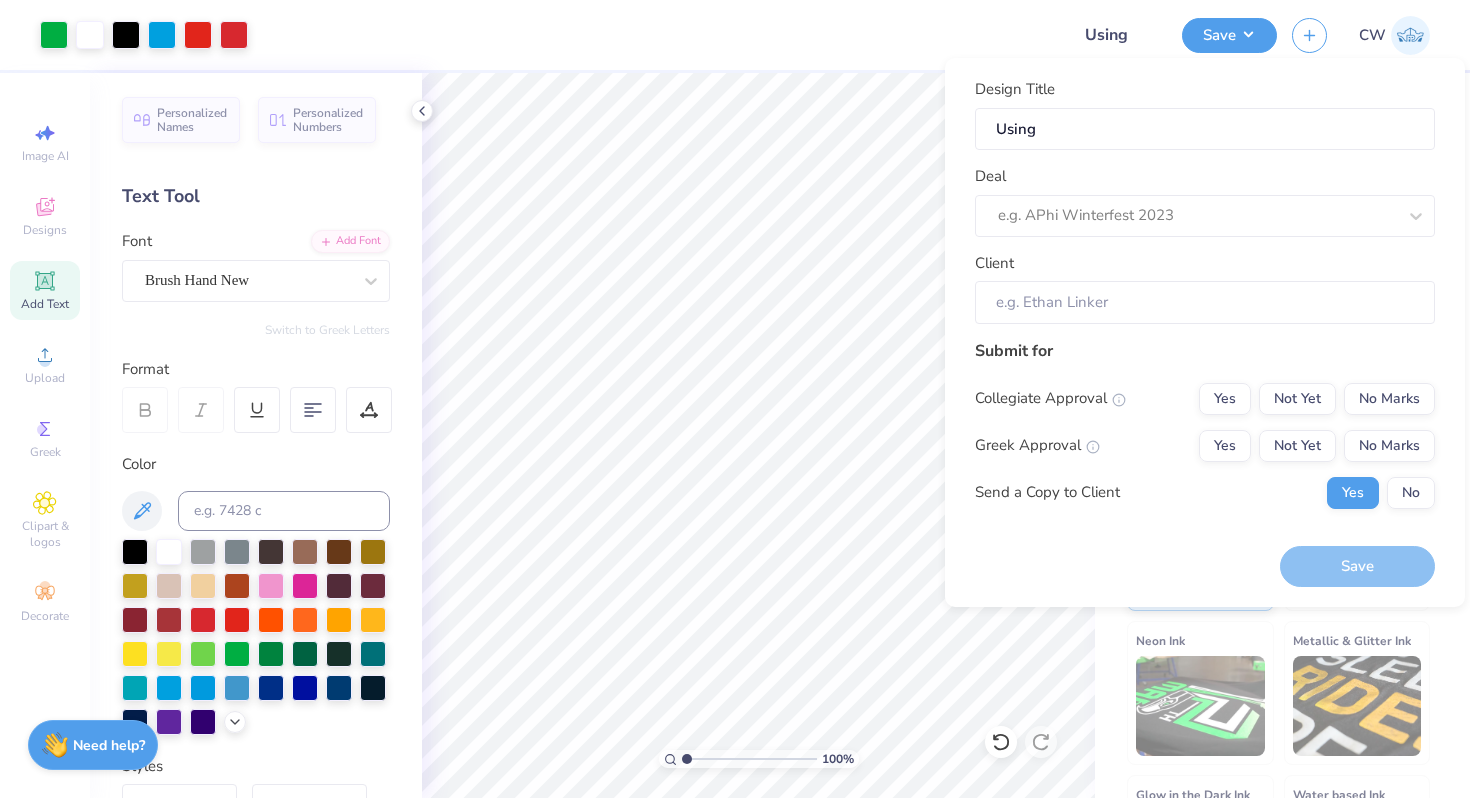click at bounding box center (658, 35) 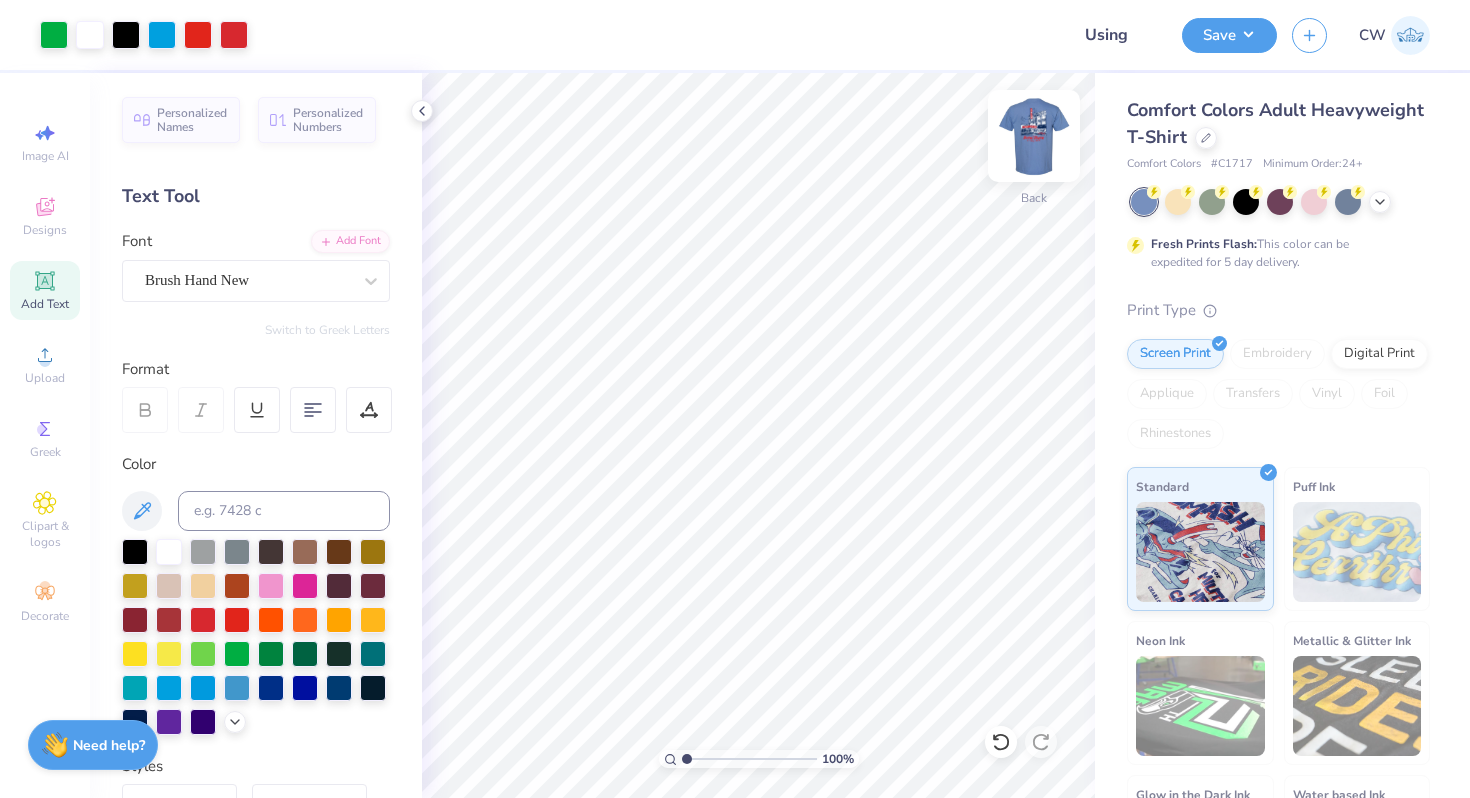 click at bounding box center (1034, 136) 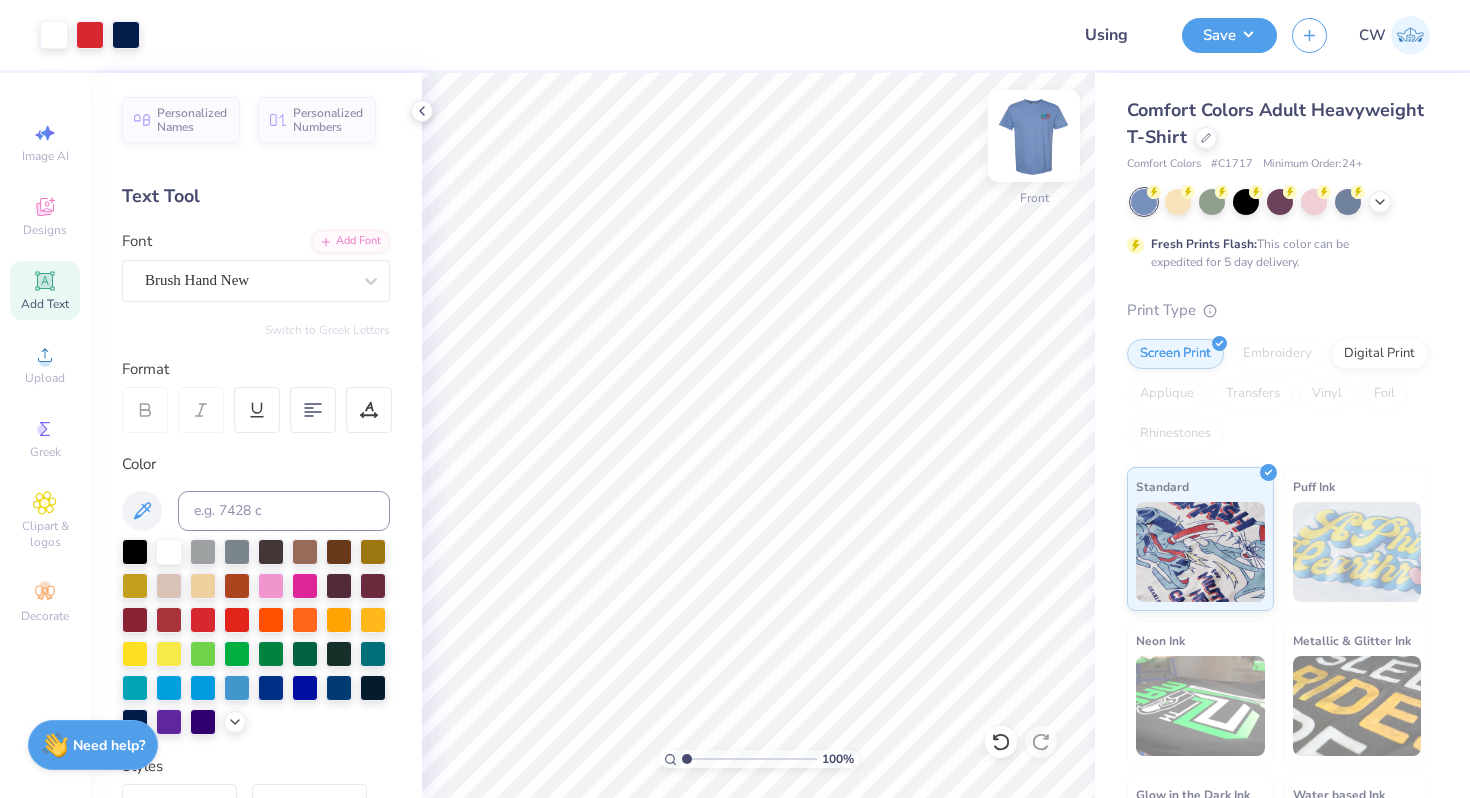 click at bounding box center [1034, 136] 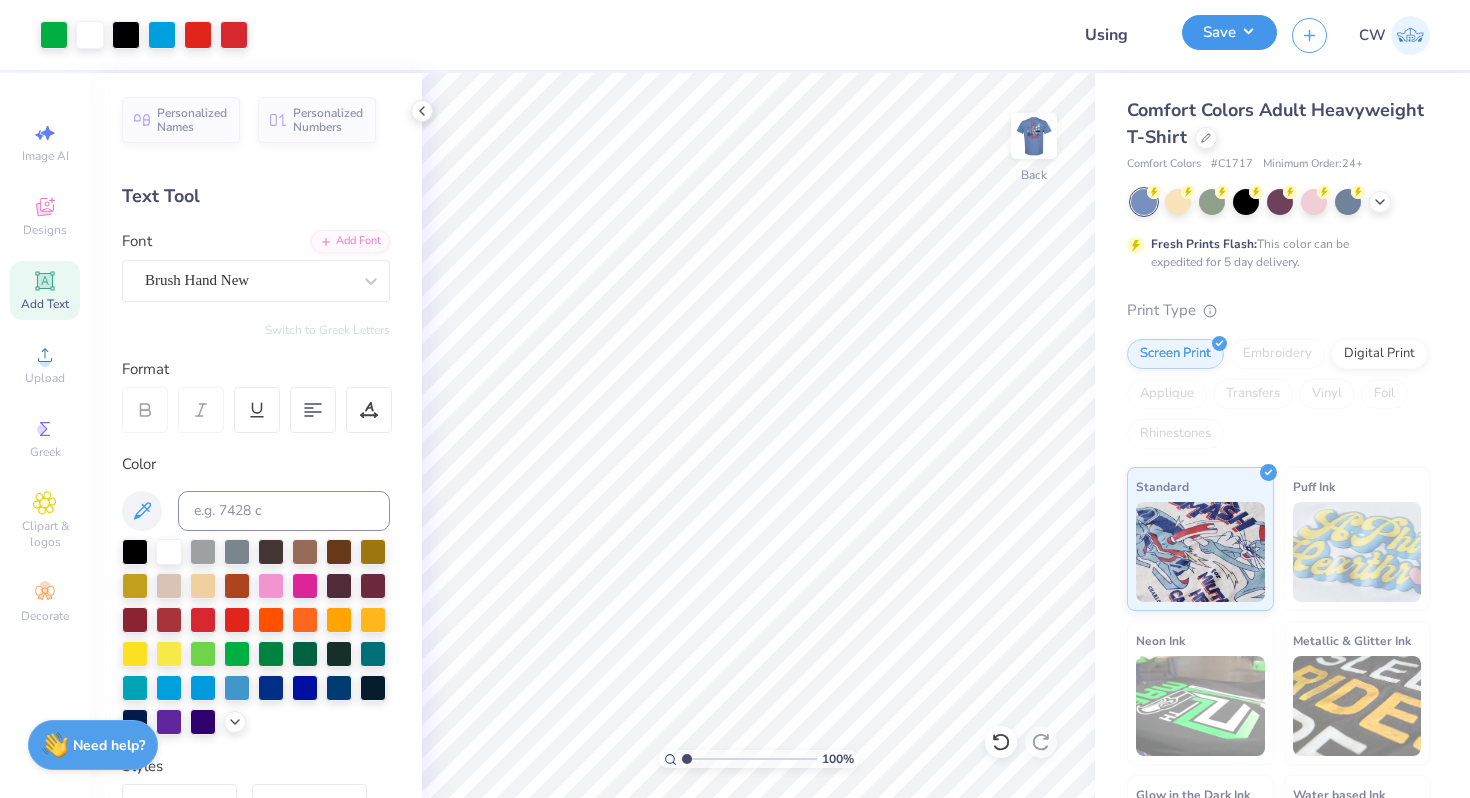 click on "Save" at bounding box center (1229, 32) 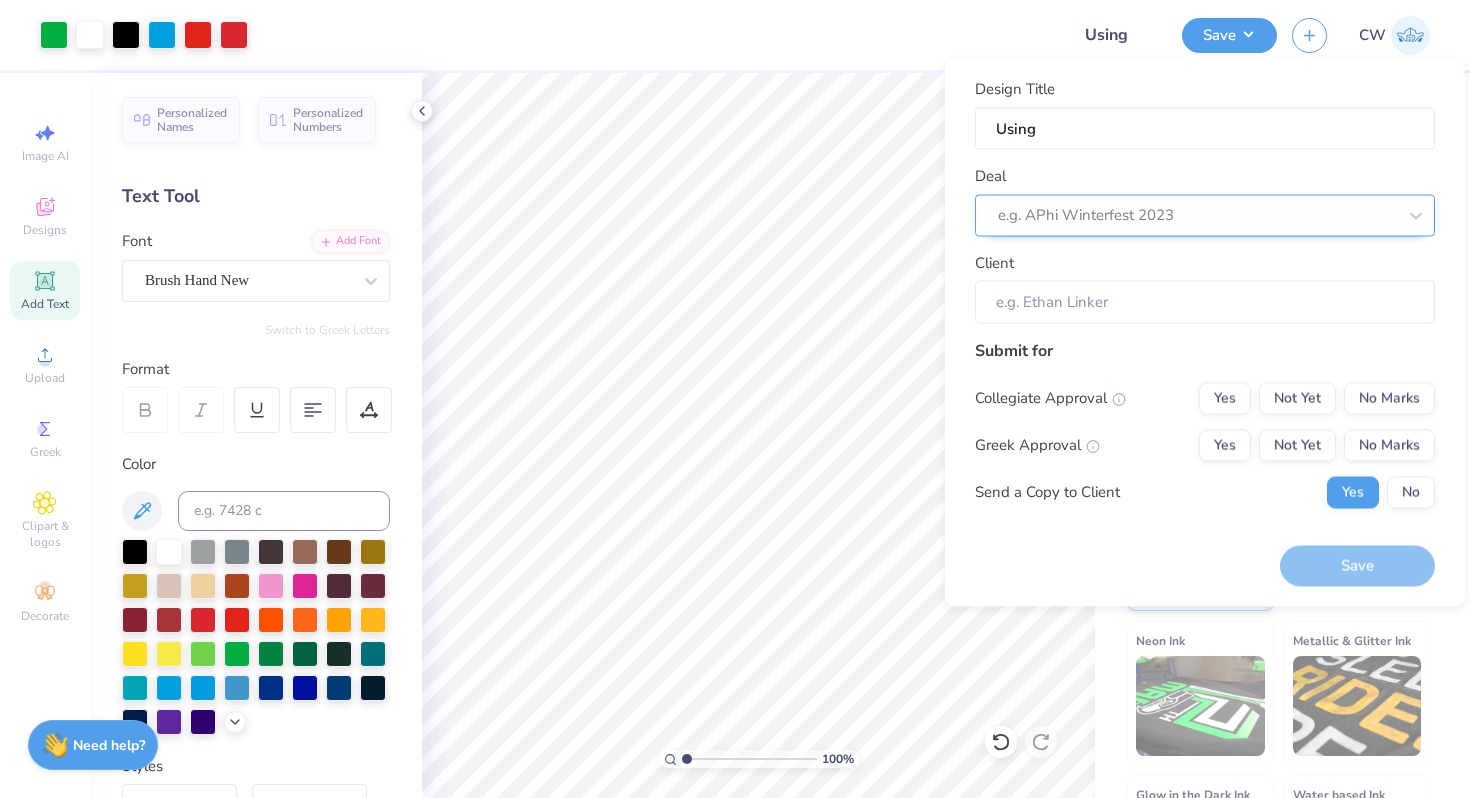 click at bounding box center [1197, 215] 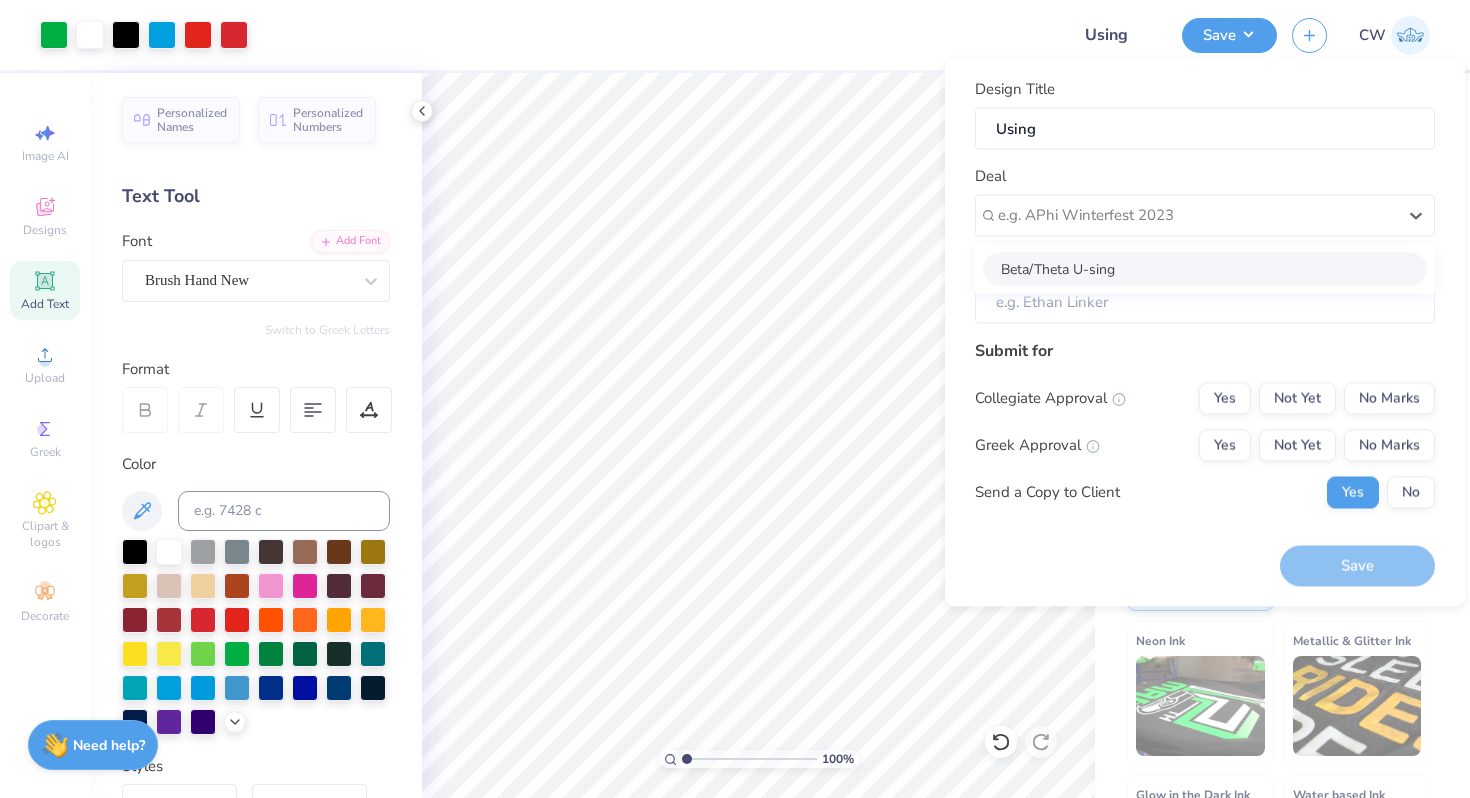 click on "Beta/Theta U-sing" at bounding box center [1205, 268] 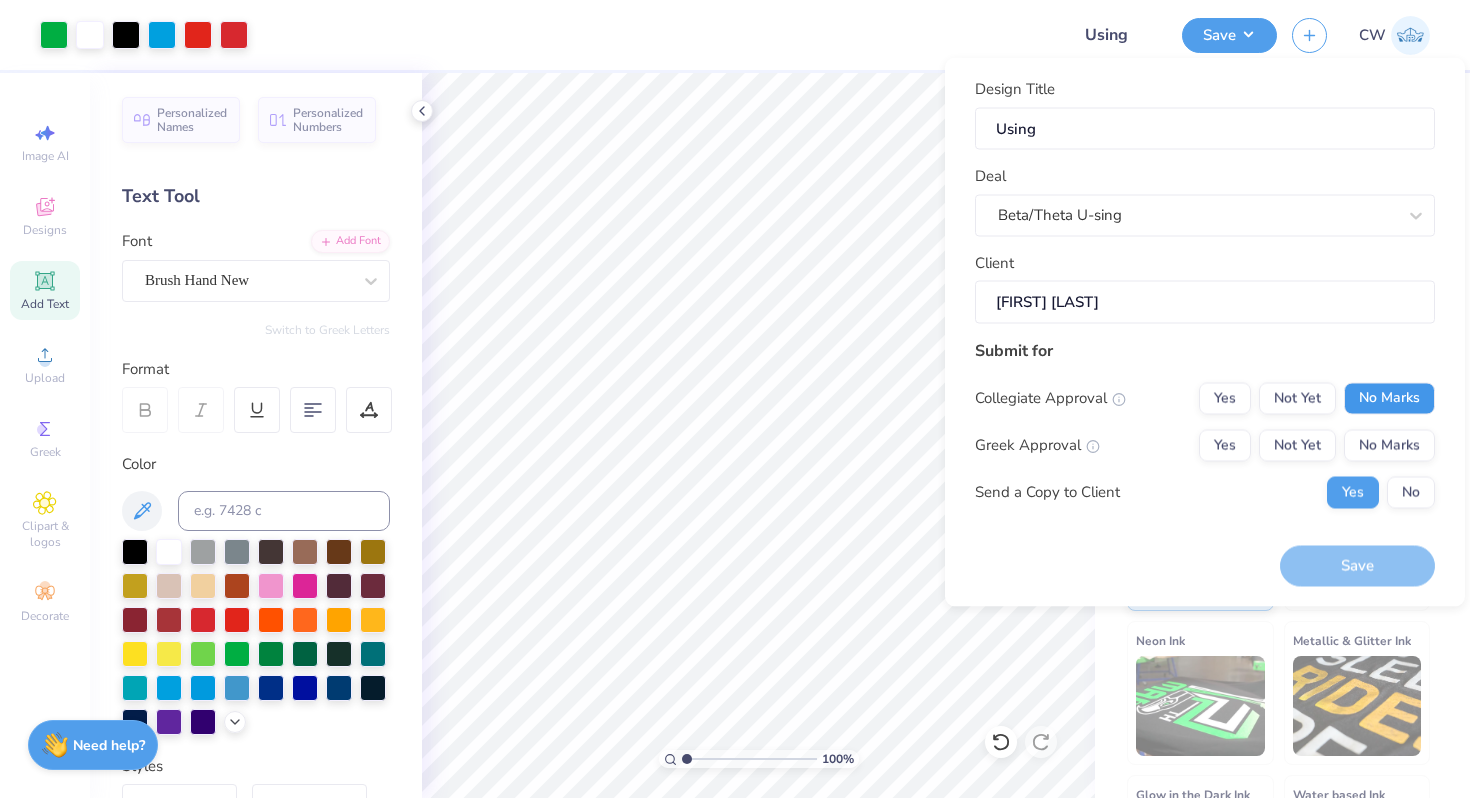 click on "No Marks" at bounding box center (1389, 398) 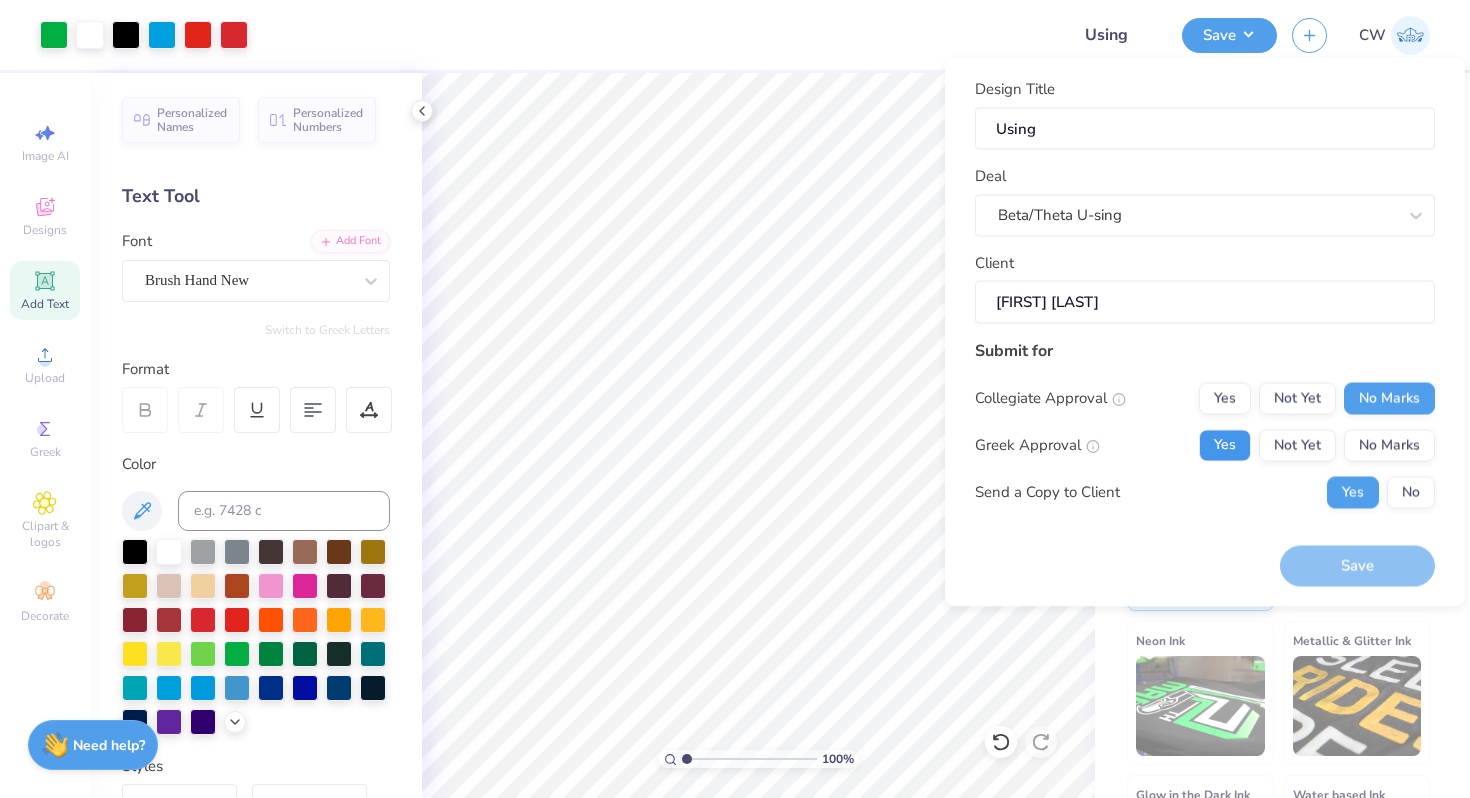 click on "Yes" at bounding box center [1225, 445] 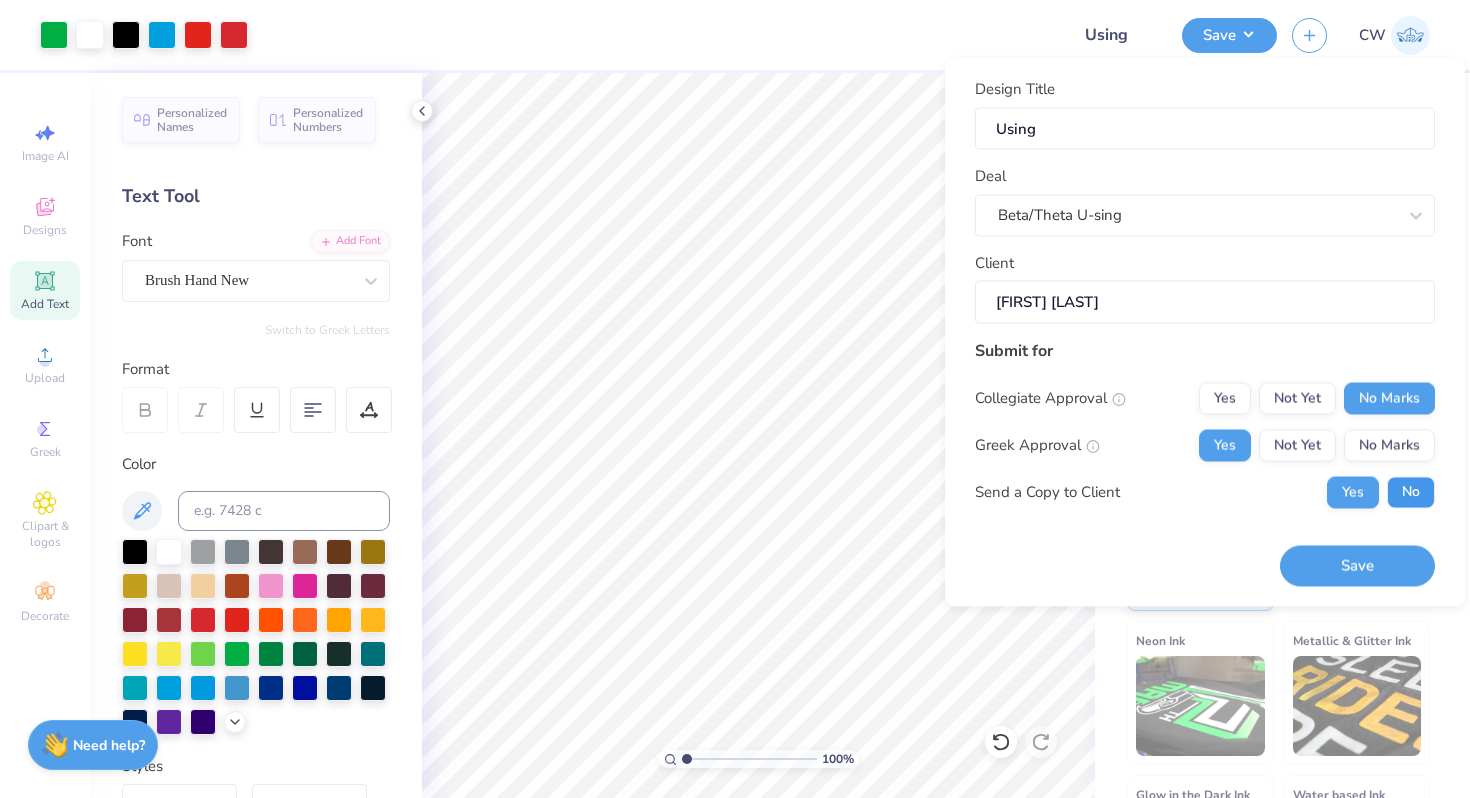 click on "No" at bounding box center [1411, 492] 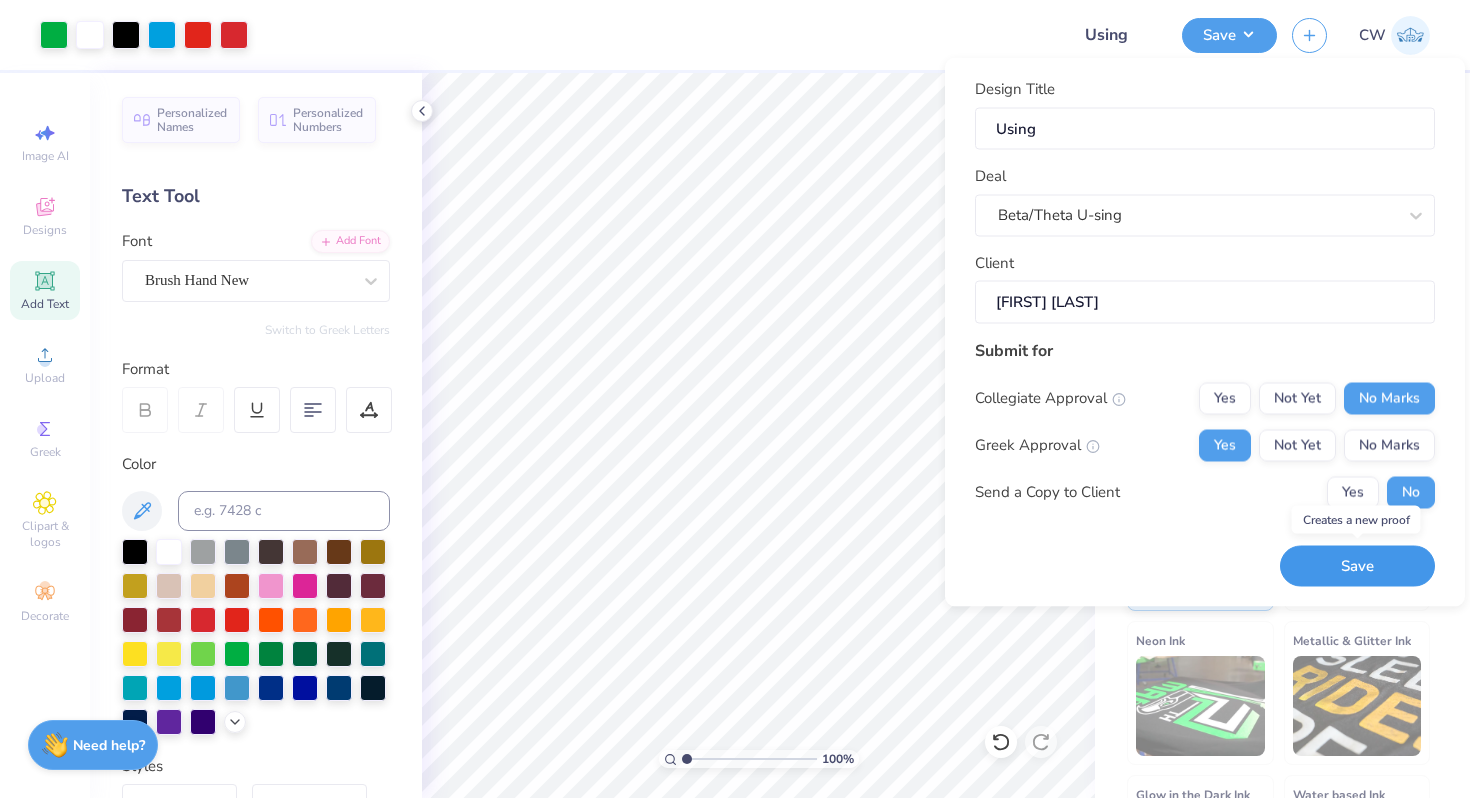 click on "Save" at bounding box center [1357, 566] 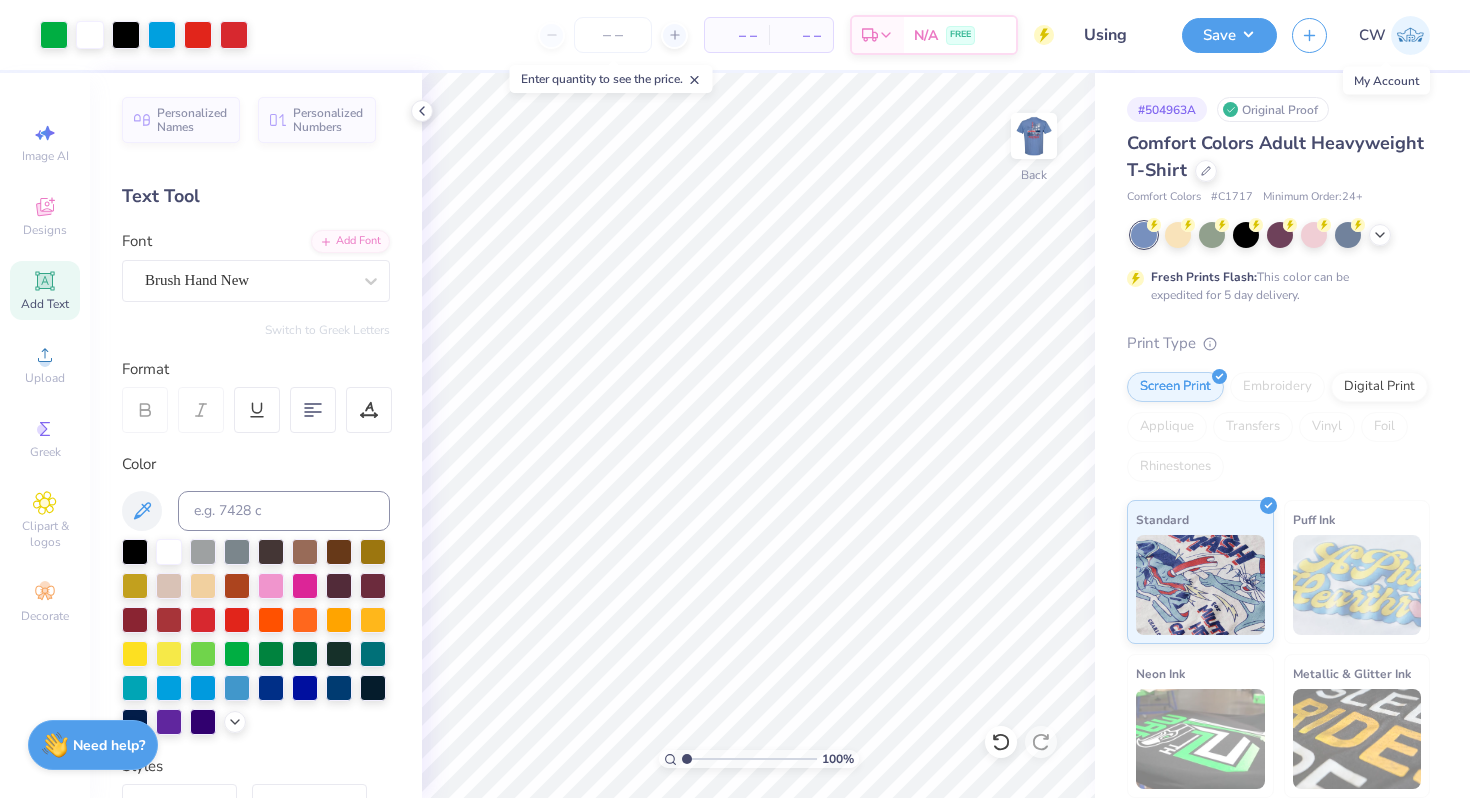 click at bounding box center [1410, 35] 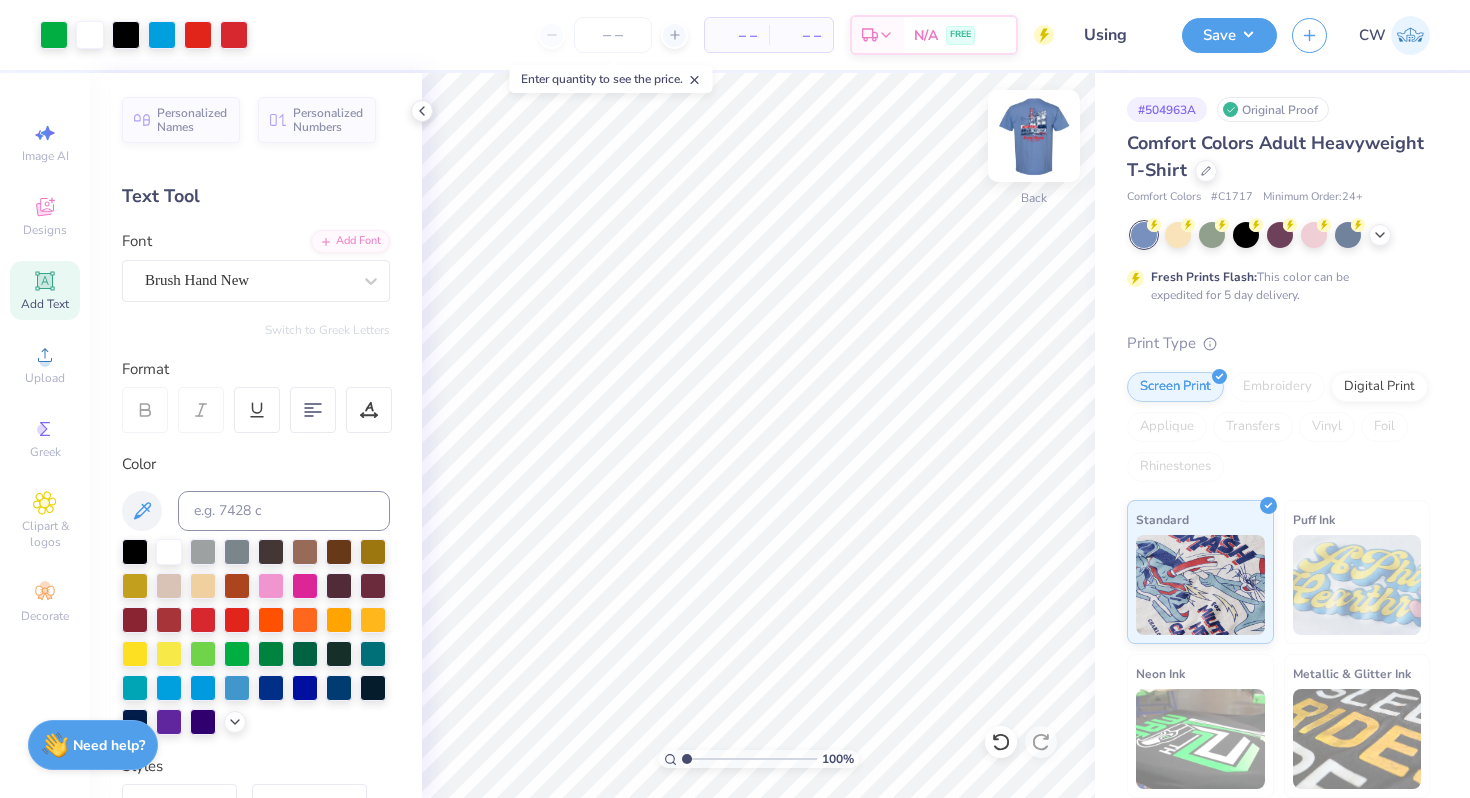 click at bounding box center [1034, 136] 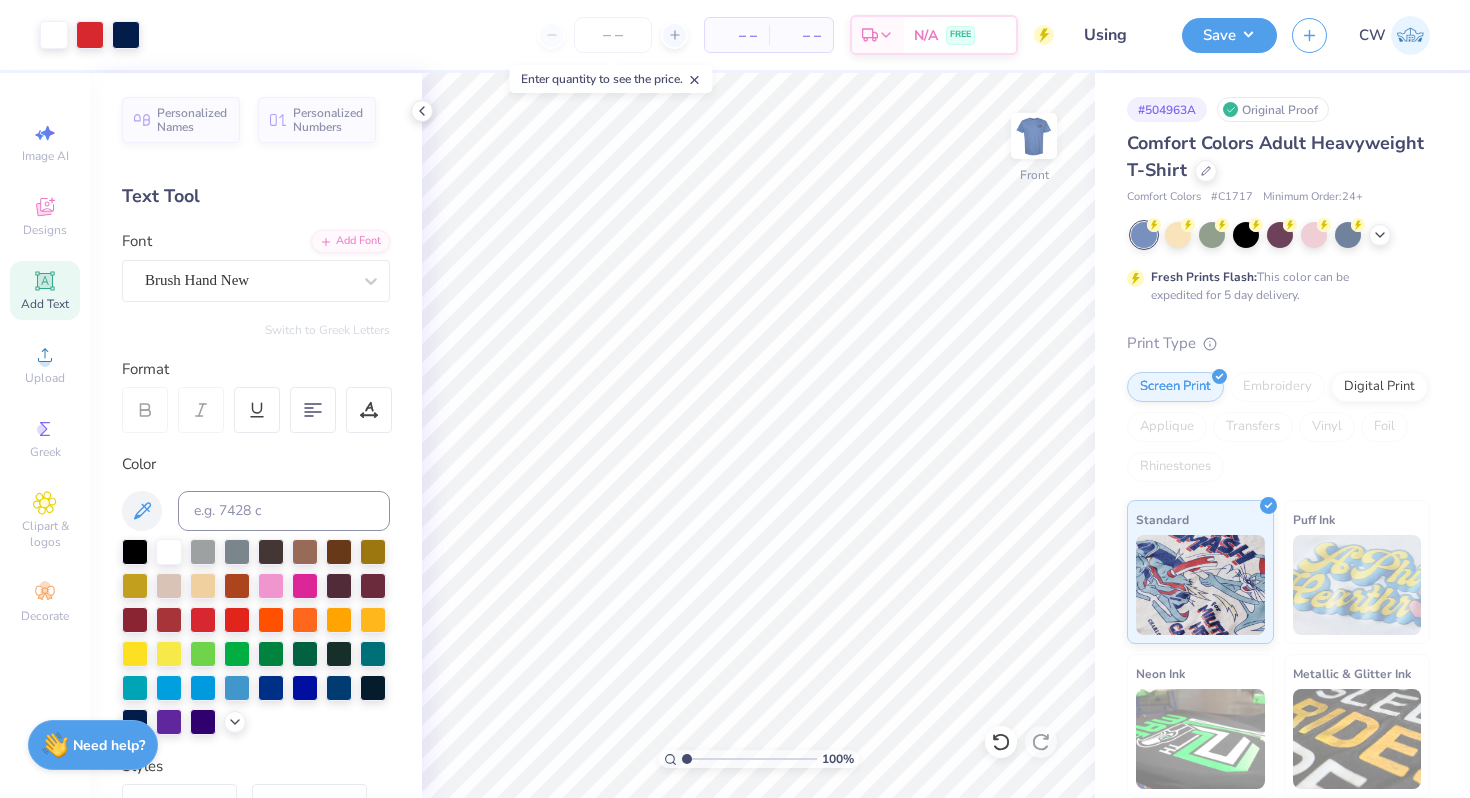 click at bounding box center [1034, 136] 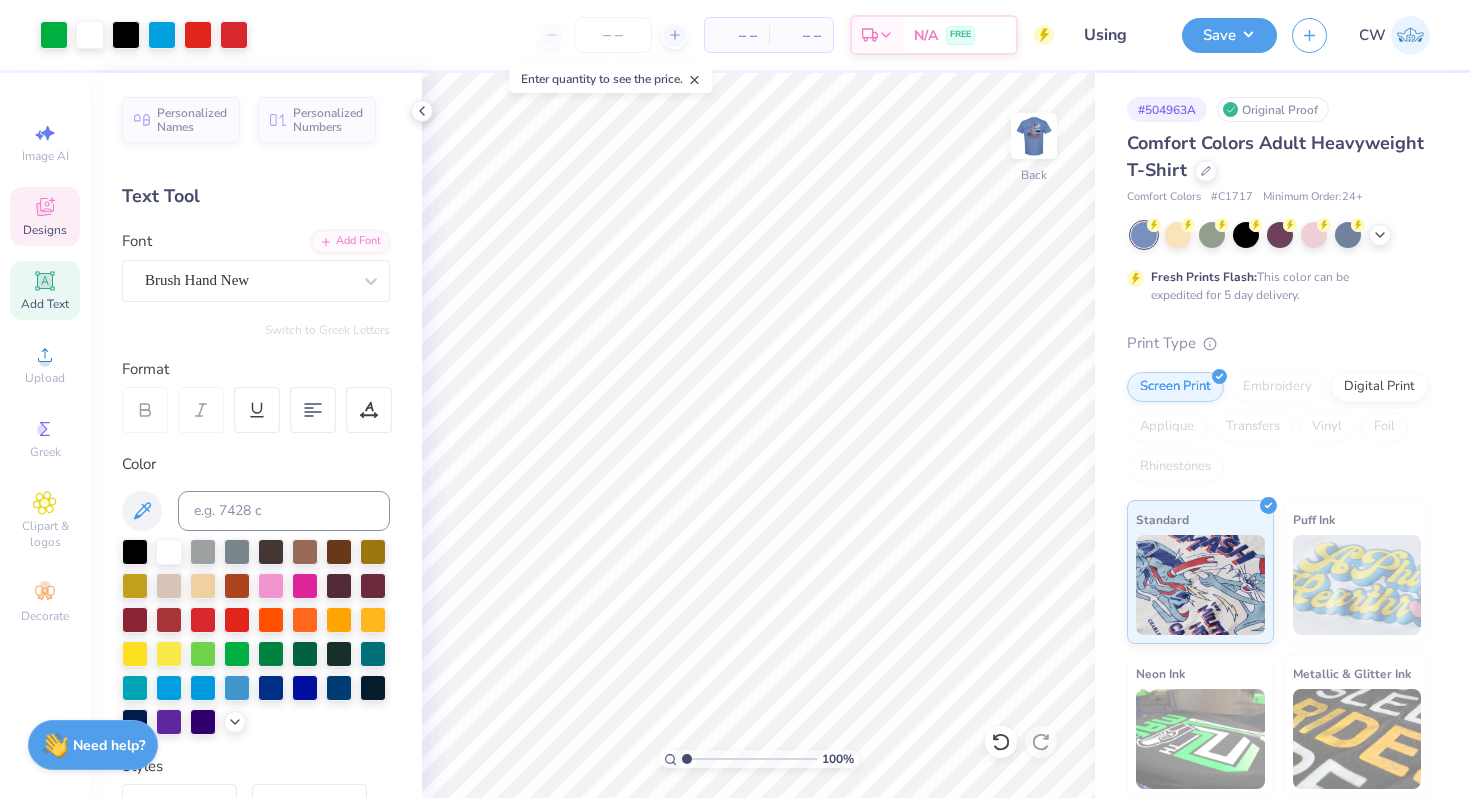 click 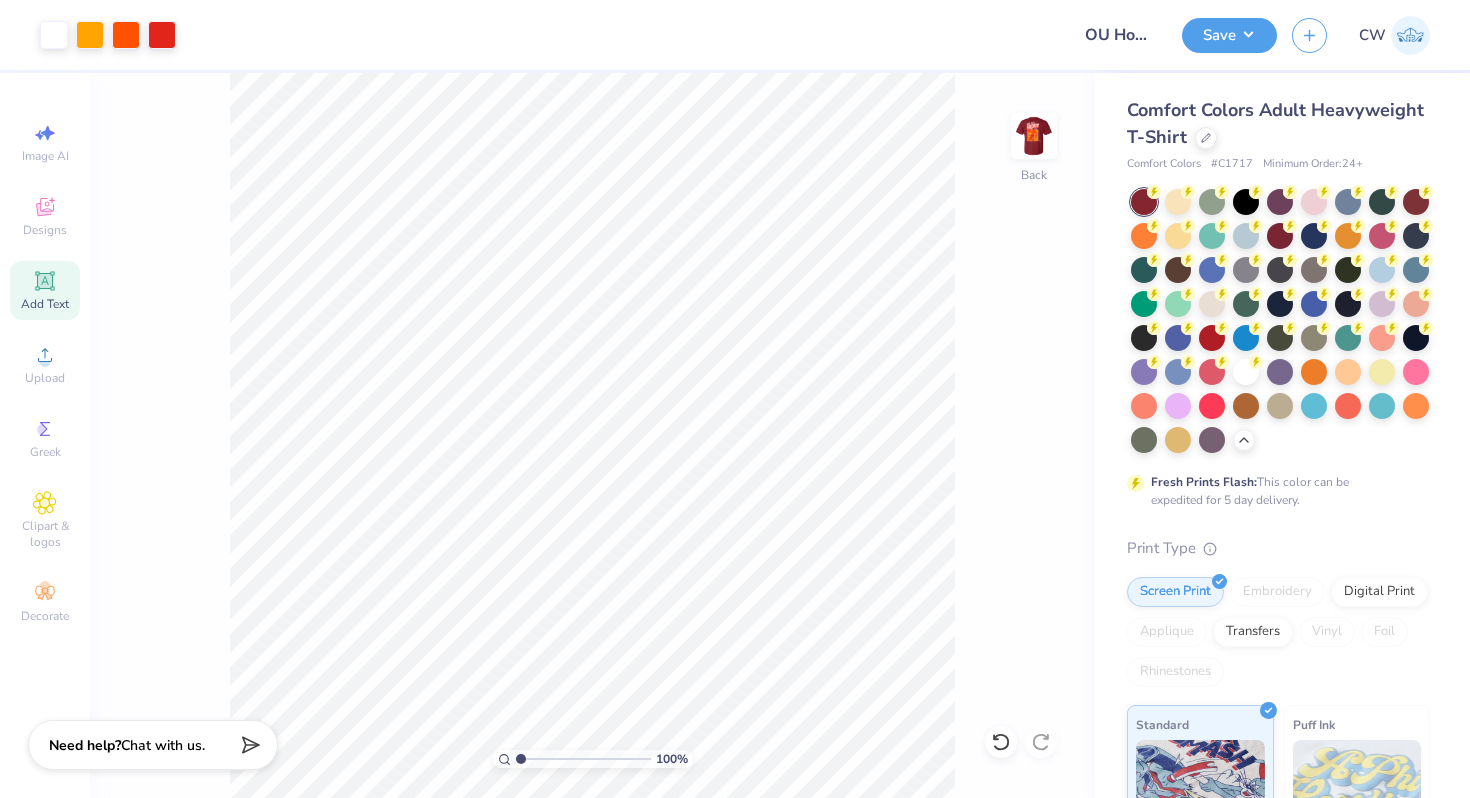 scroll, scrollTop: 0, scrollLeft: 0, axis: both 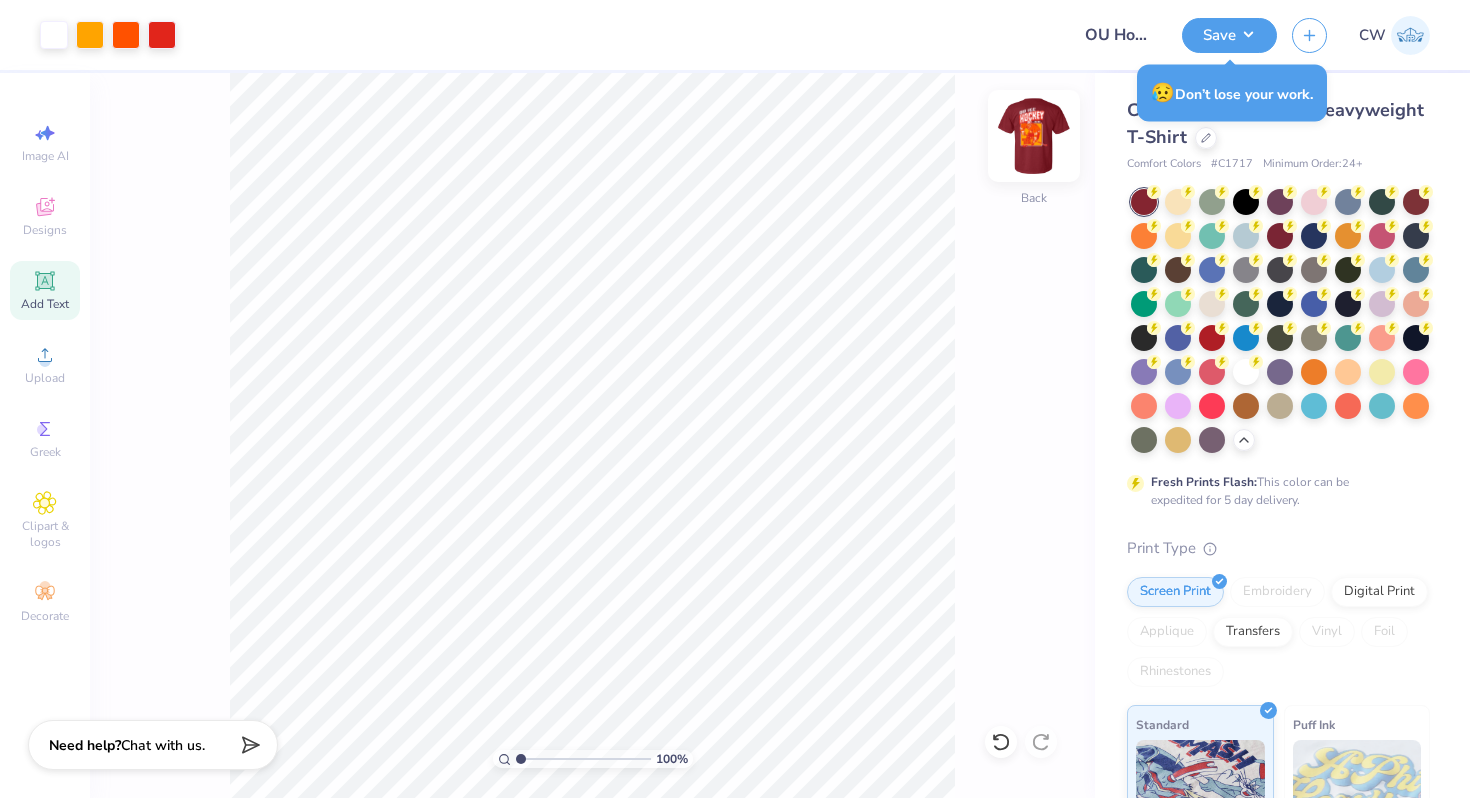 click at bounding box center (1034, 136) 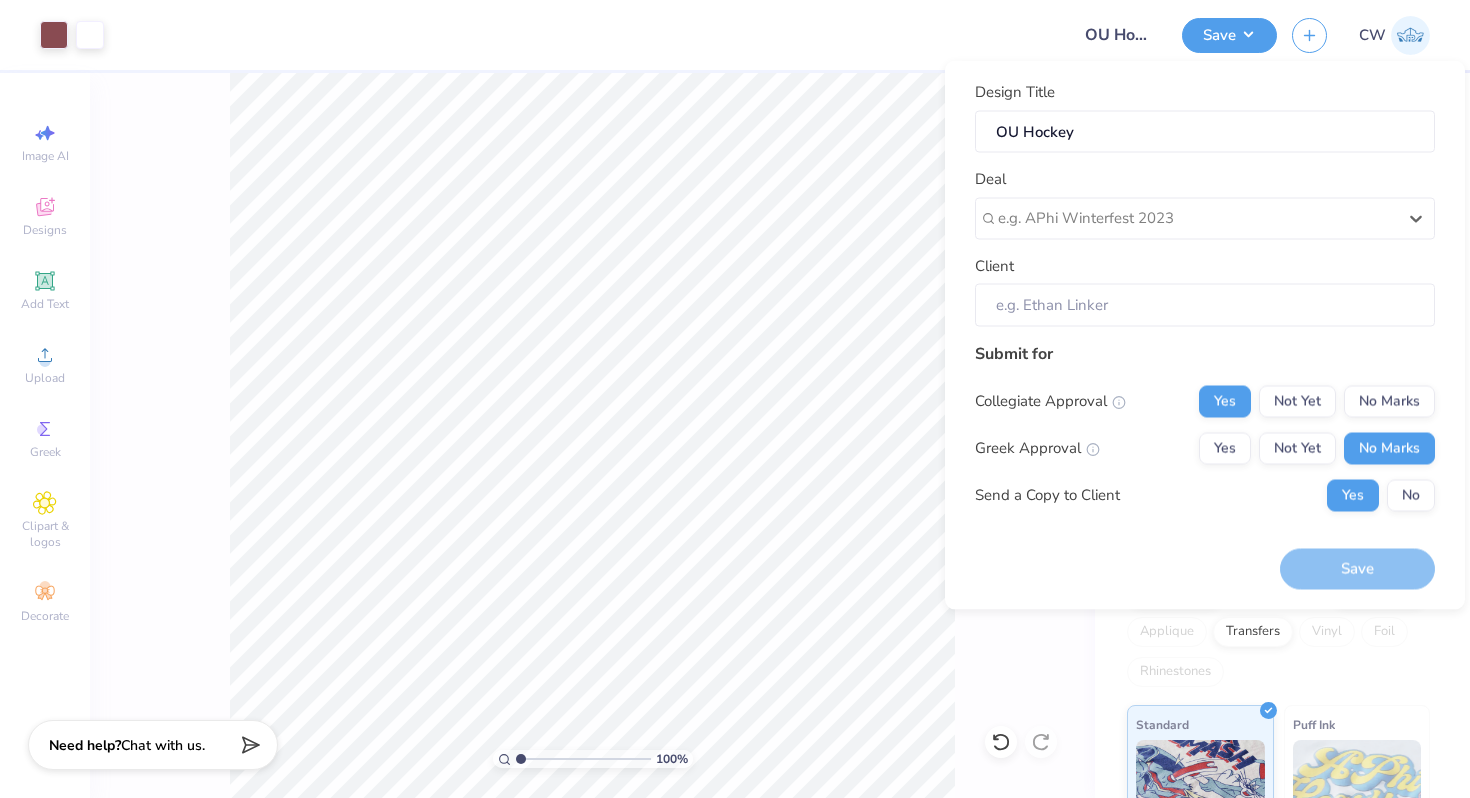 scroll, scrollTop: 0, scrollLeft: 0, axis: both 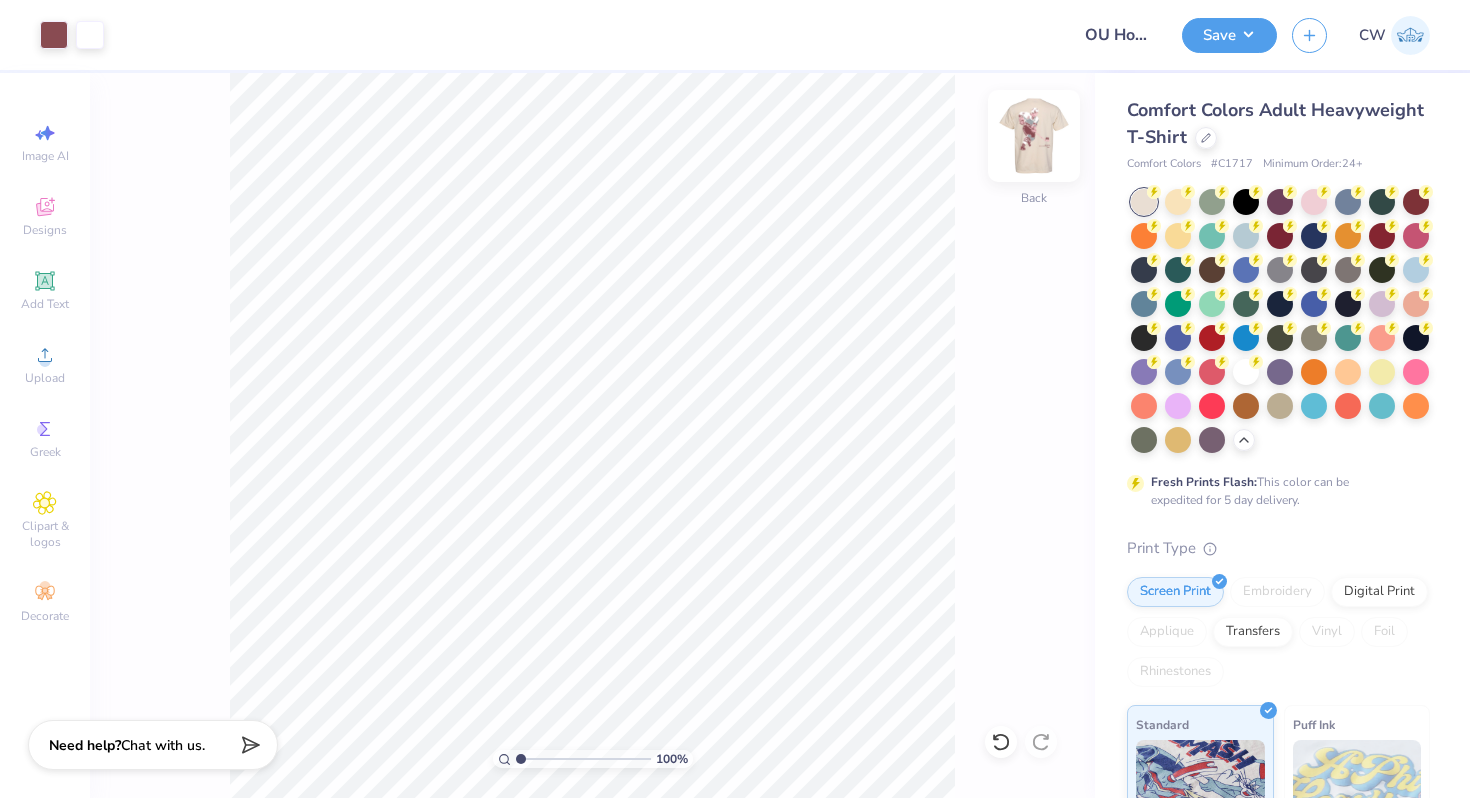click at bounding box center [1034, 136] 